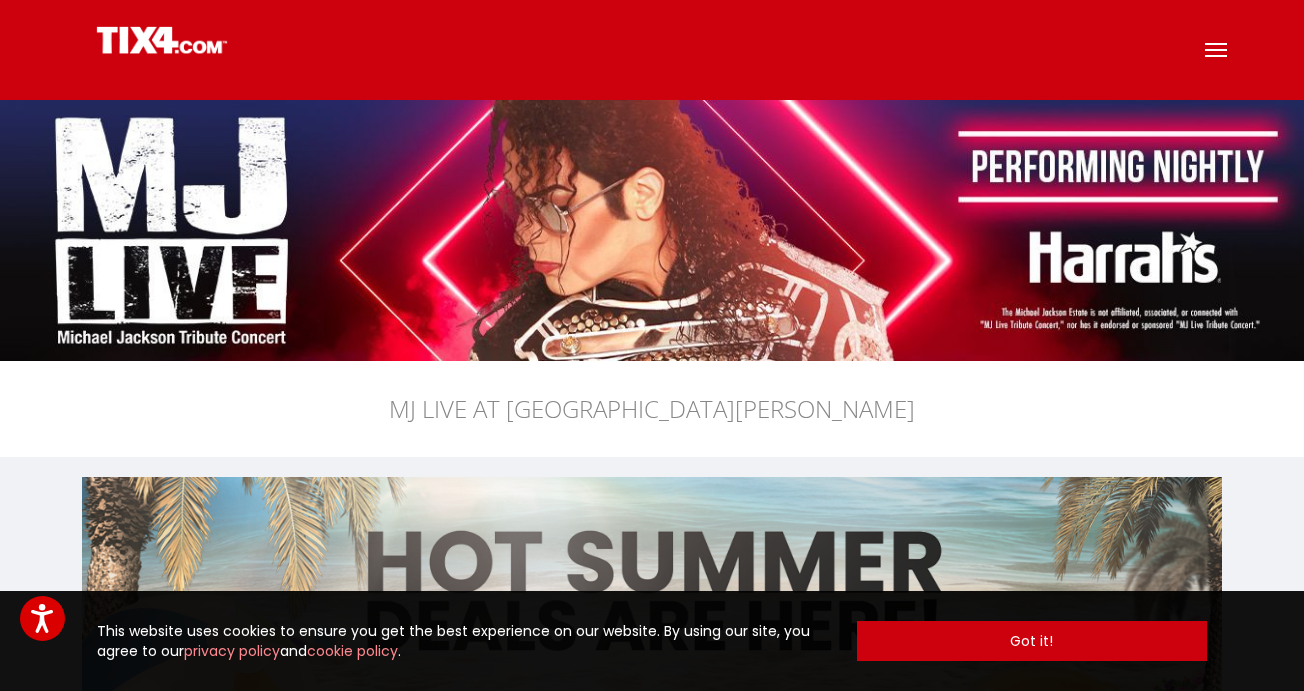 scroll, scrollTop: 0, scrollLeft: 0, axis: both 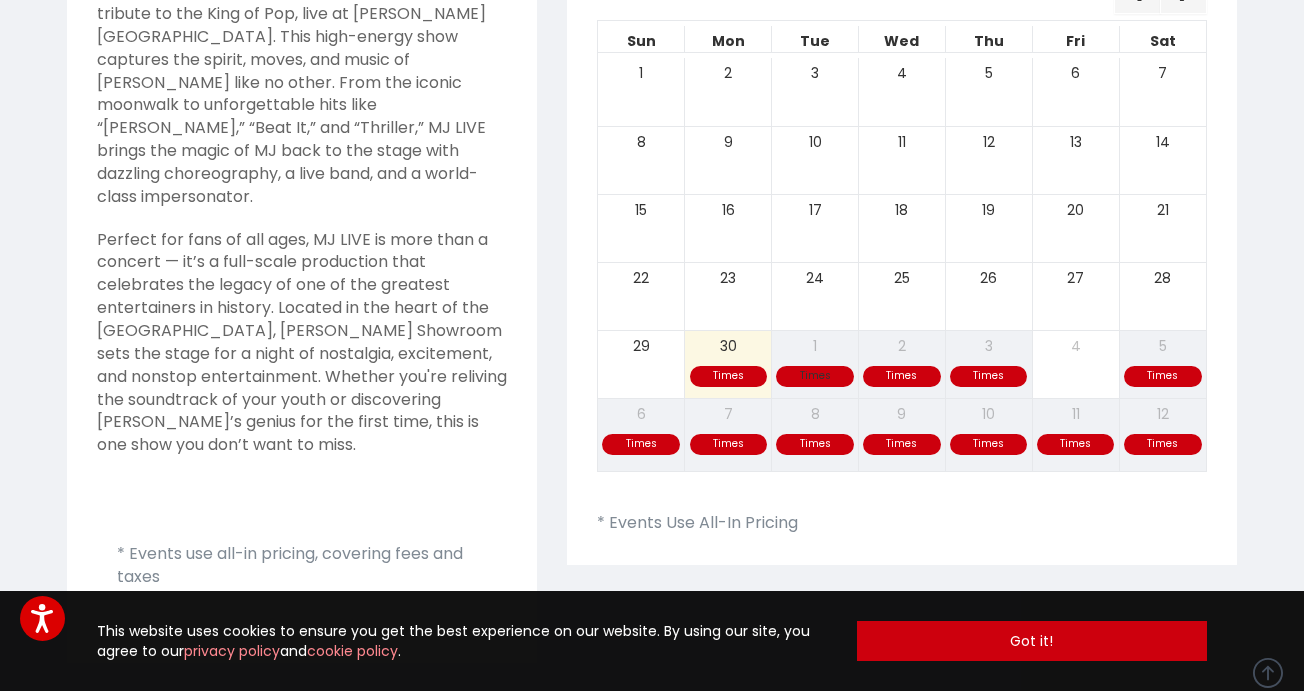 click on "Times Times Times Times Times 29 30 1 2 3 4 5" at bounding box center (902, 364) 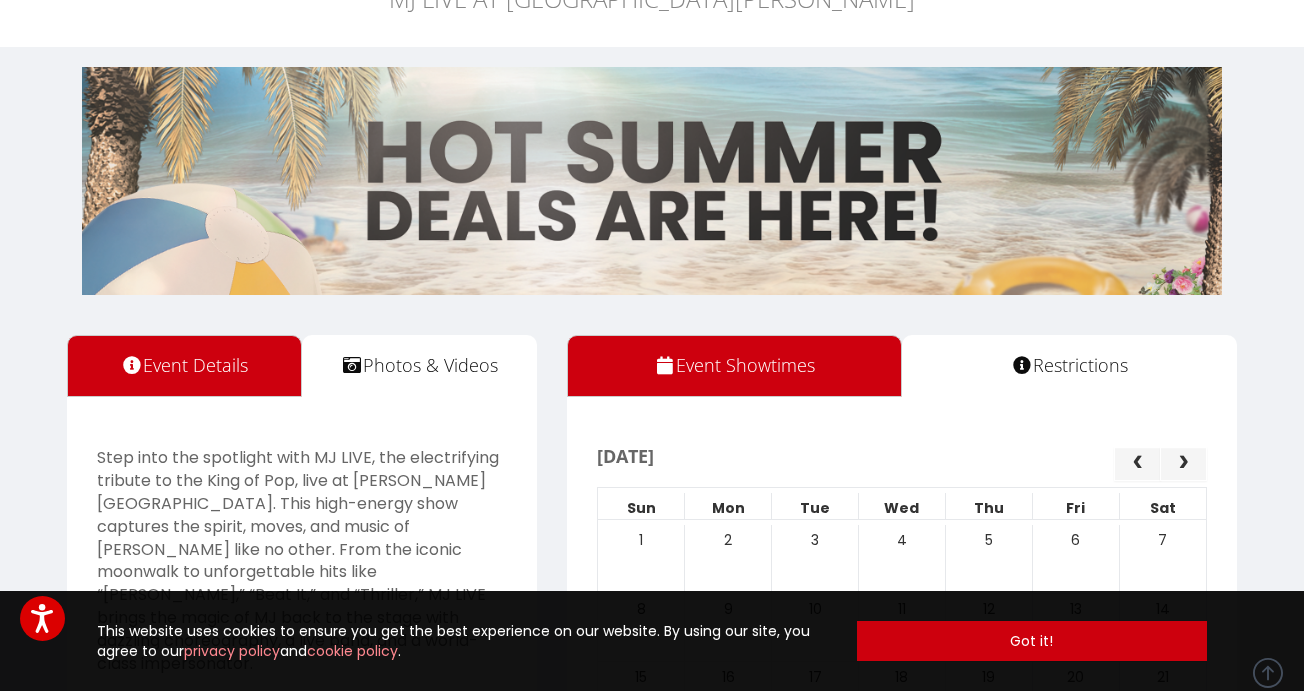 scroll, scrollTop: 410, scrollLeft: 0, axis: vertical 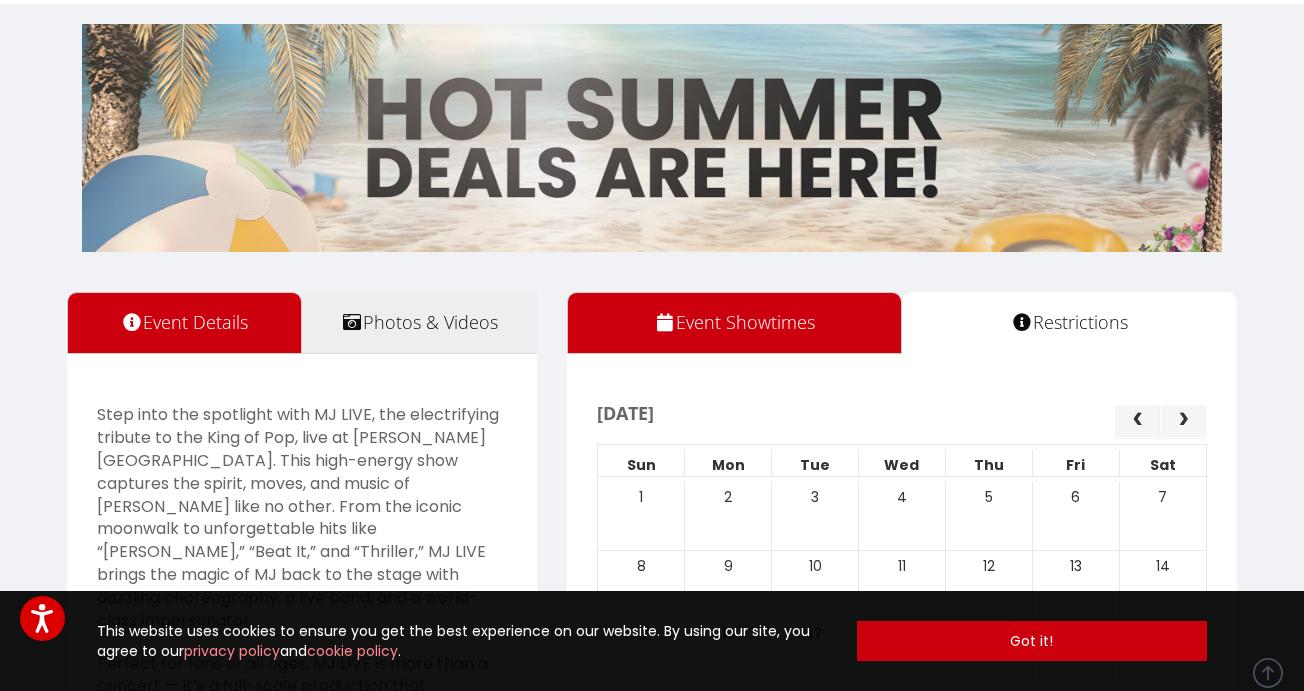 click on "Photos & Videos" at bounding box center [419, 323] 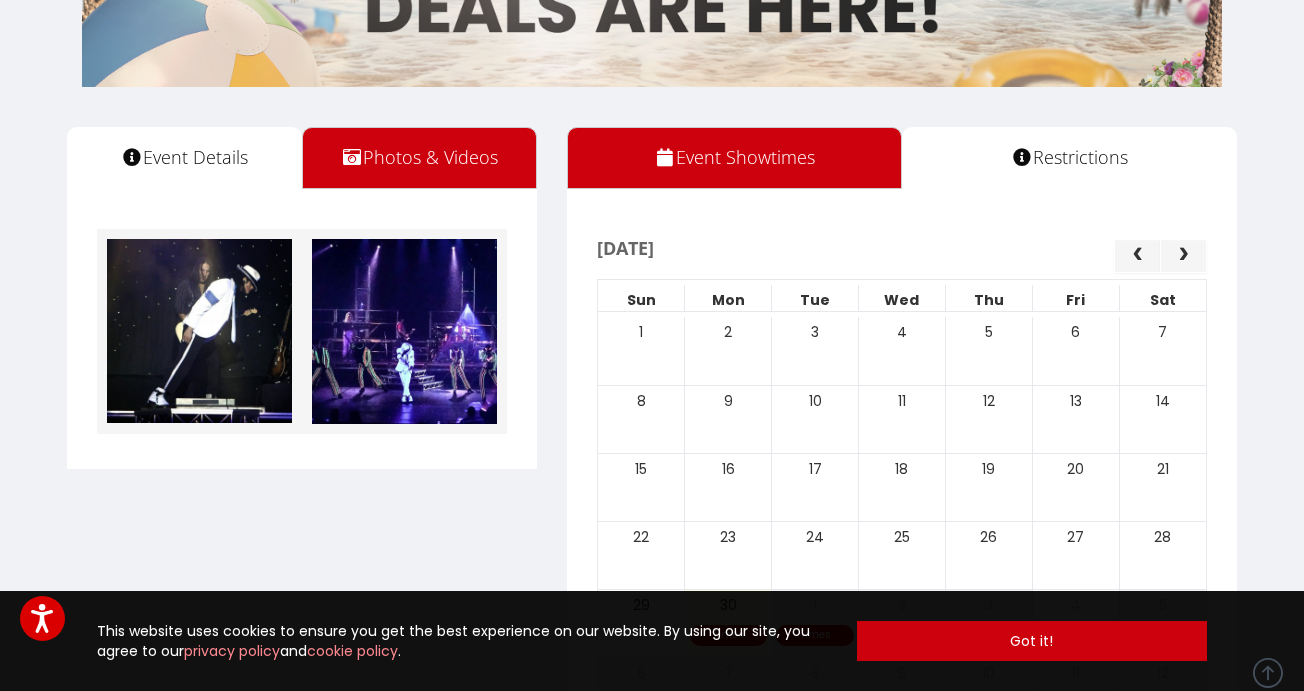 scroll, scrollTop: 618, scrollLeft: 0, axis: vertical 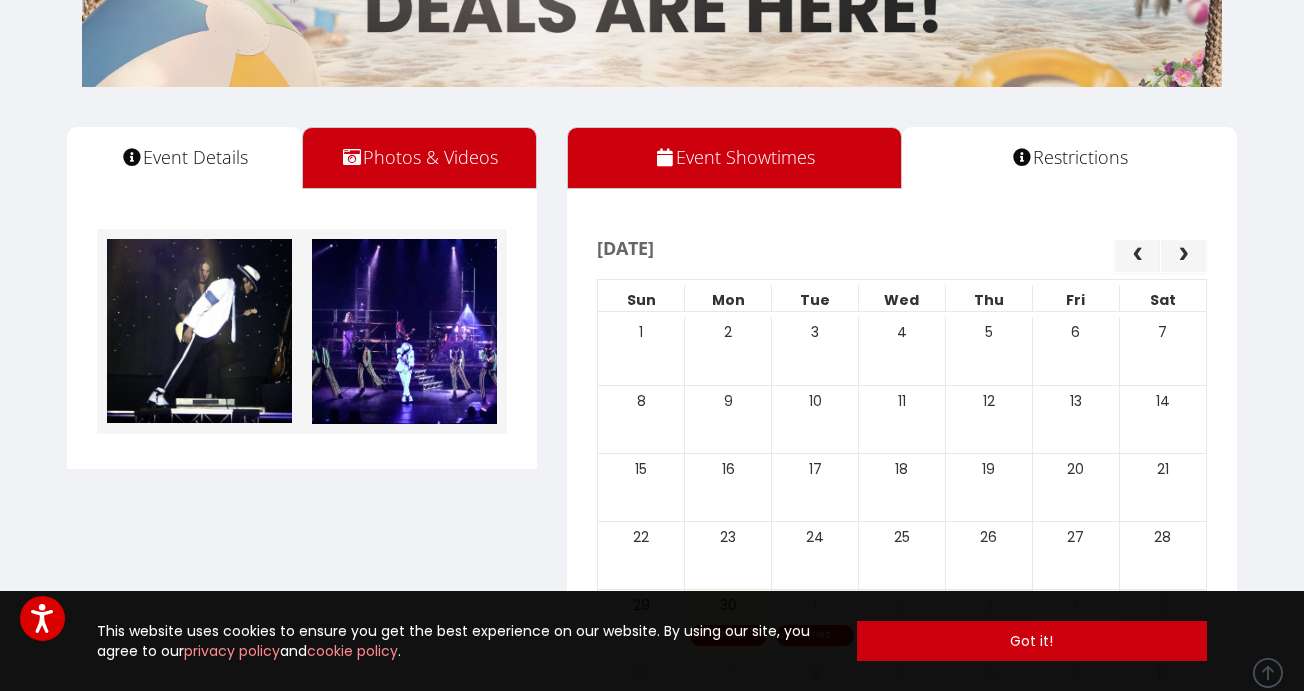 click at bounding box center [199, 331] 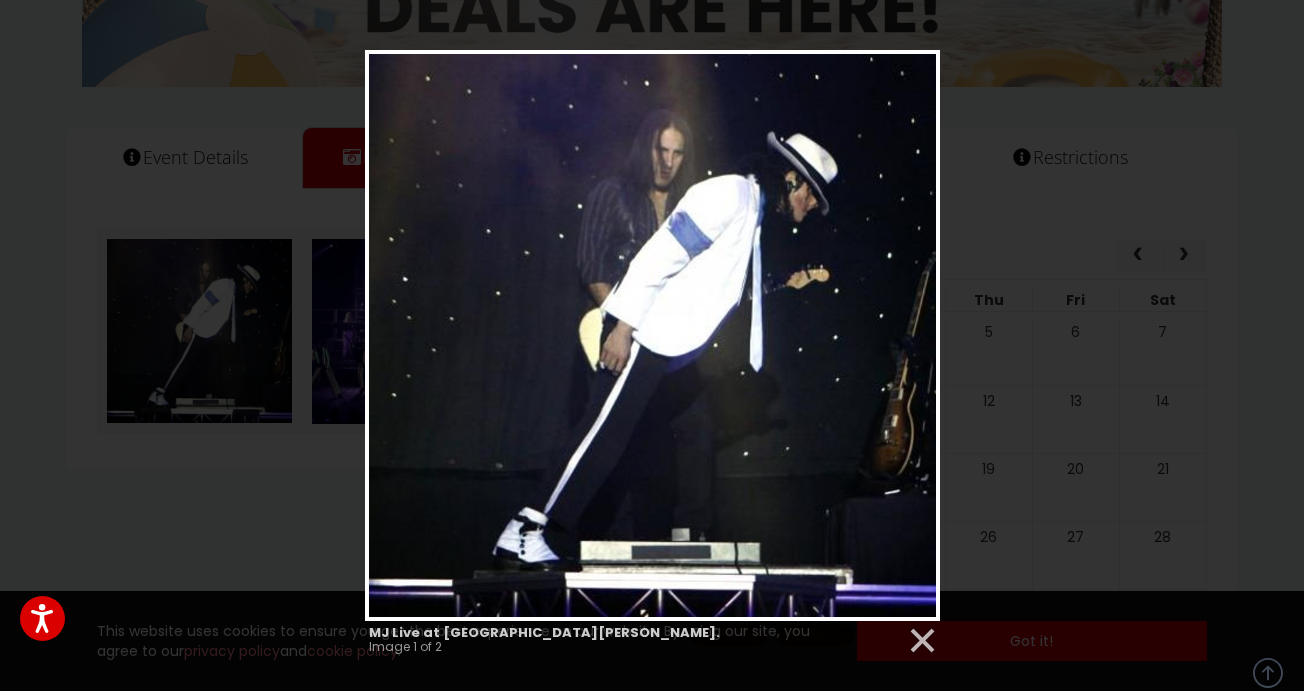 click at bounding box center [652, 335] 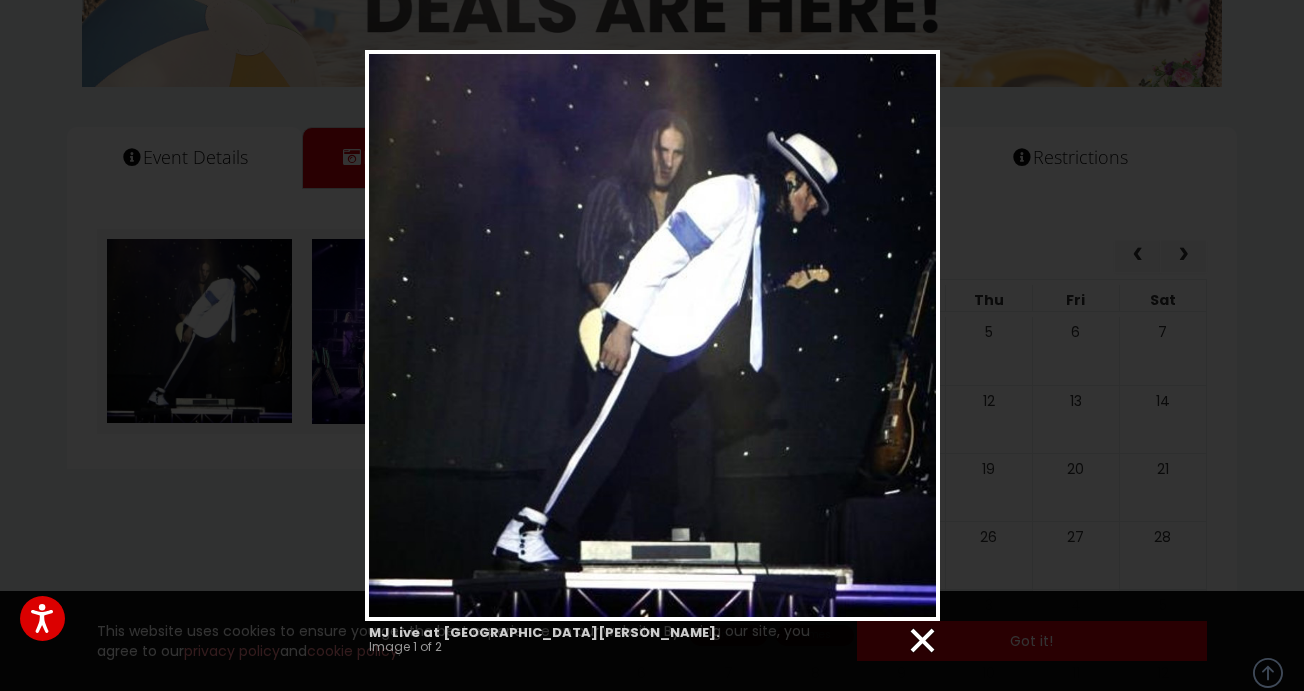 click at bounding box center [921, 641] 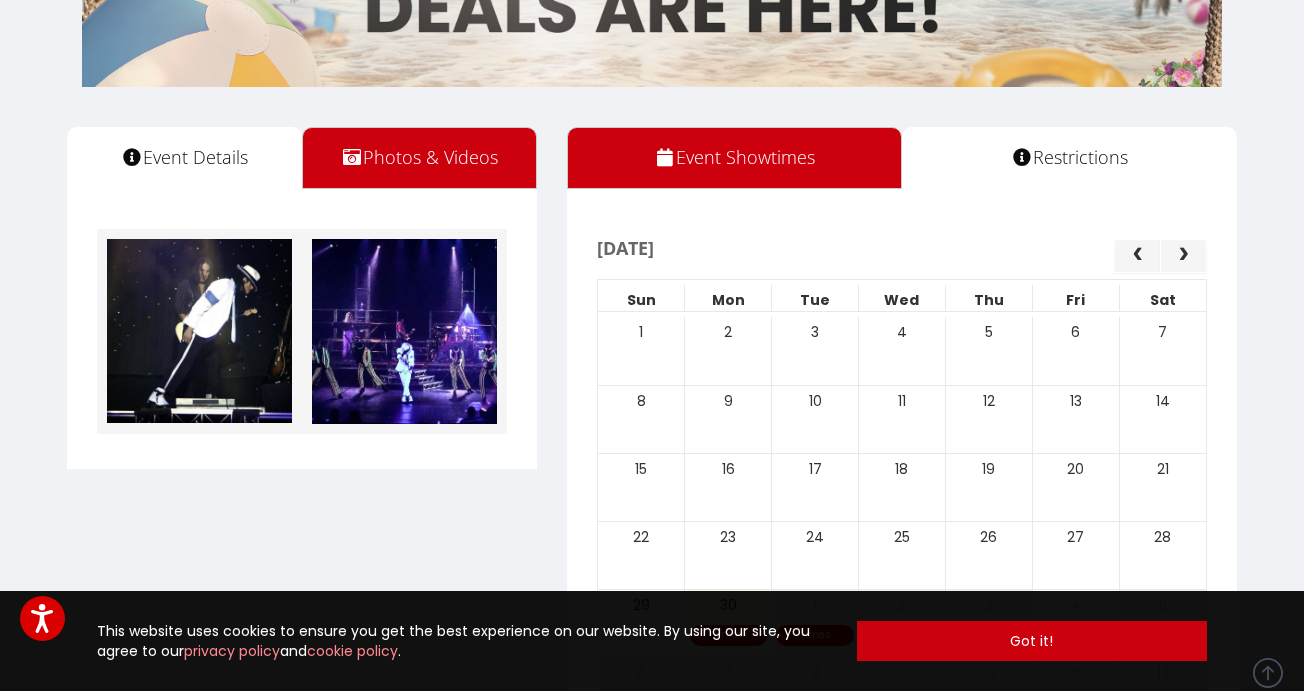 click at bounding box center [404, 331] 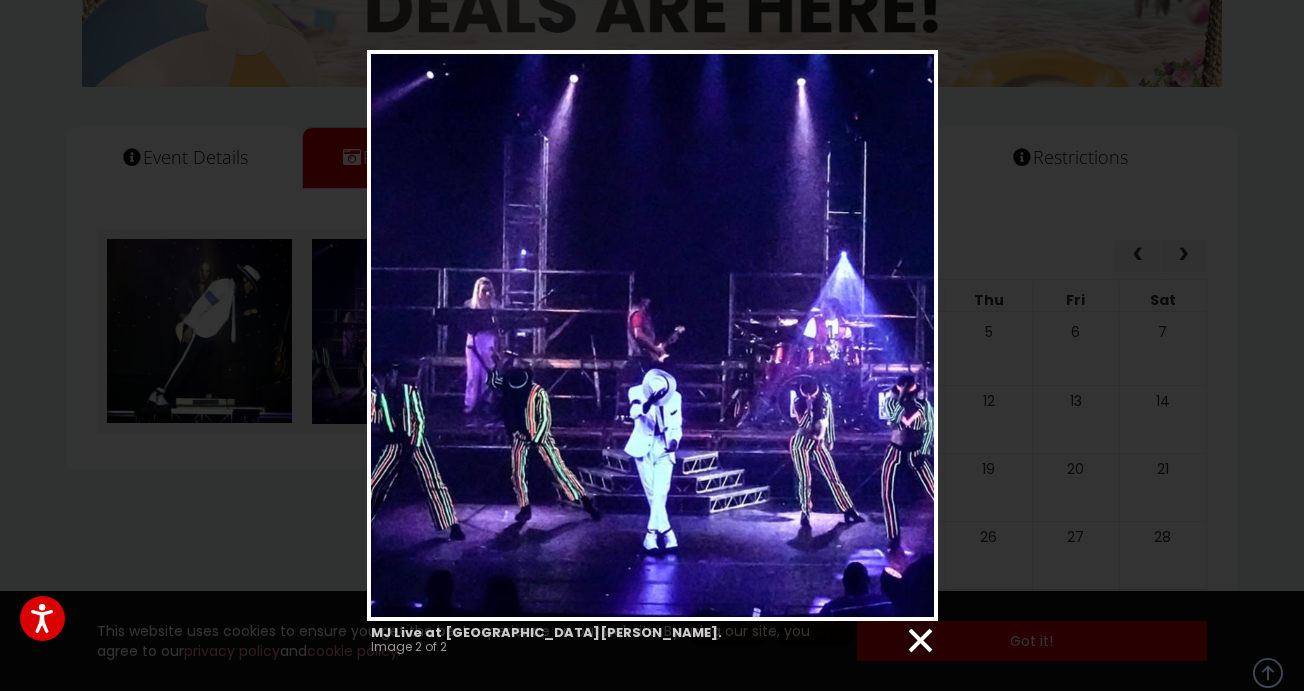 click at bounding box center (919, 641) 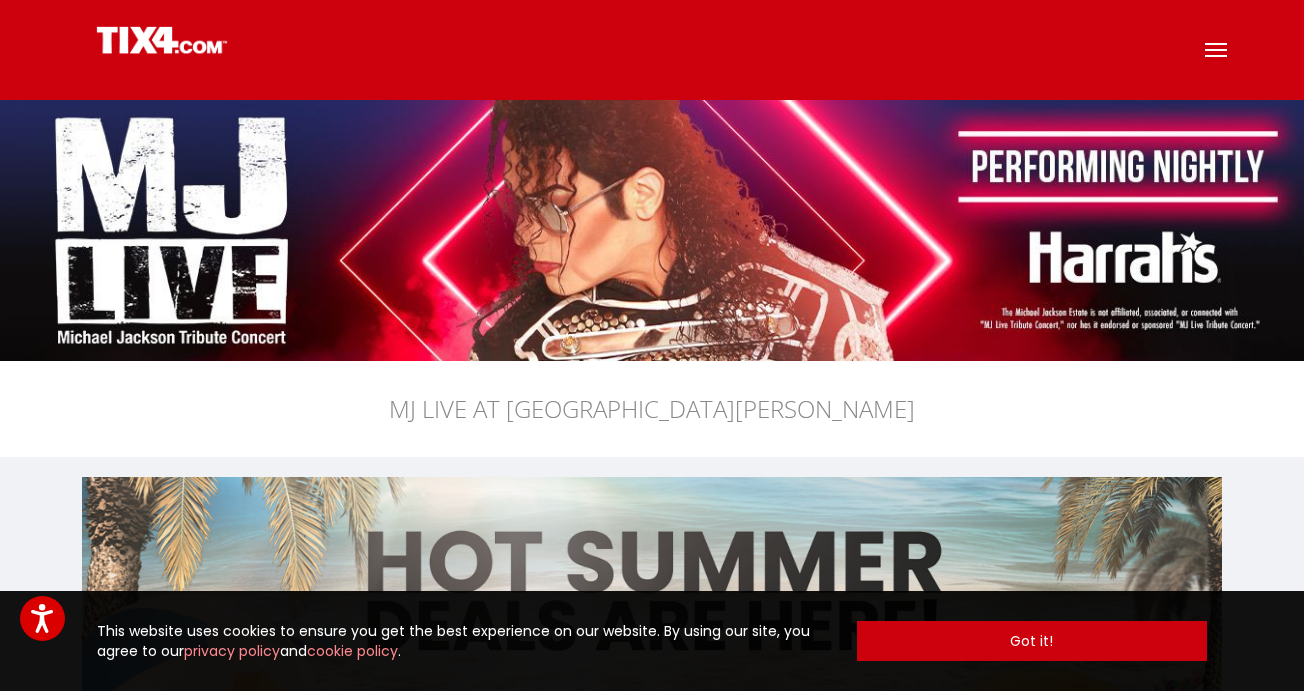 scroll, scrollTop: 0, scrollLeft: 0, axis: both 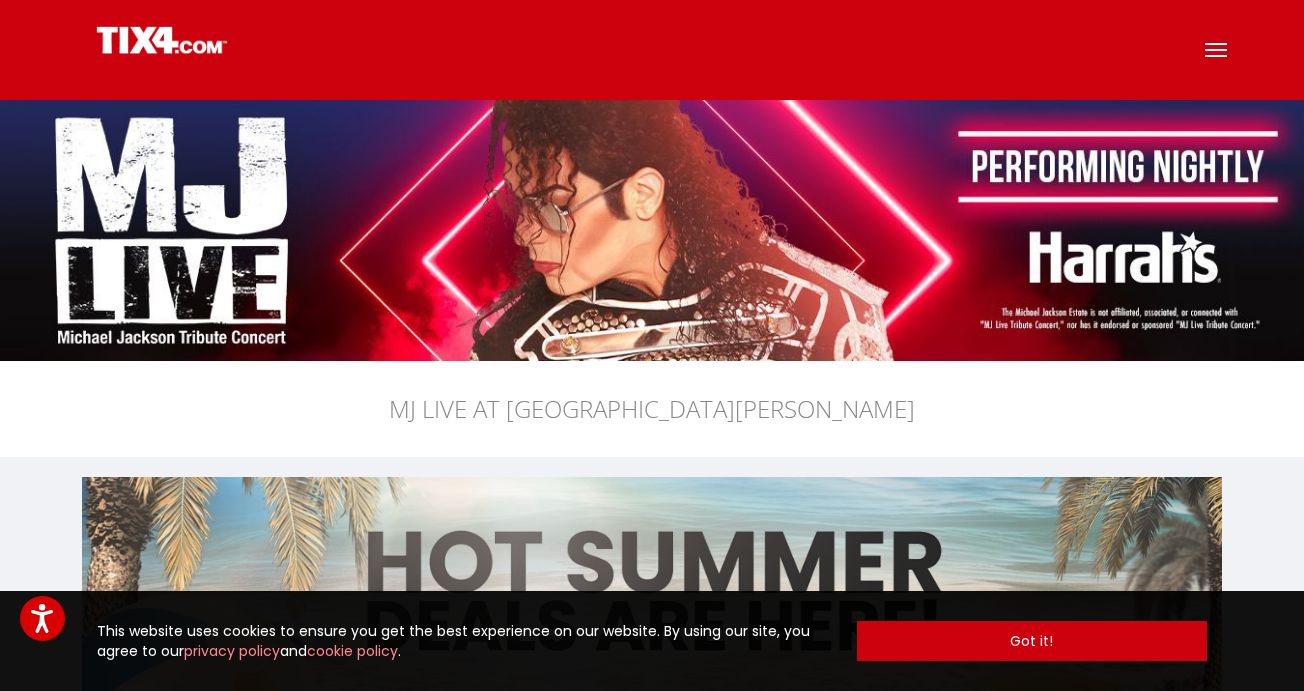 click at bounding box center [1216, 50] 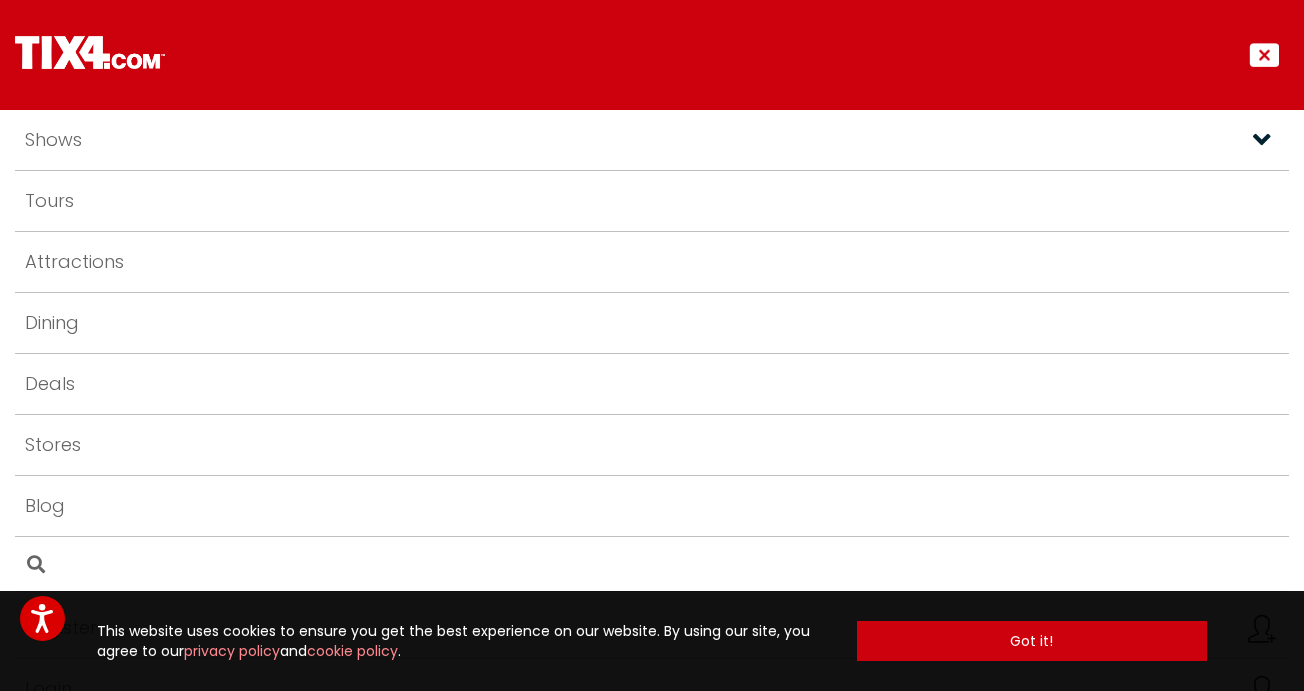 click on "Shows" at bounding box center [53, 140] 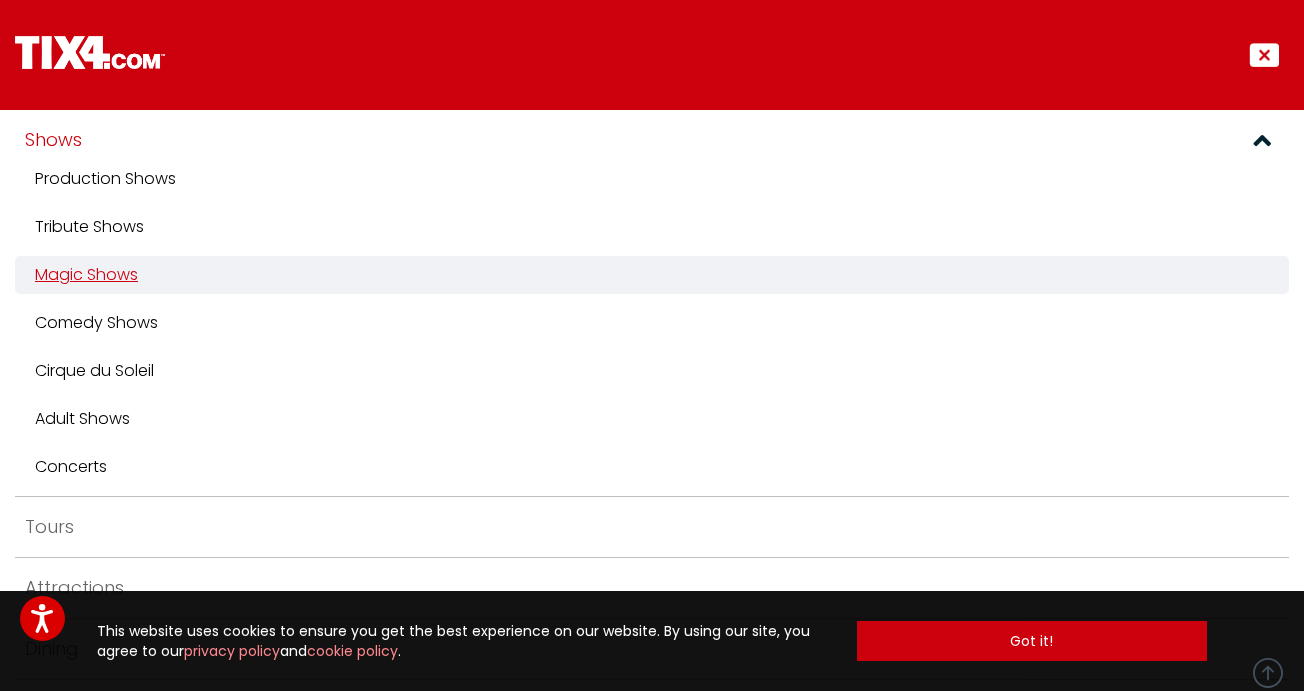 scroll, scrollTop: 96, scrollLeft: 0, axis: vertical 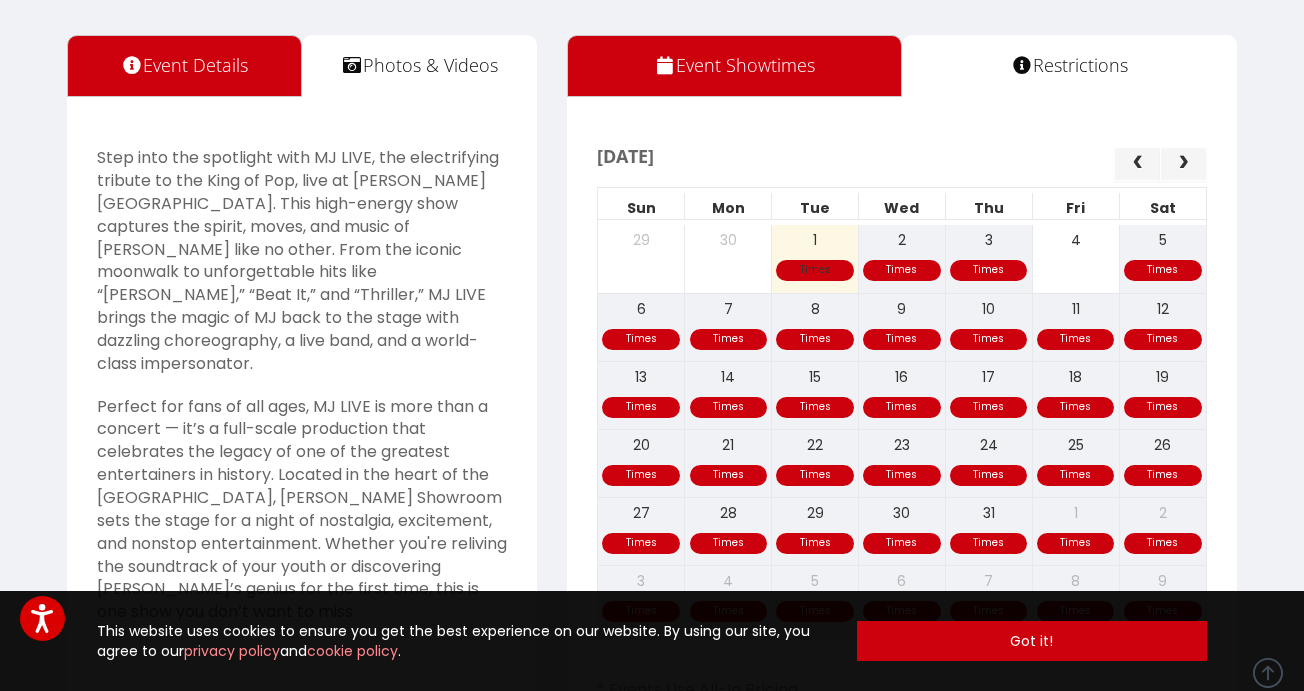 click on "Times Times Times Times 29 30 1 2 3 4 5" 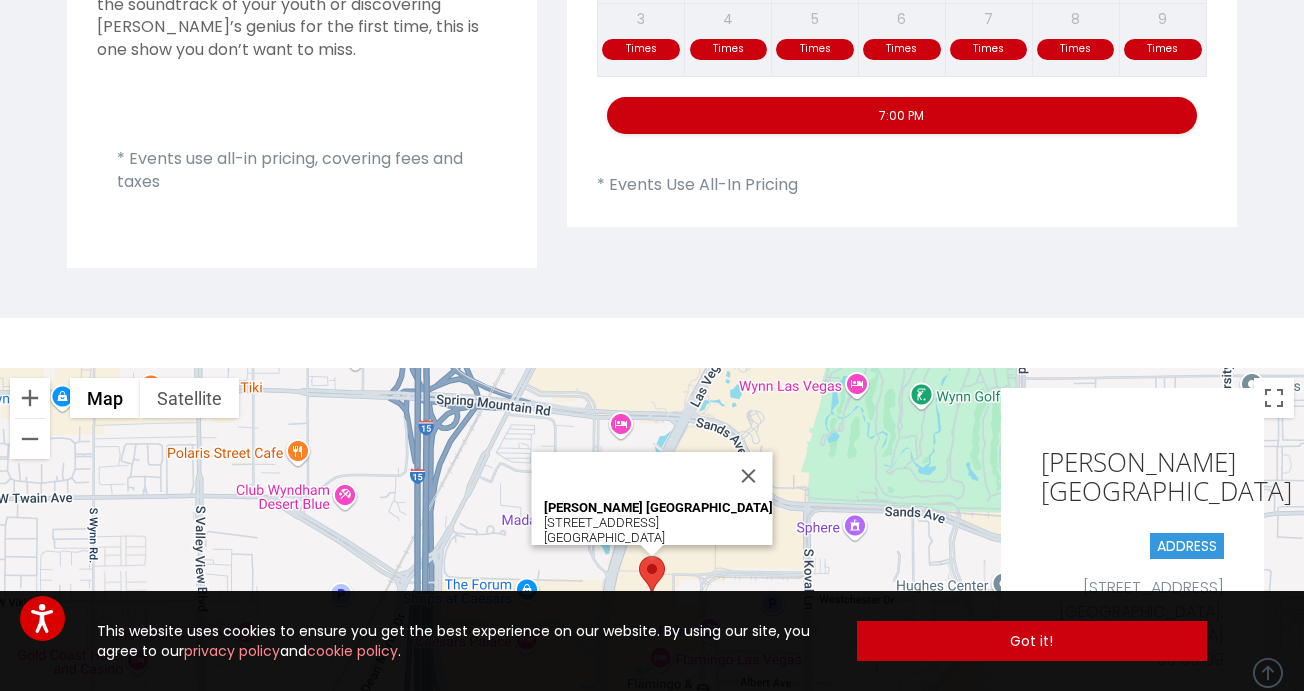 scroll, scrollTop: 1267, scrollLeft: 0, axis: vertical 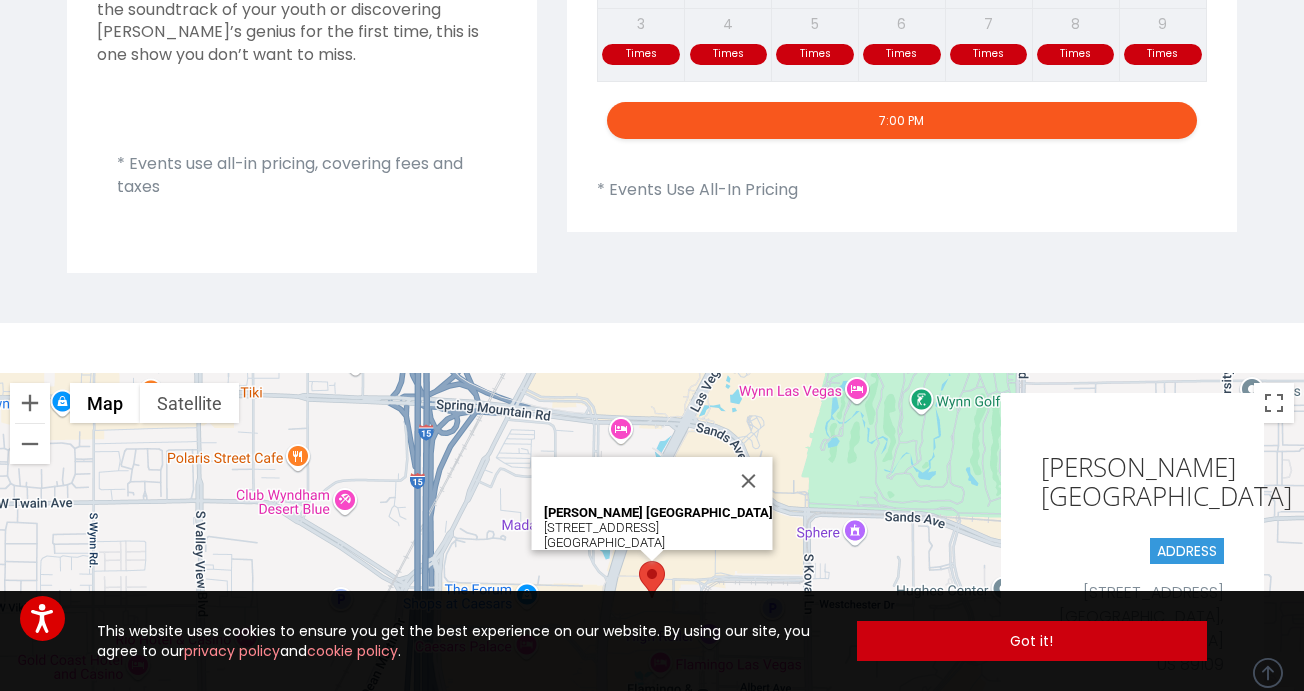 click on "7:00 PM" at bounding box center (902, 120) 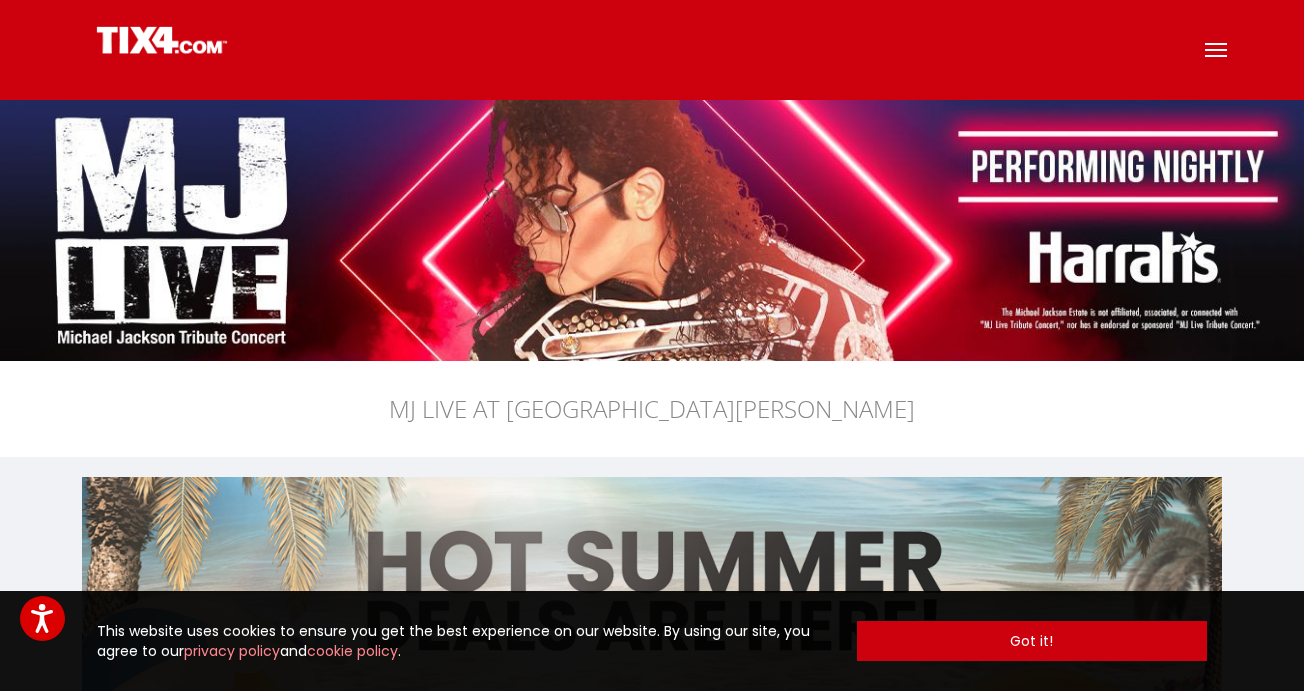 scroll, scrollTop: 0, scrollLeft: 0, axis: both 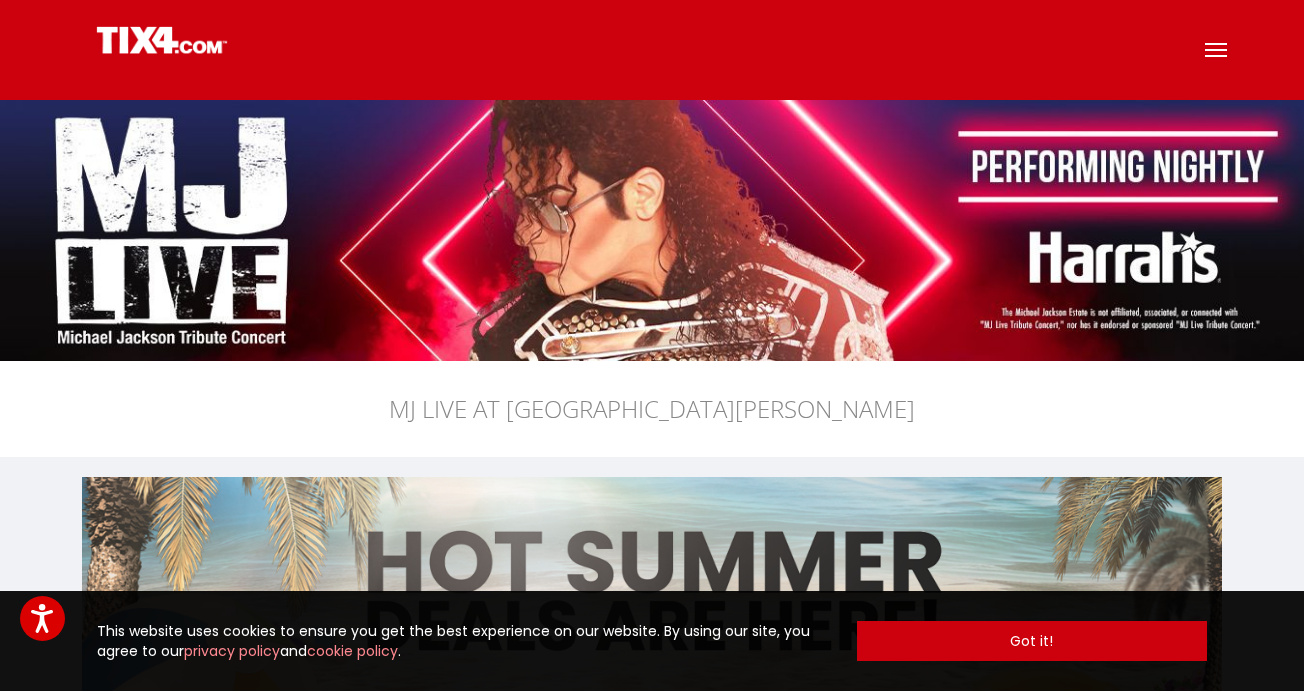 click at bounding box center (1216, 50) 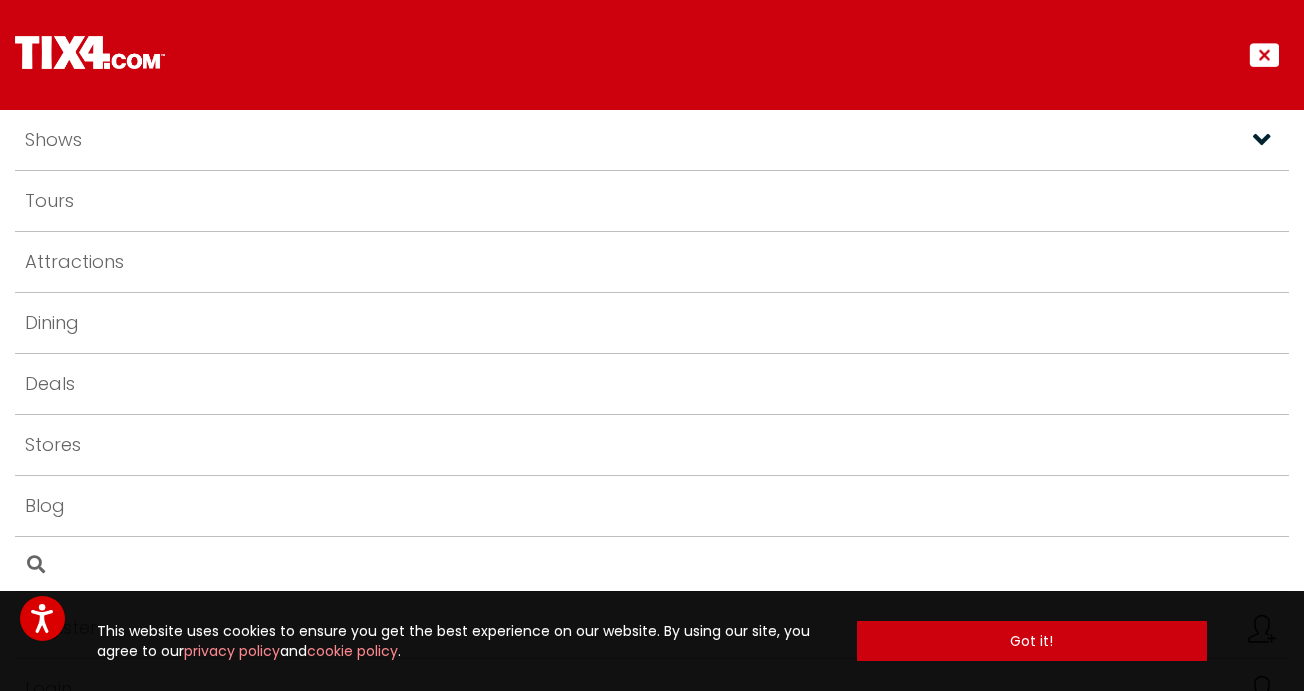 scroll, scrollTop: 0, scrollLeft: 0, axis: both 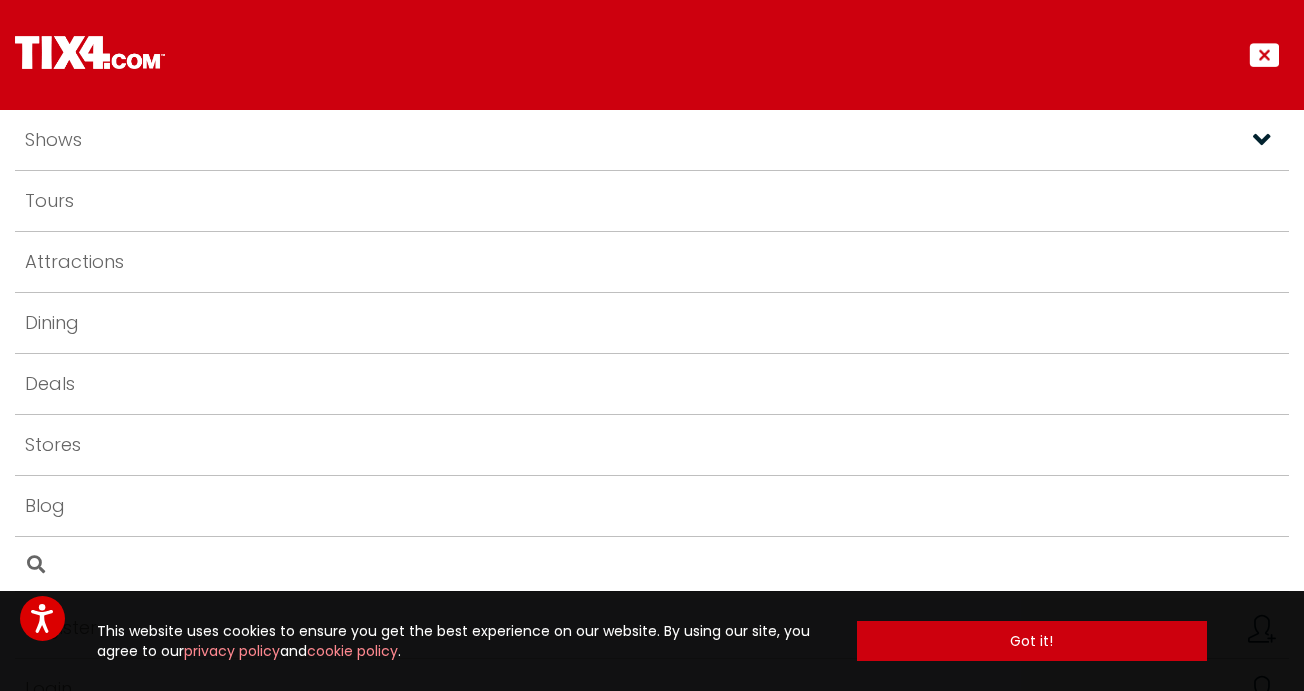 click at bounding box center (1264, 55) 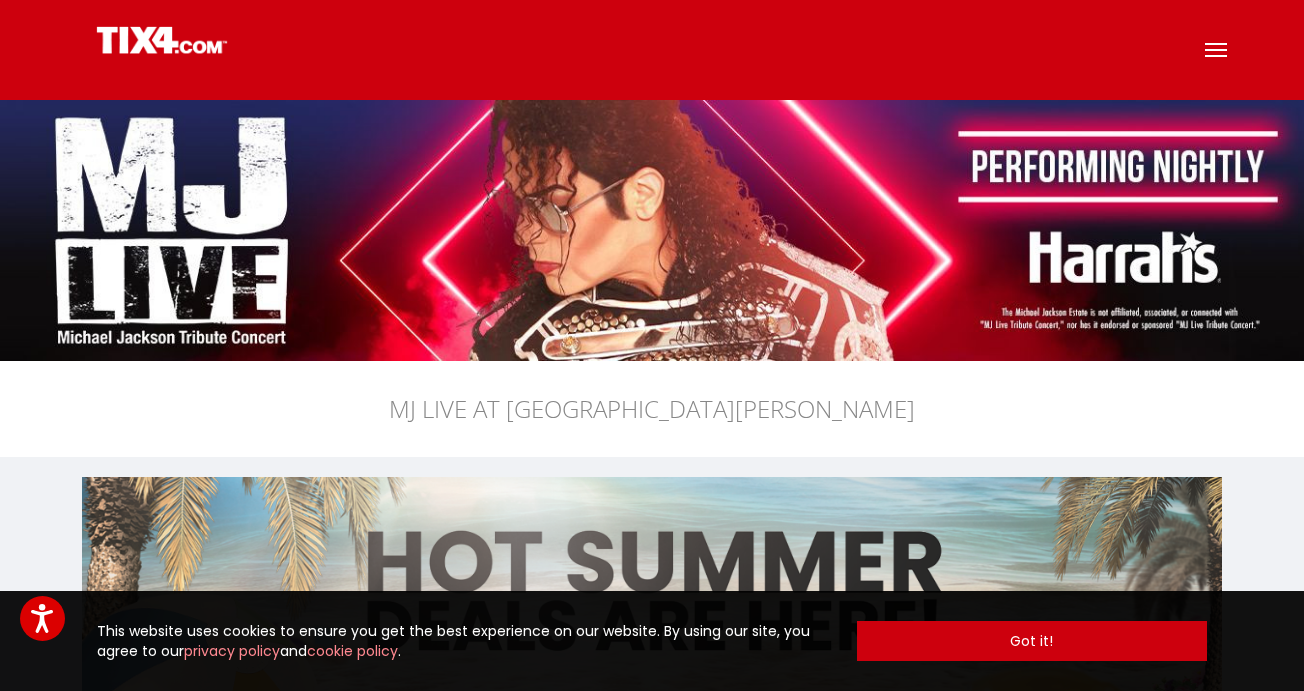click at bounding box center (652, 230) 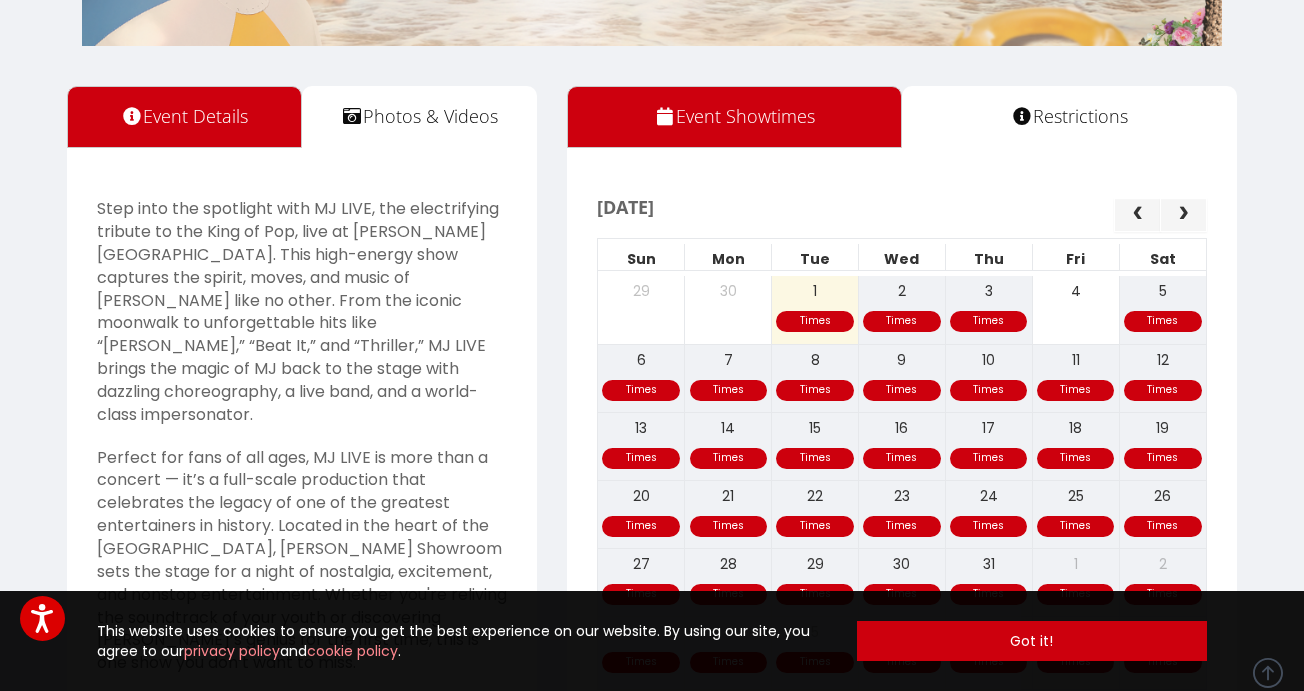 scroll, scrollTop: 664, scrollLeft: 0, axis: vertical 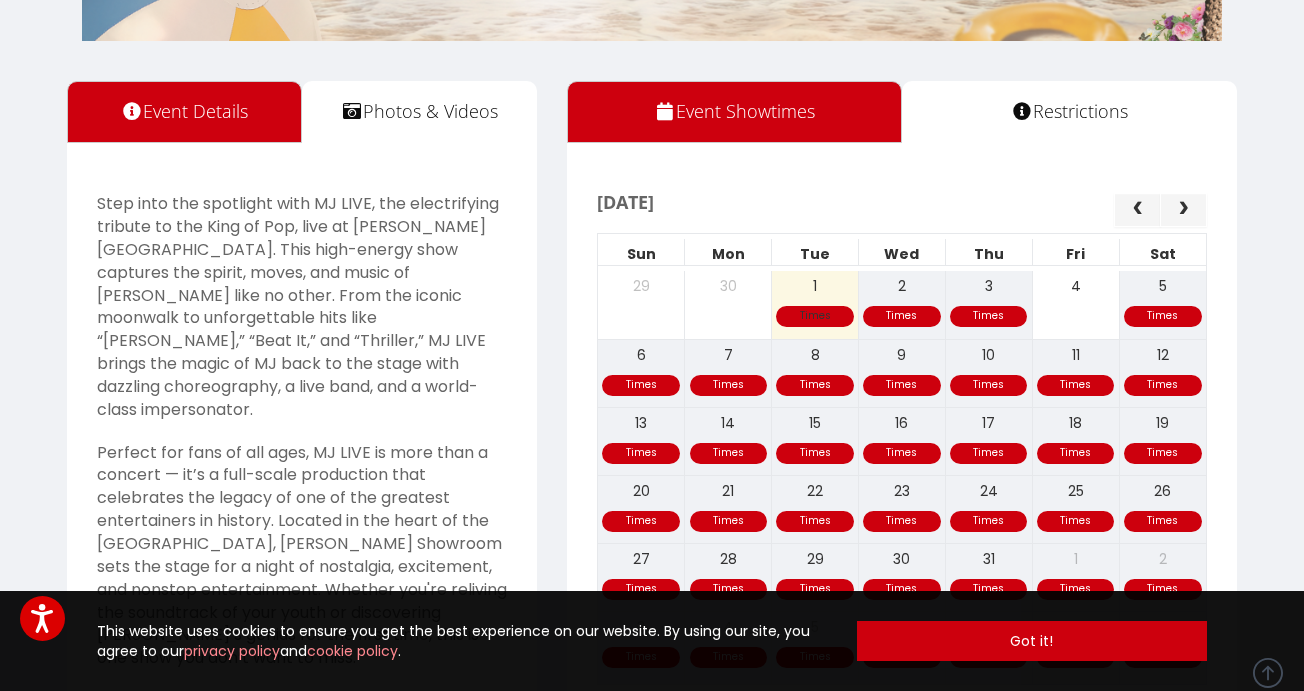 click on "Times Times Times Times 29 30 1 2 3 4 5" 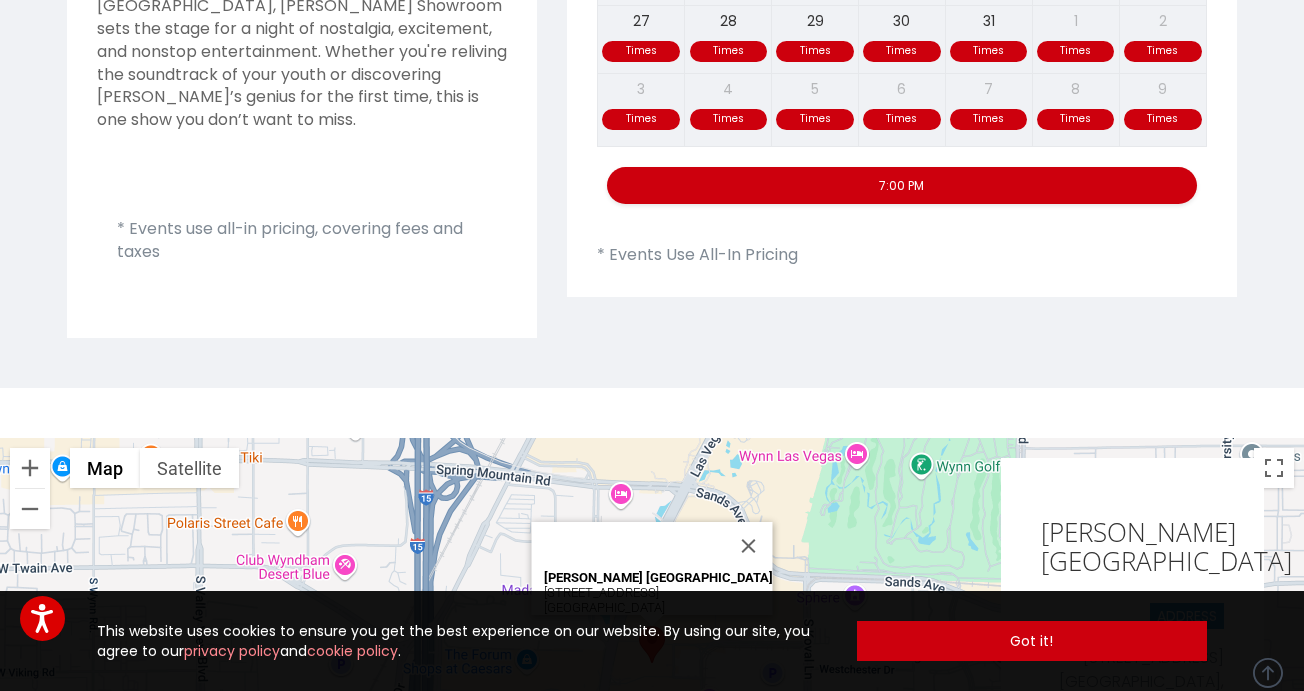 scroll, scrollTop: 1188, scrollLeft: 0, axis: vertical 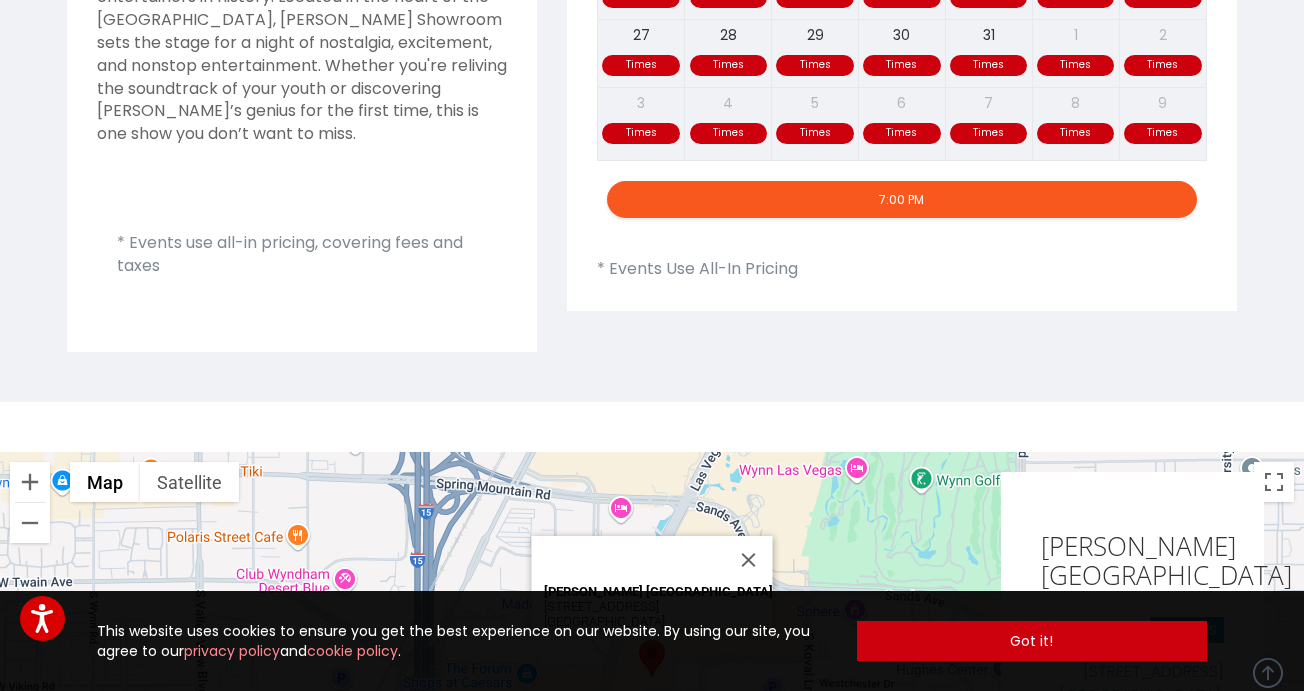 click on "7:00 PM" at bounding box center [902, 199] 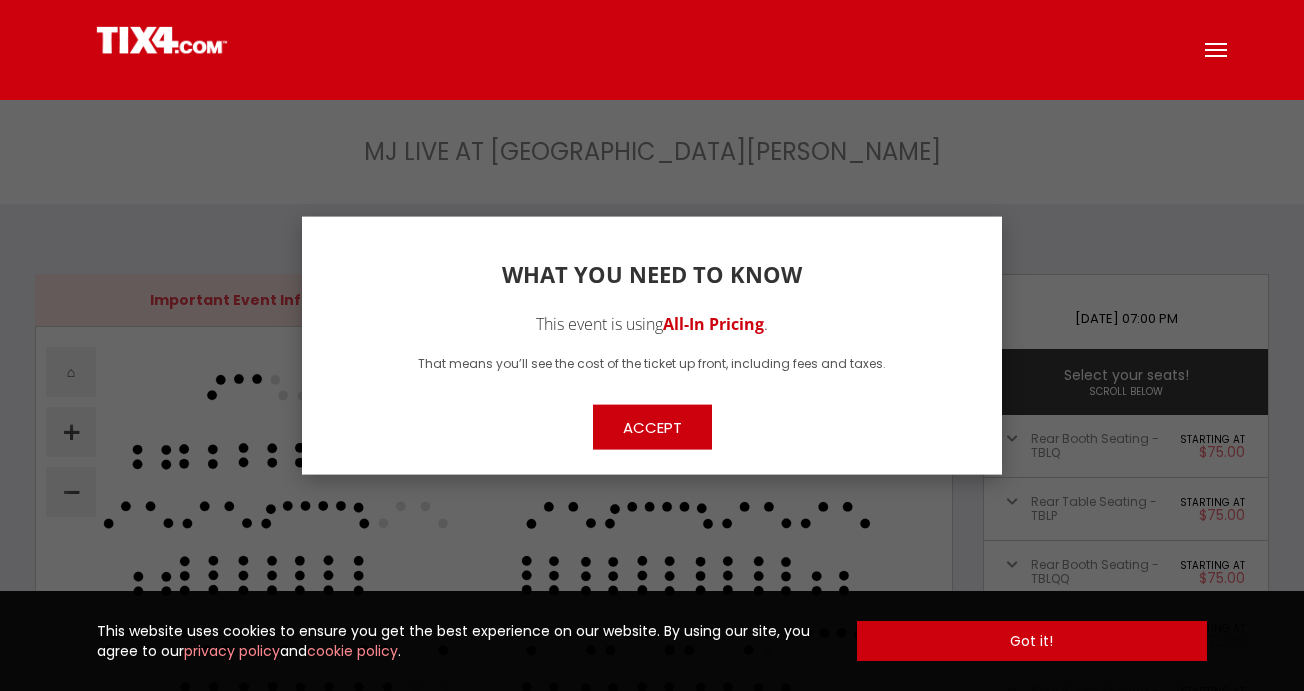 scroll, scrollTop: 0, scrollLeft: 0, axis: both 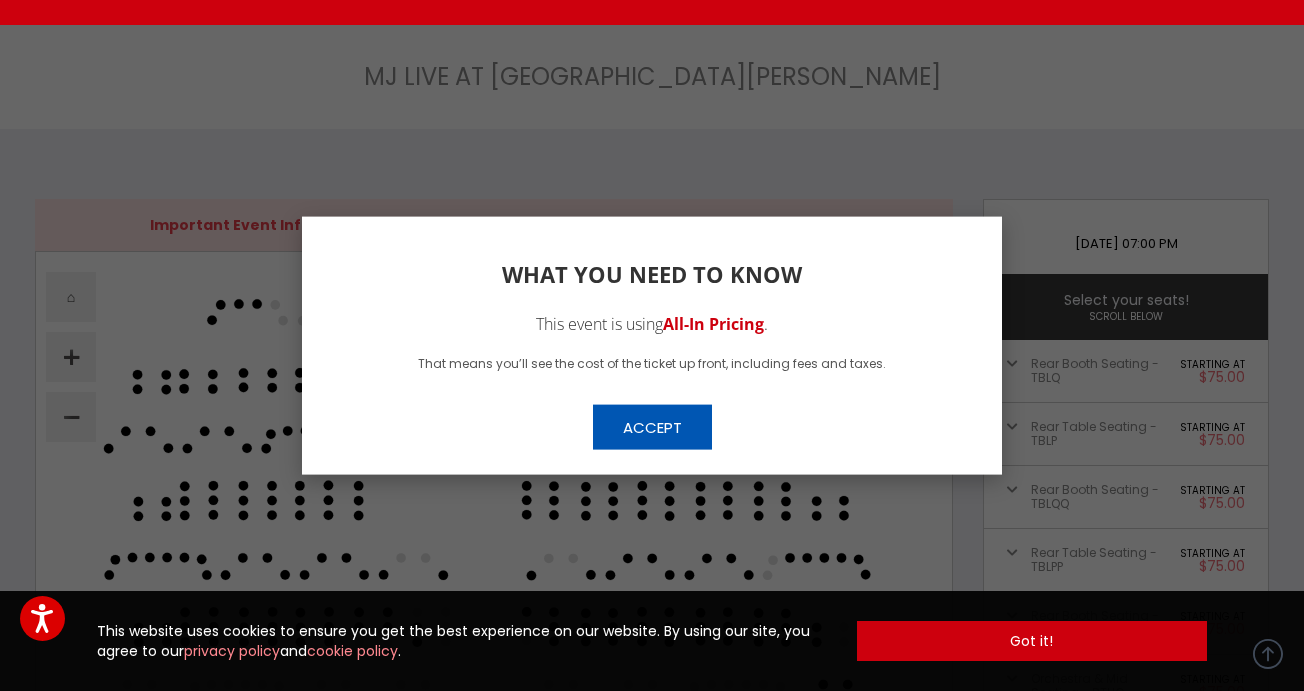 click on "Accept" at bounding box center (652, 426) 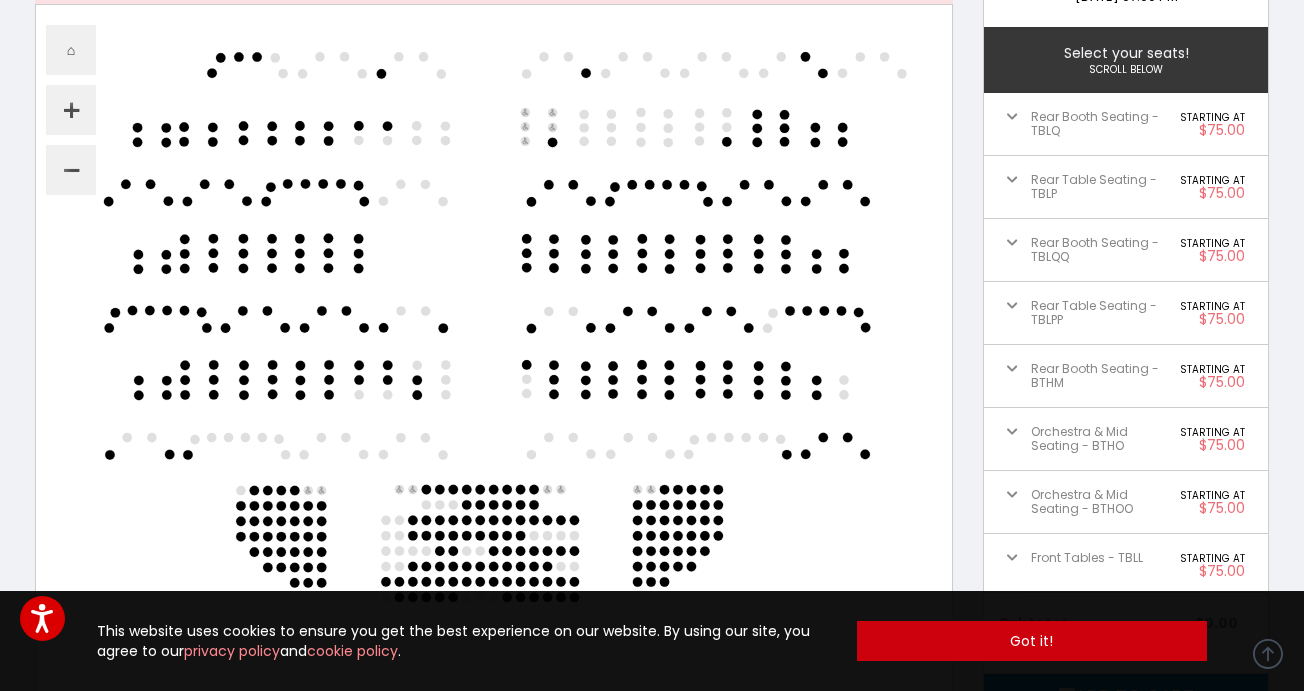 scroll, scrollTop: 311, scrollLeft: 0, axis: vertical 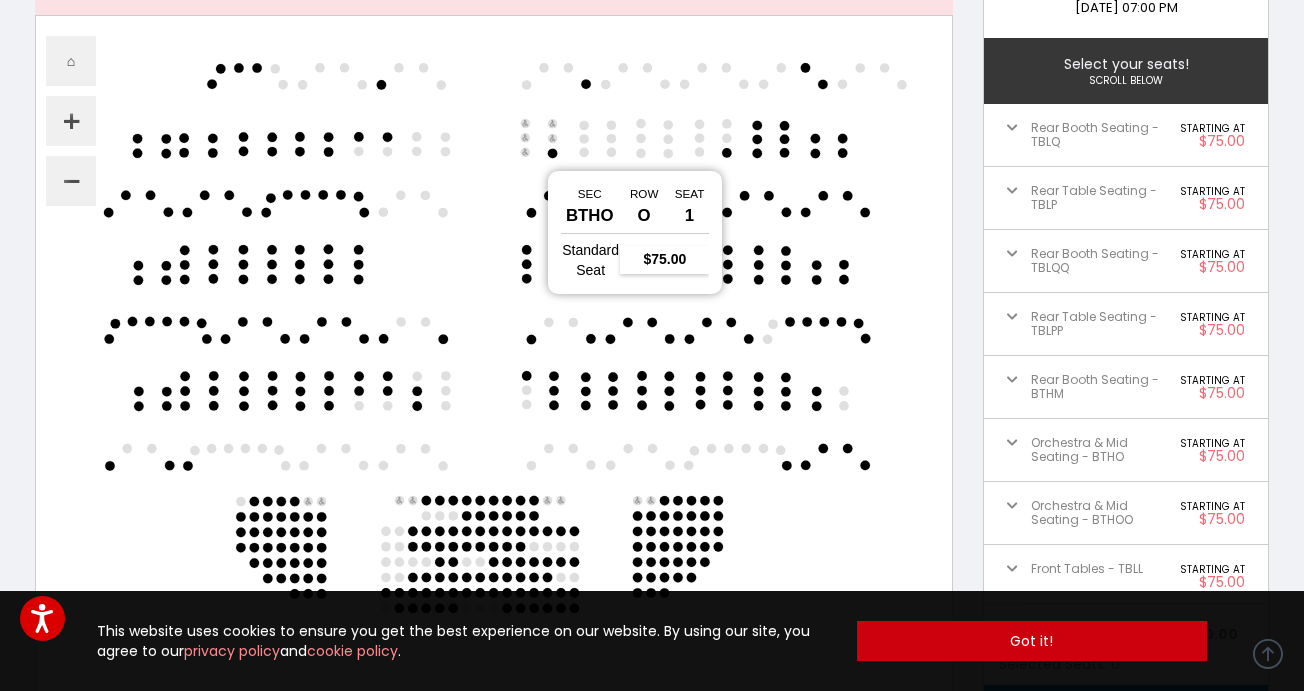 click 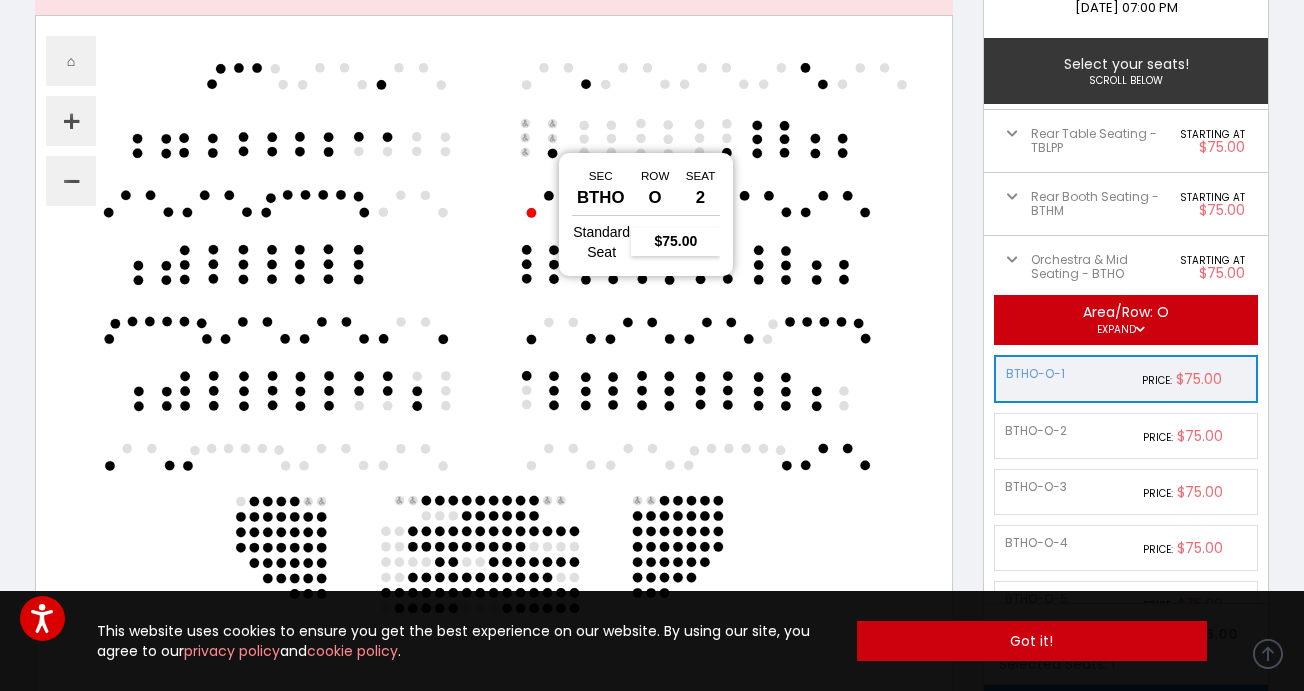 click 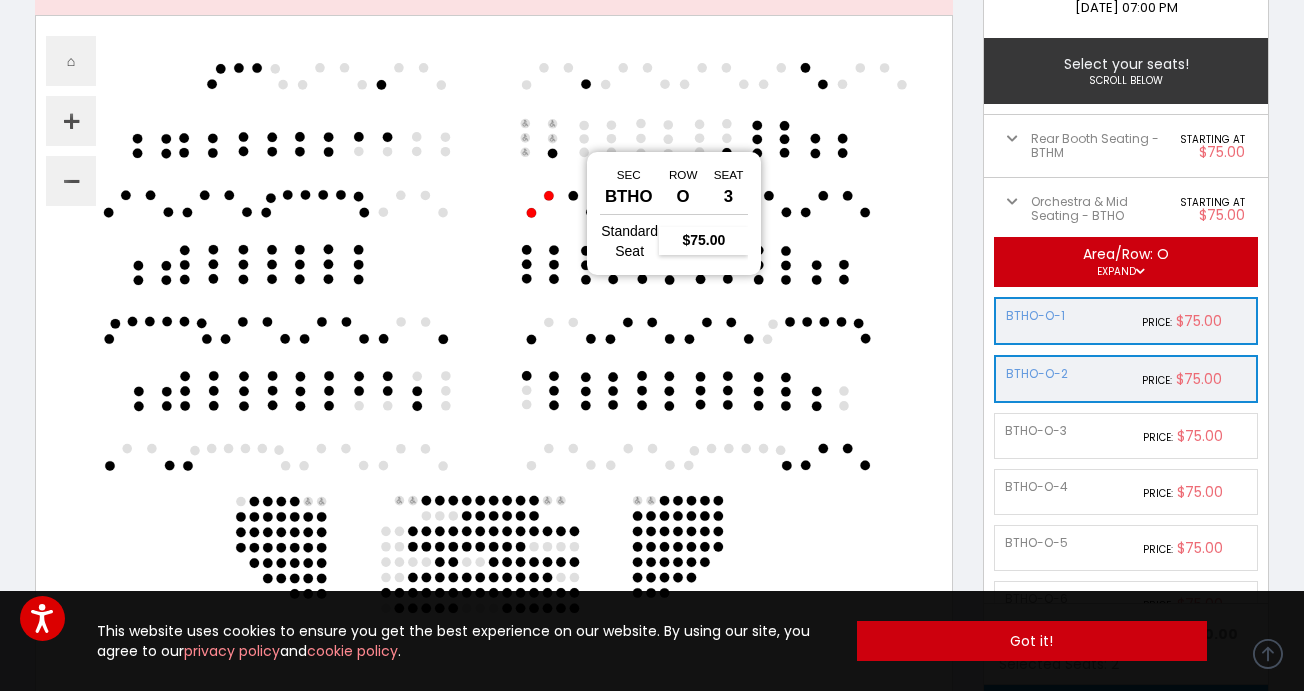 click 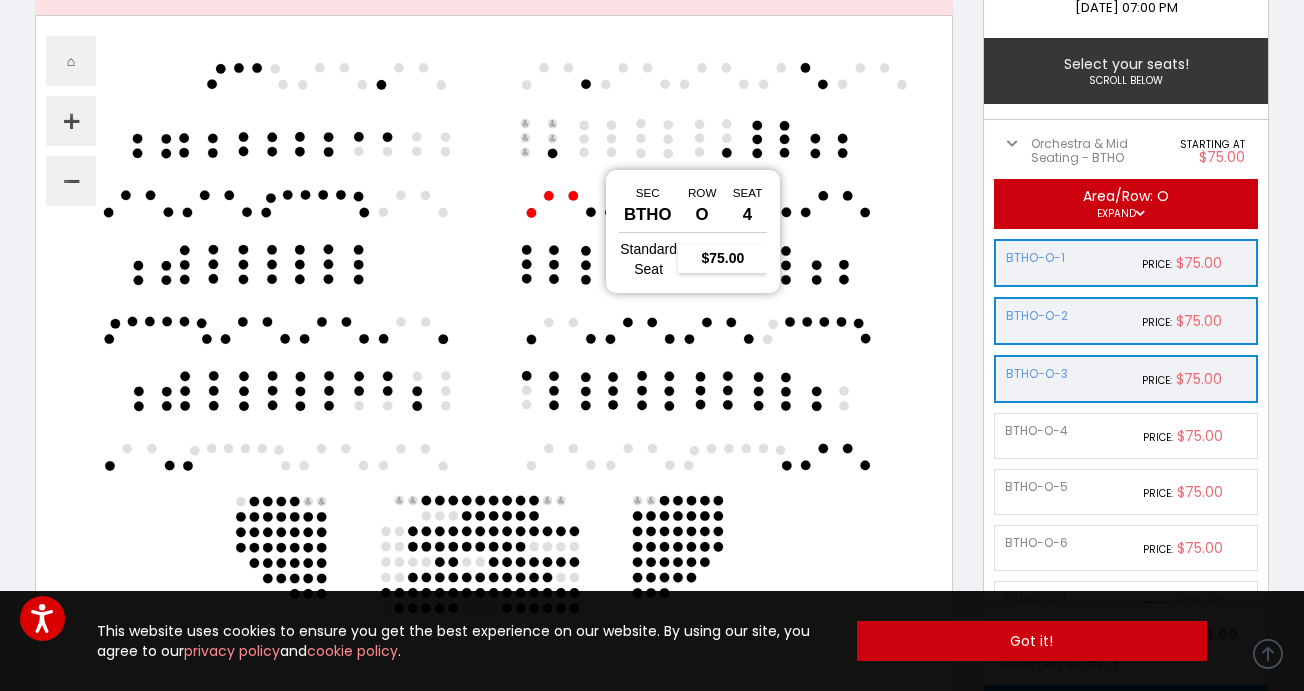 click 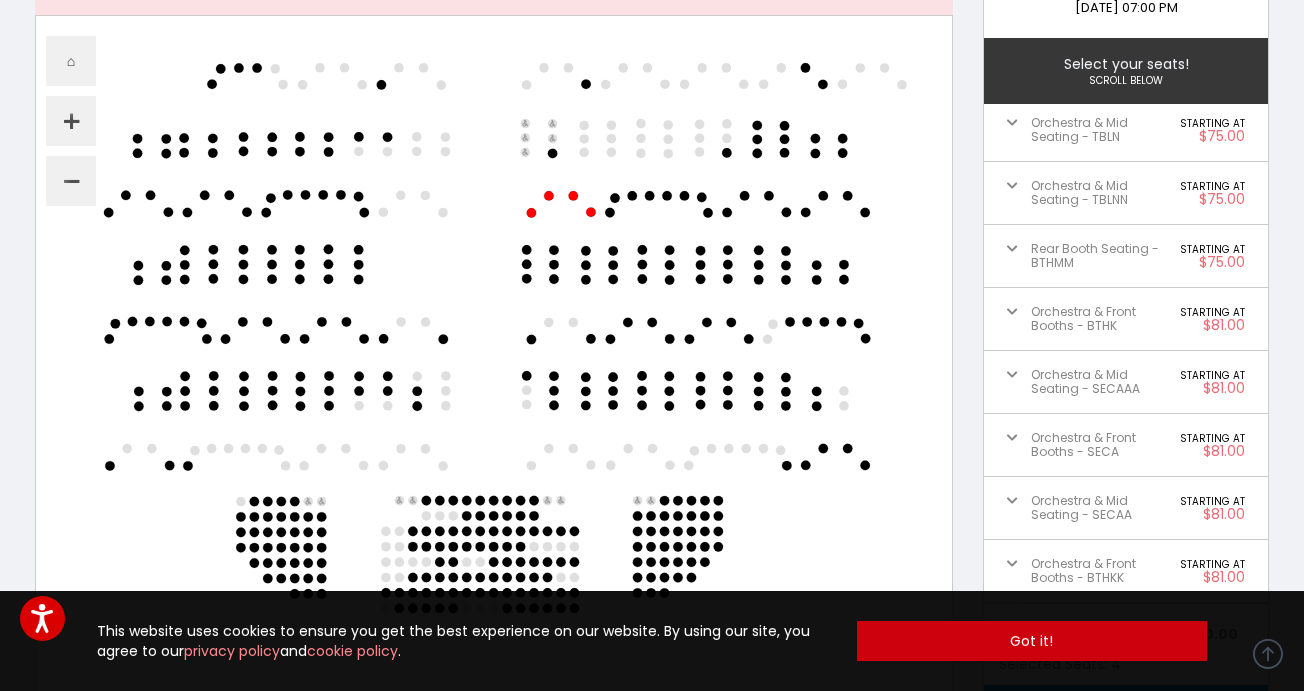 scroll, scrollTop: 1762, scrollLeft: 0, axis: vertical 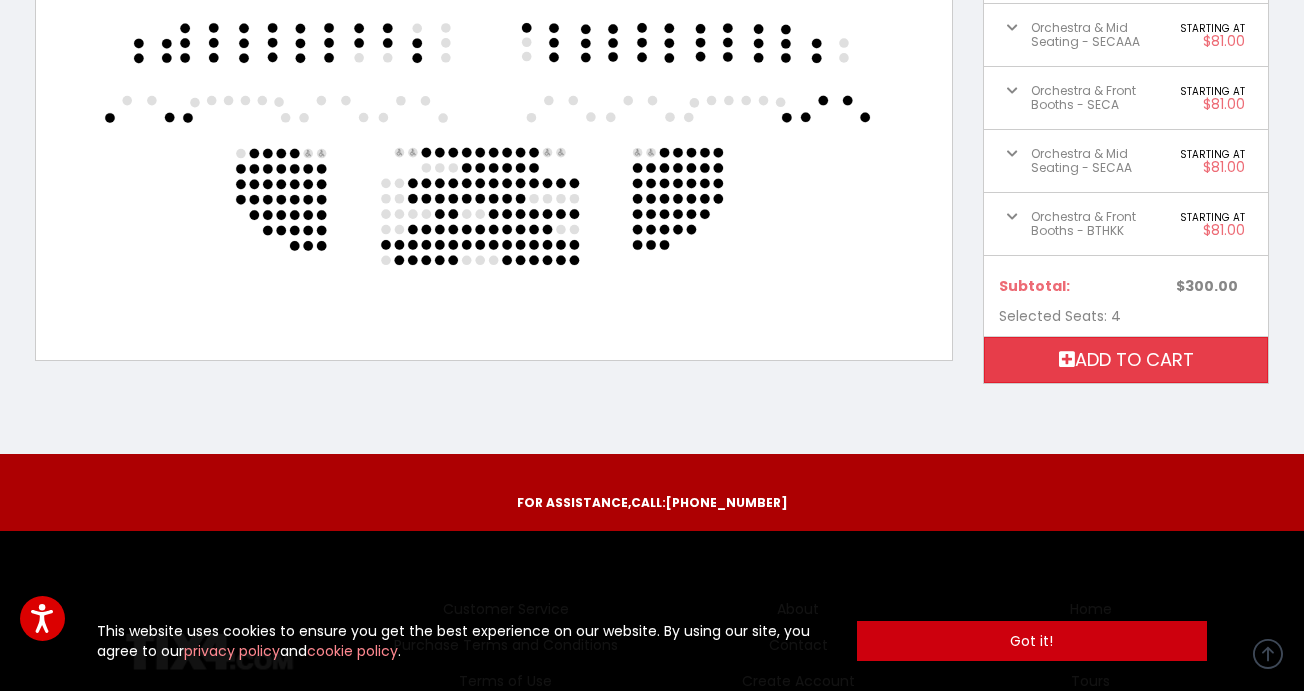 click on "Add
to cart" at bounding box center (1126, 360) 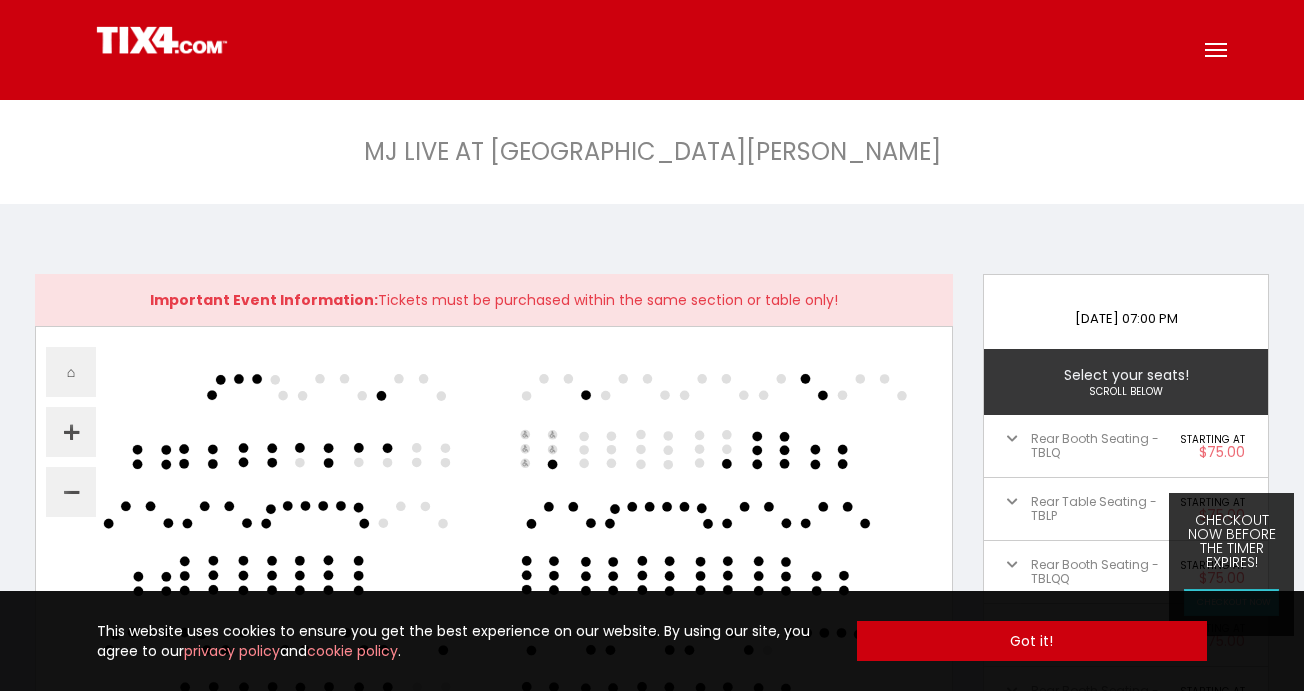 scroll, scrollTop: 0, scrollLeft: 0, axis: both 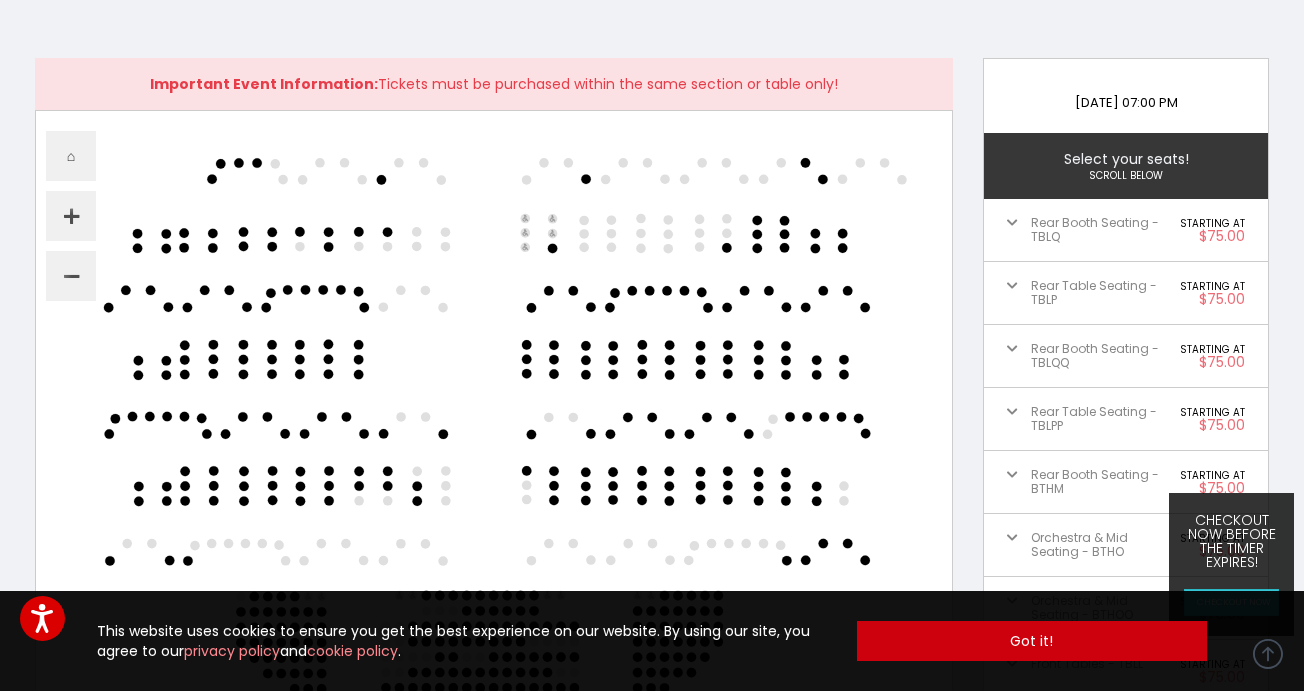 click on ".seat path {fill: white;} svg{background-repeat: no-repeat;background-position: 50%;background-size: contain;}.labels{display:none}.polygons{display:none}" 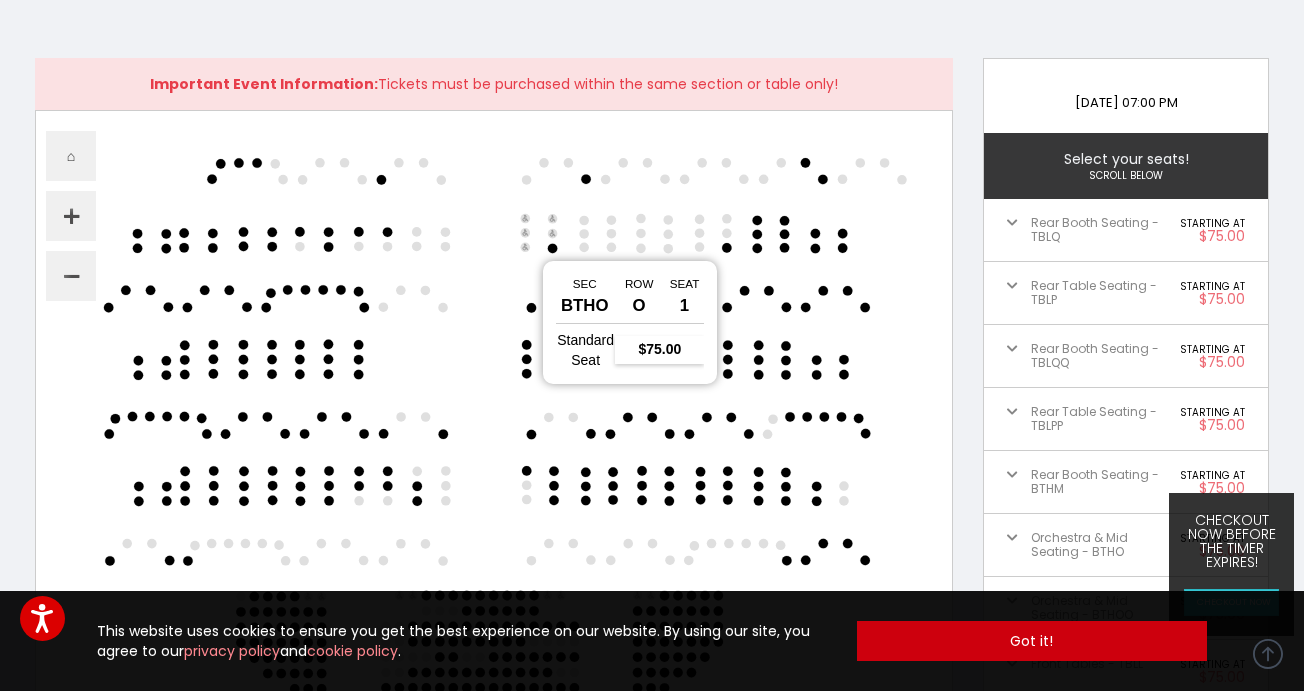 click 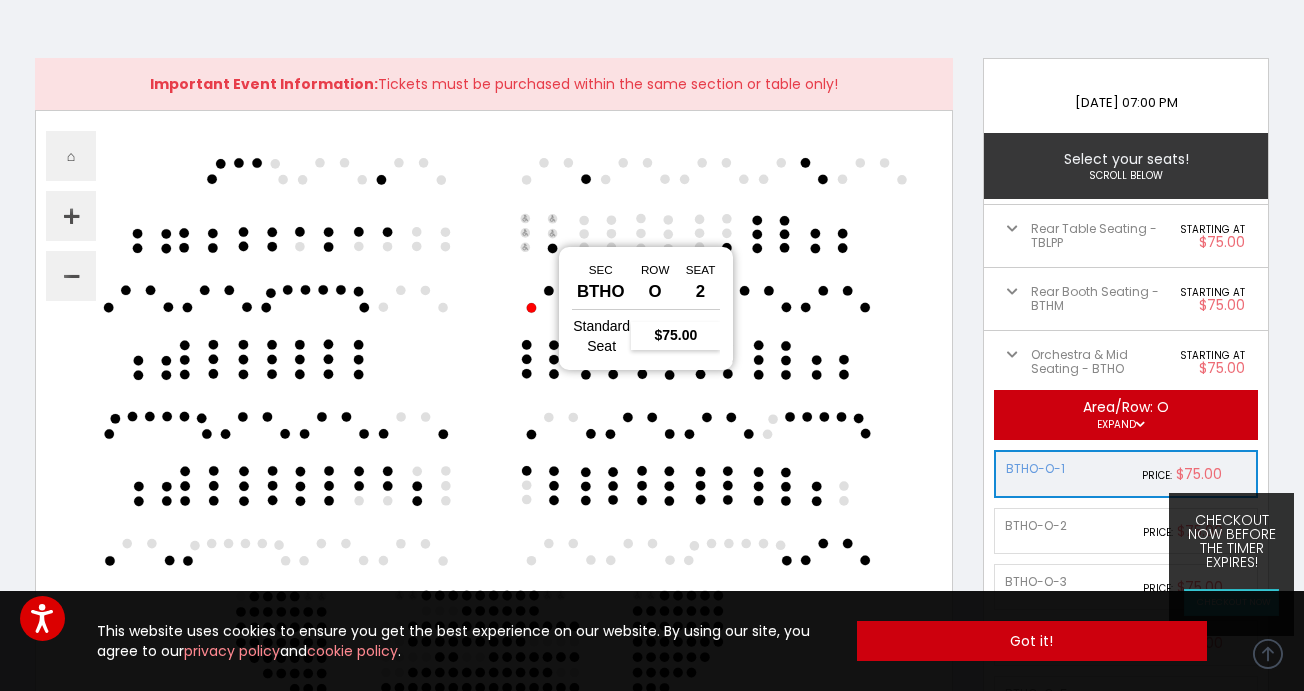 click 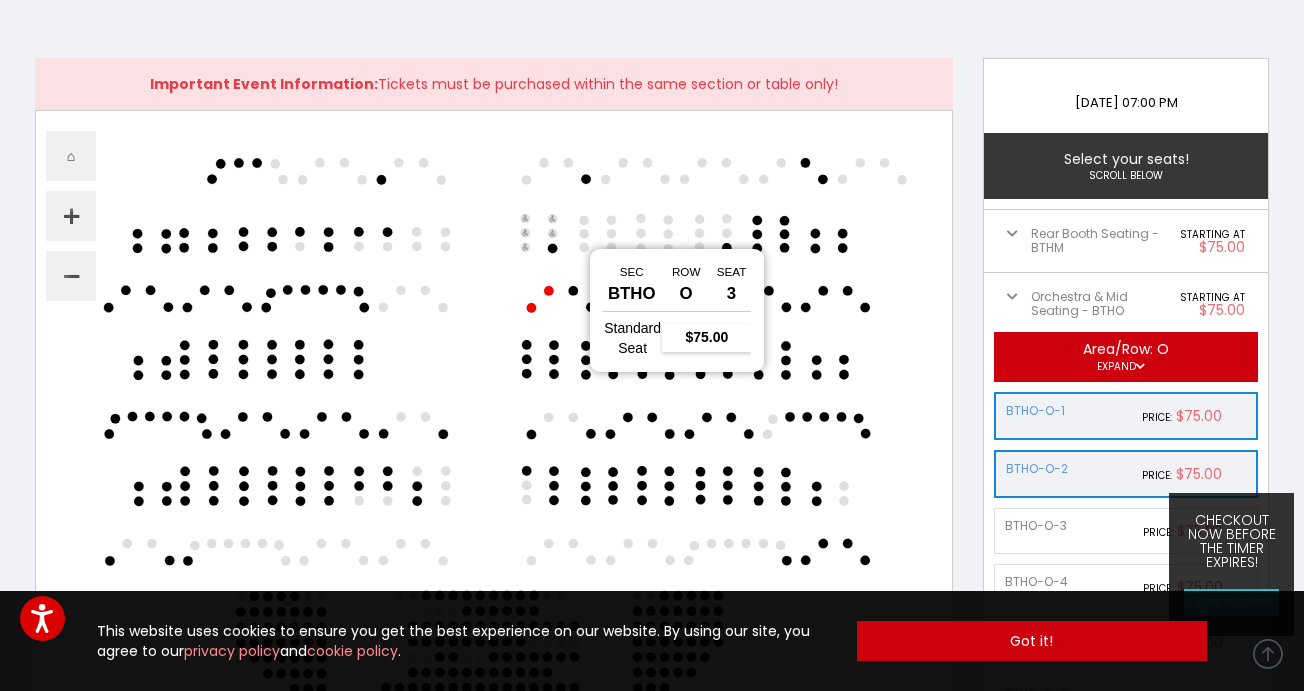 click 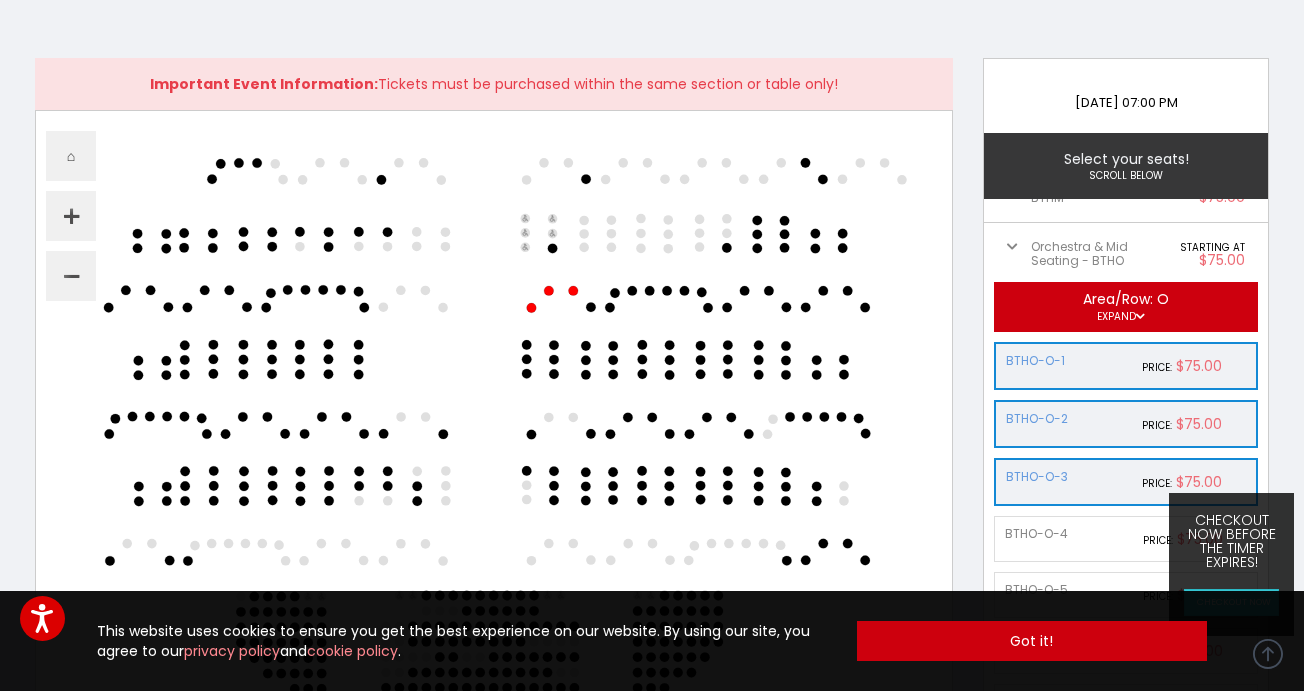 scroll, scrollTop: 299, scrollLeft: 0, axis: vertical 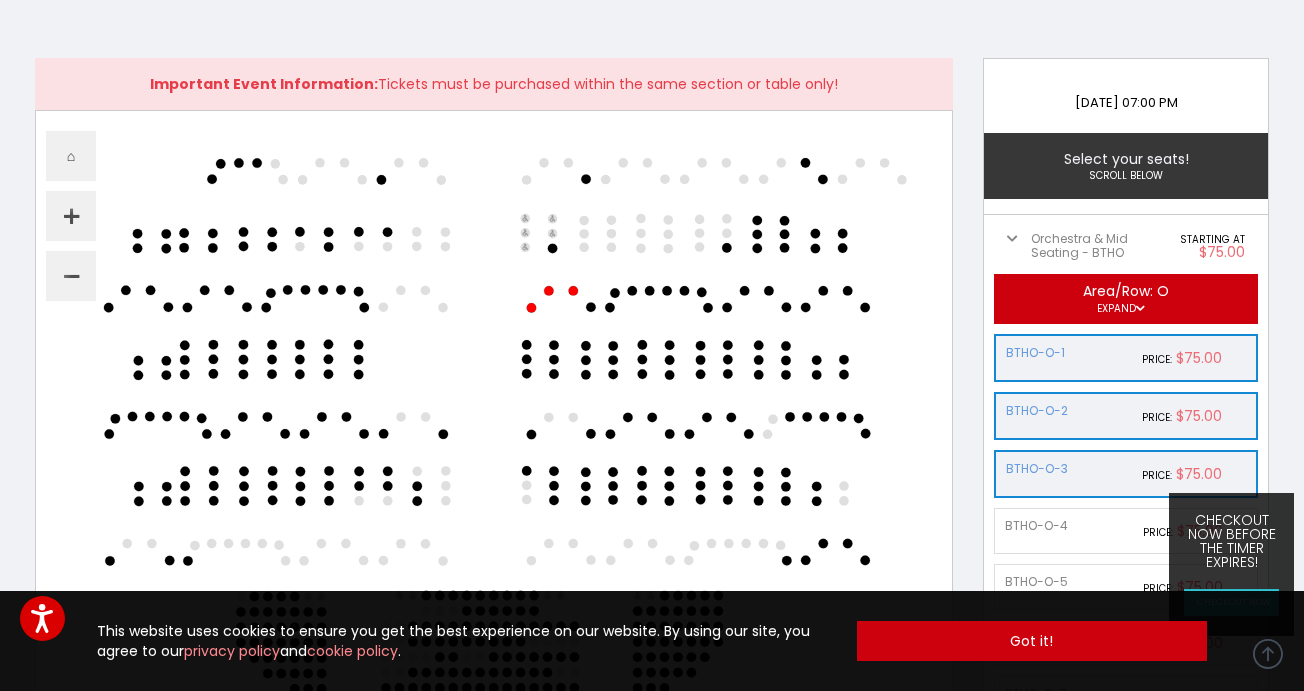 click on ".seat path {fill: white;} svg{background-repeat: no-repeat;background-position: 50%;background-size: contain;}.labels{display:none}.polygons{display:none}" 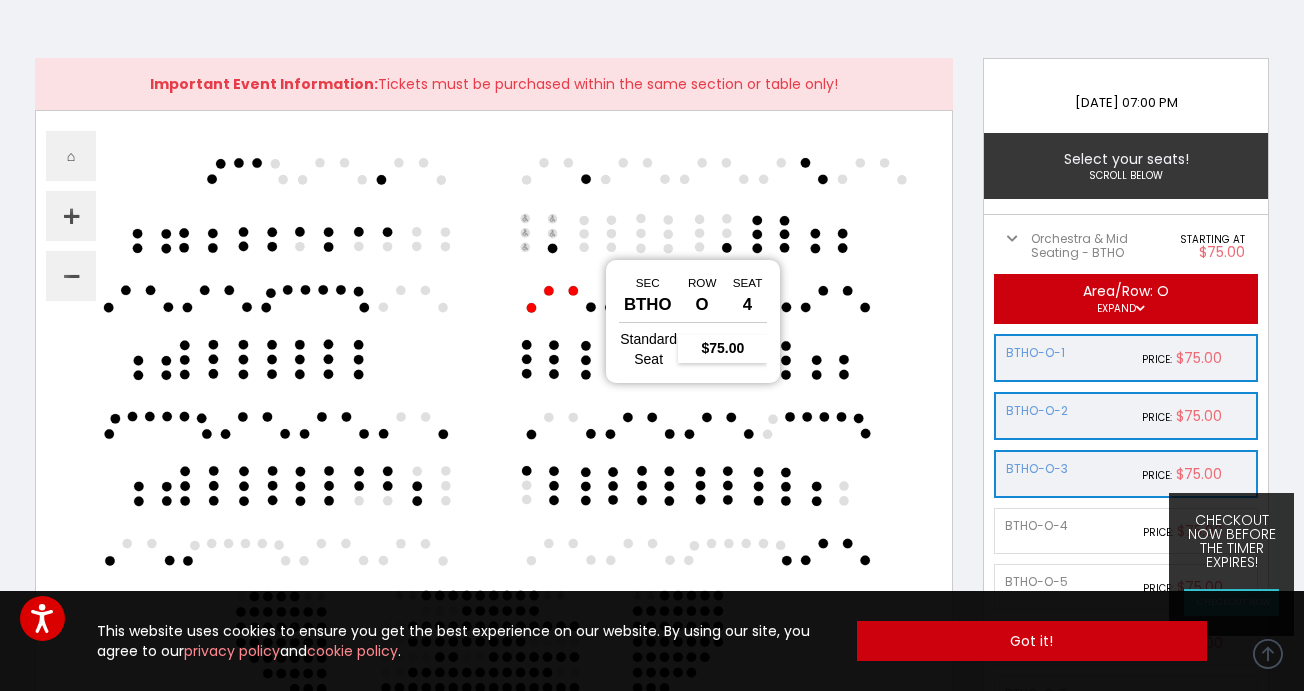 click 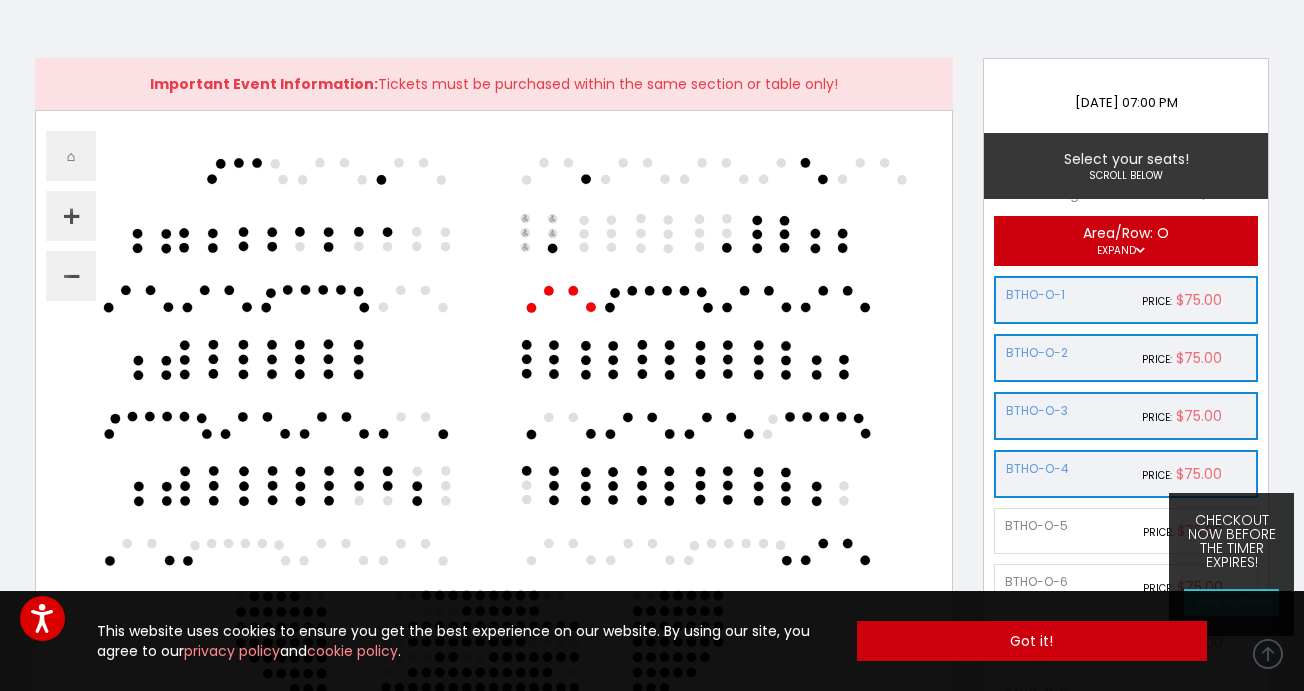 scroll, scrollTop: 357, scrollLeft: 0, axis: vertical 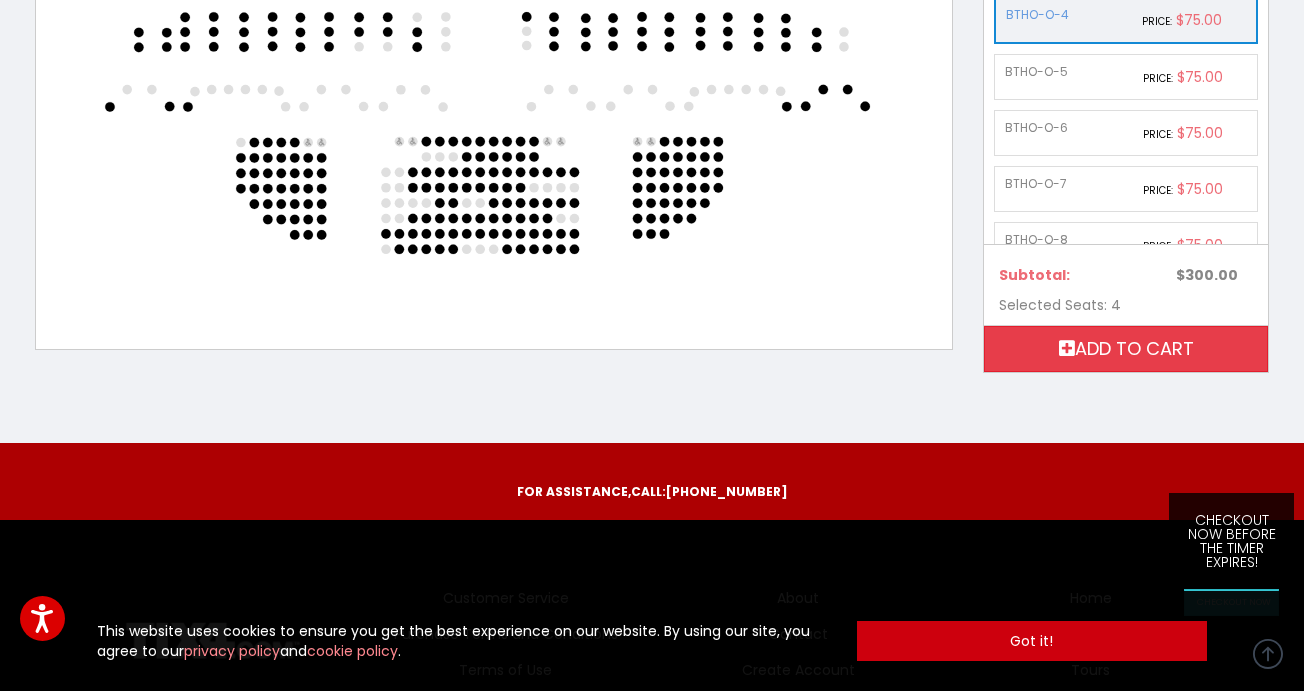 click on "Add
to cart" at bounding box center [1126, 349] 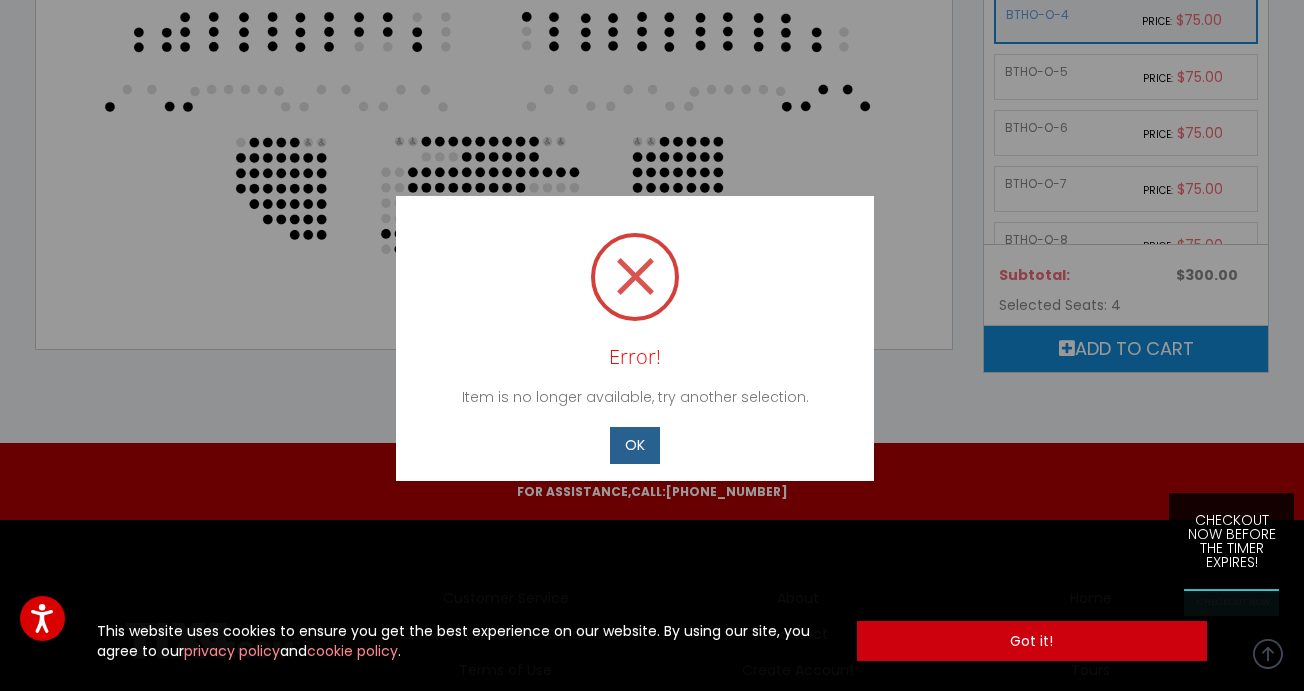 click on "OK" at bounding box center [635, 445] 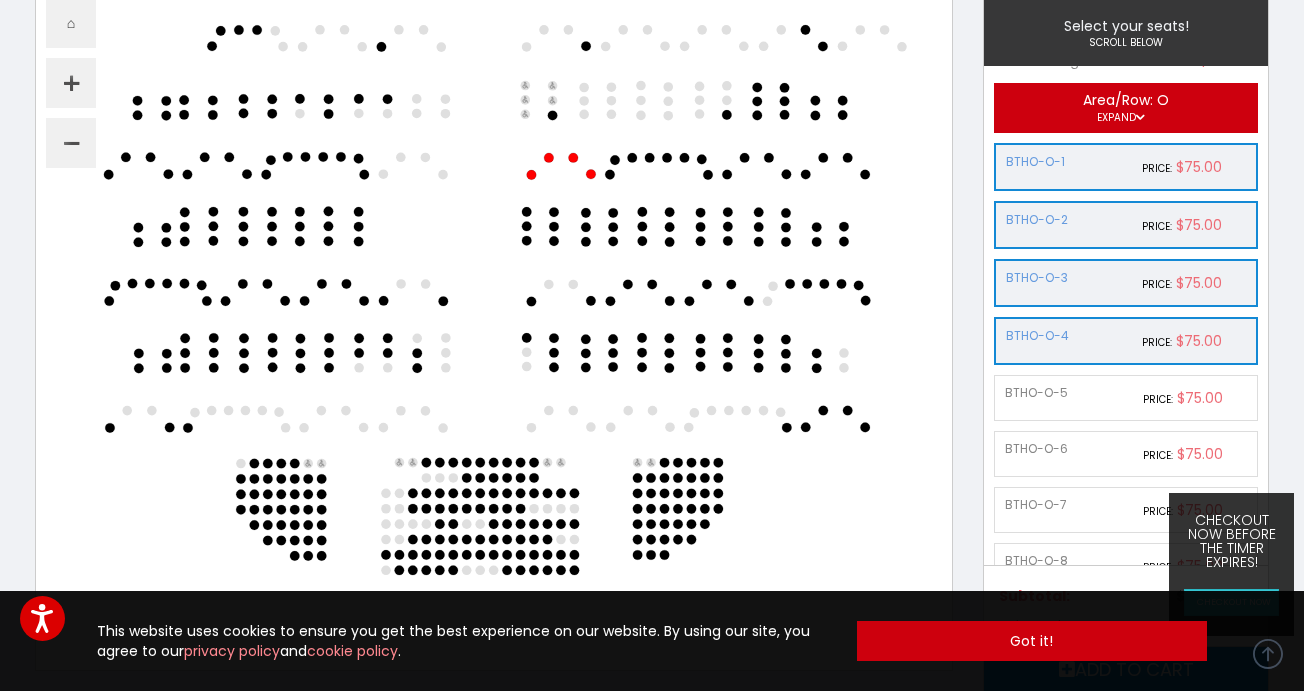 scroll, scrollTop: 320, scrollLeft: 0, axis: vertical 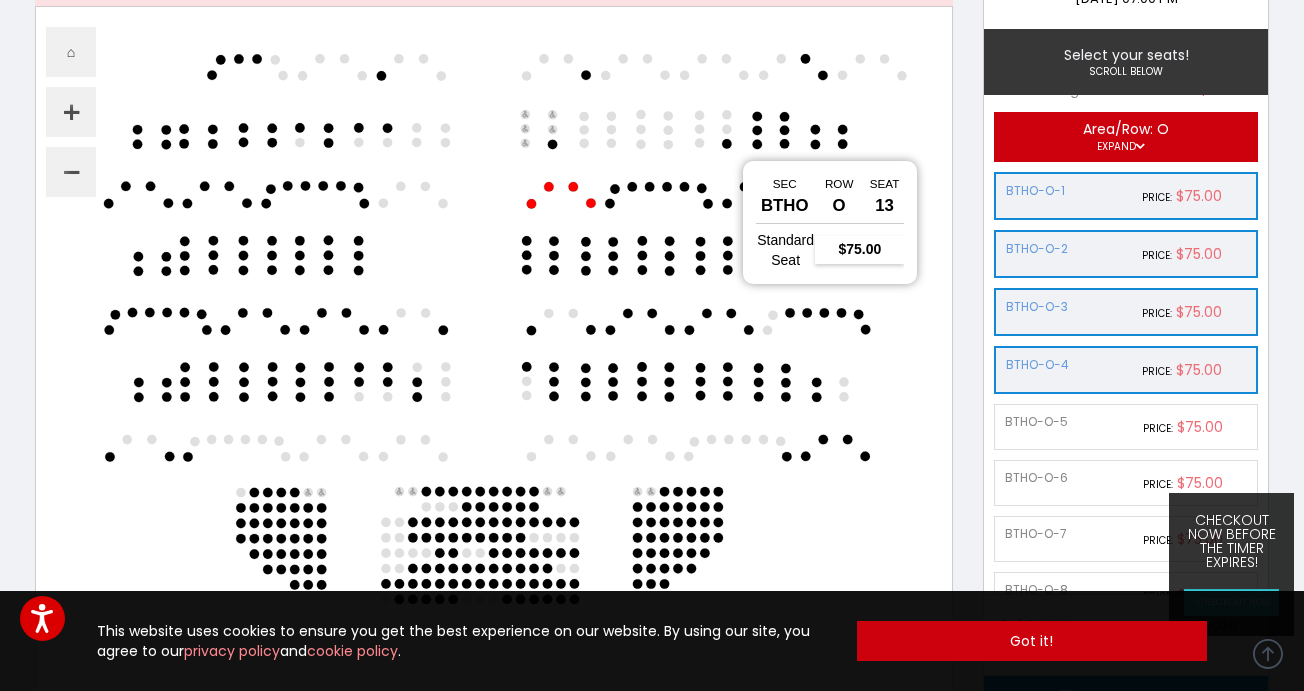 click 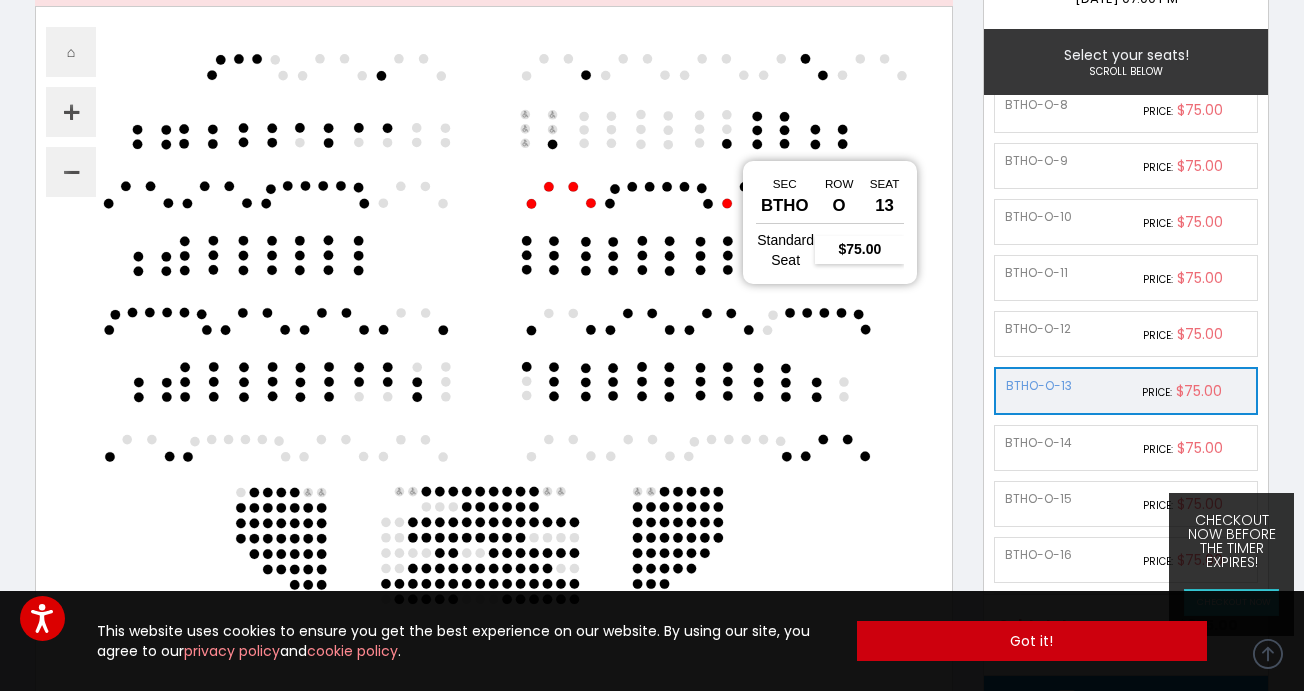 scroll, scrollTop: 863, scrollLeft: 0, axis: vertical 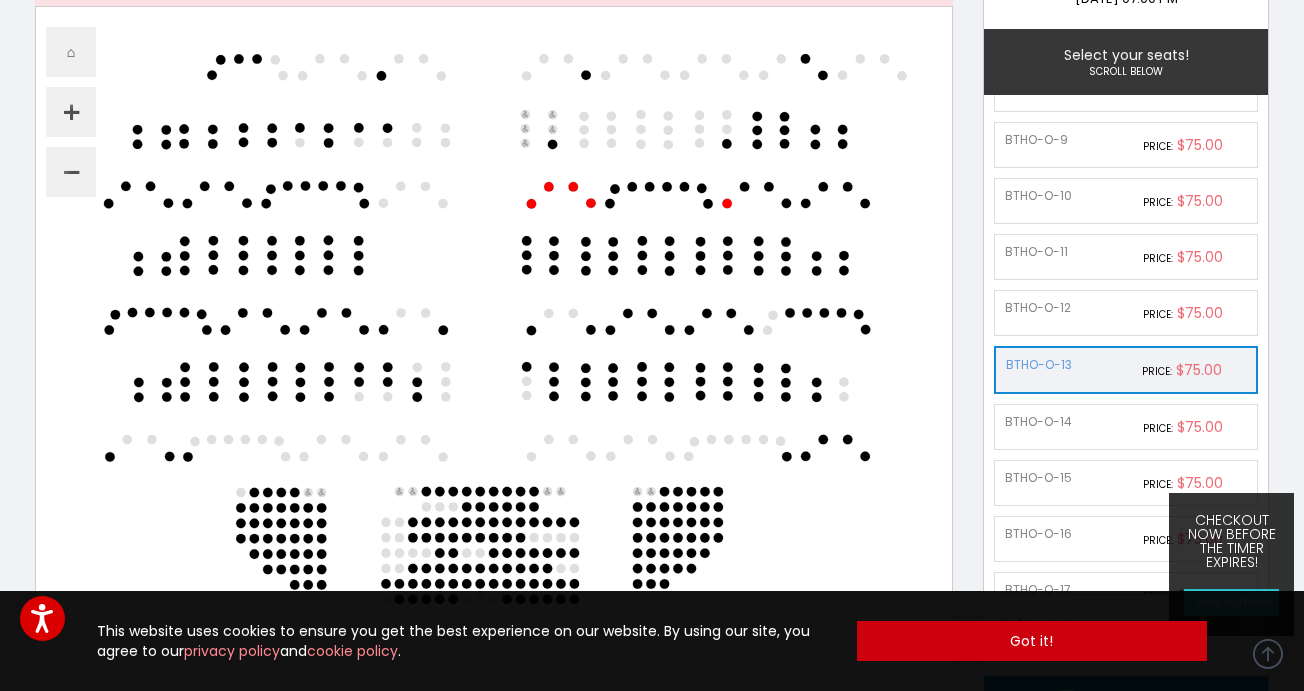 click on ".seat path {fill: white;} svg{background-repeat: no-repeat;background-position: 50%;background-size: contain;}.labels{display:none}.polygons{display:none}" 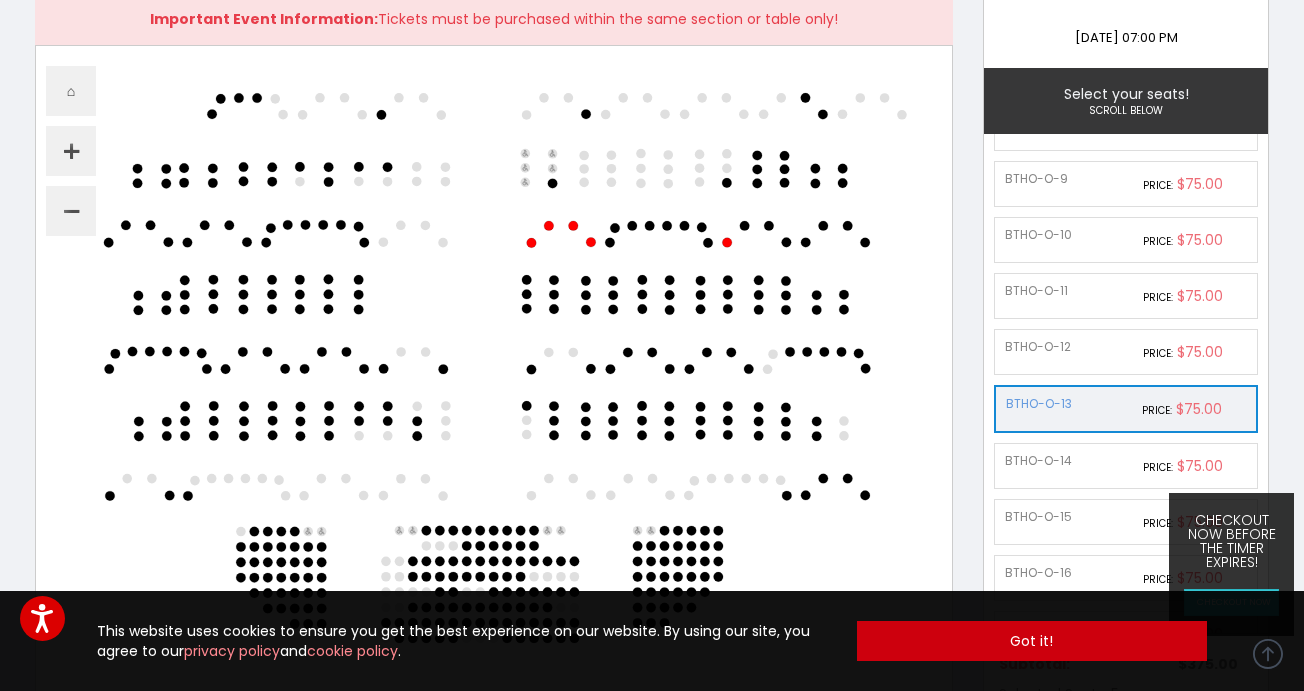 scroll, scrollTop: 288, scrollLeft: 0, axis: vertical 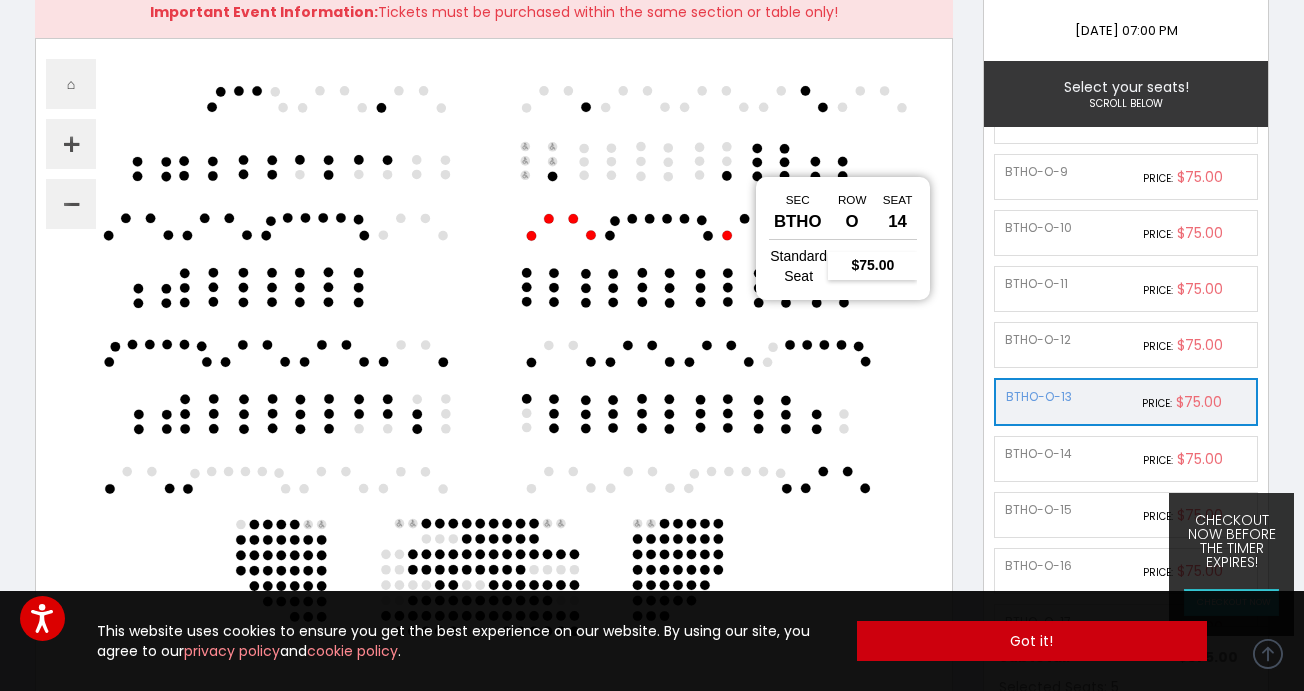 click 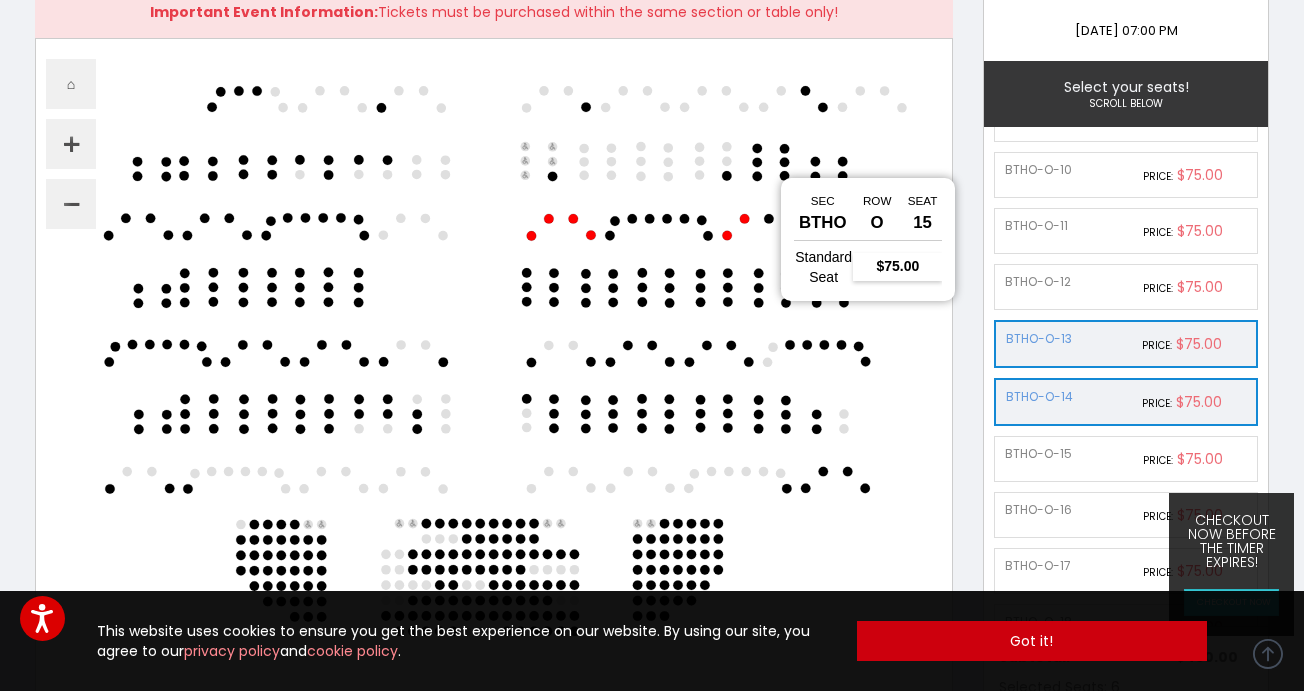 click 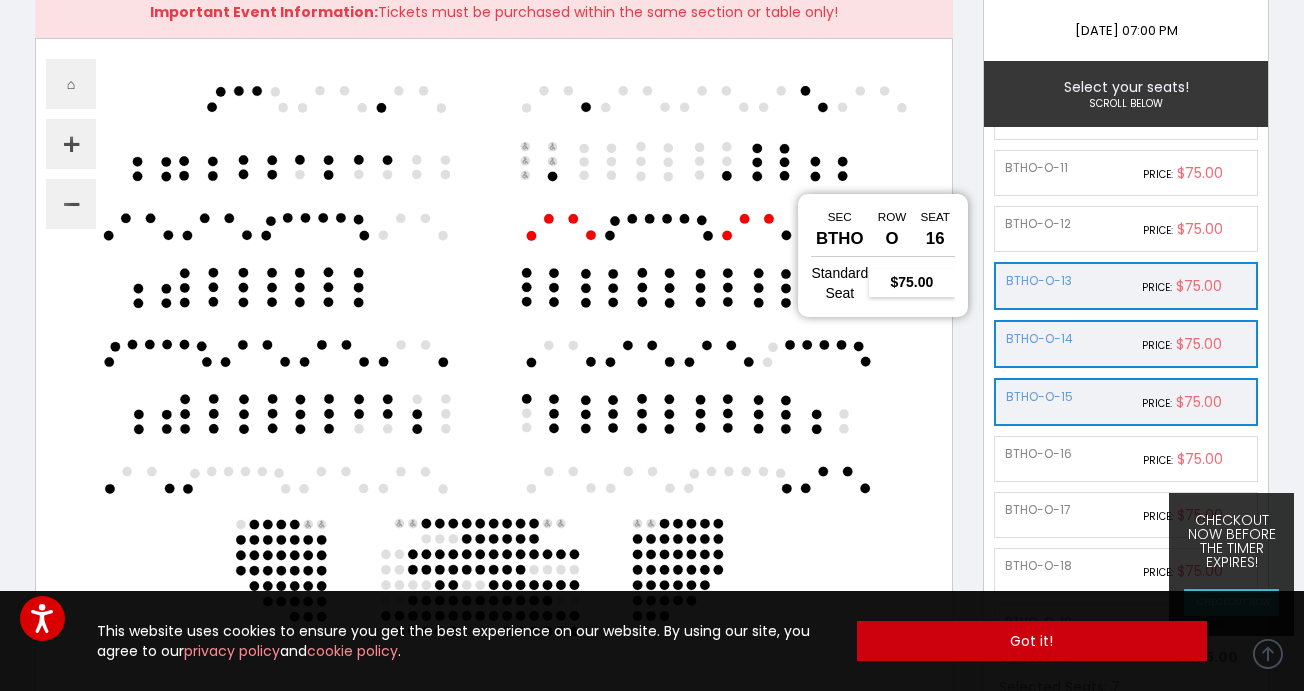 click 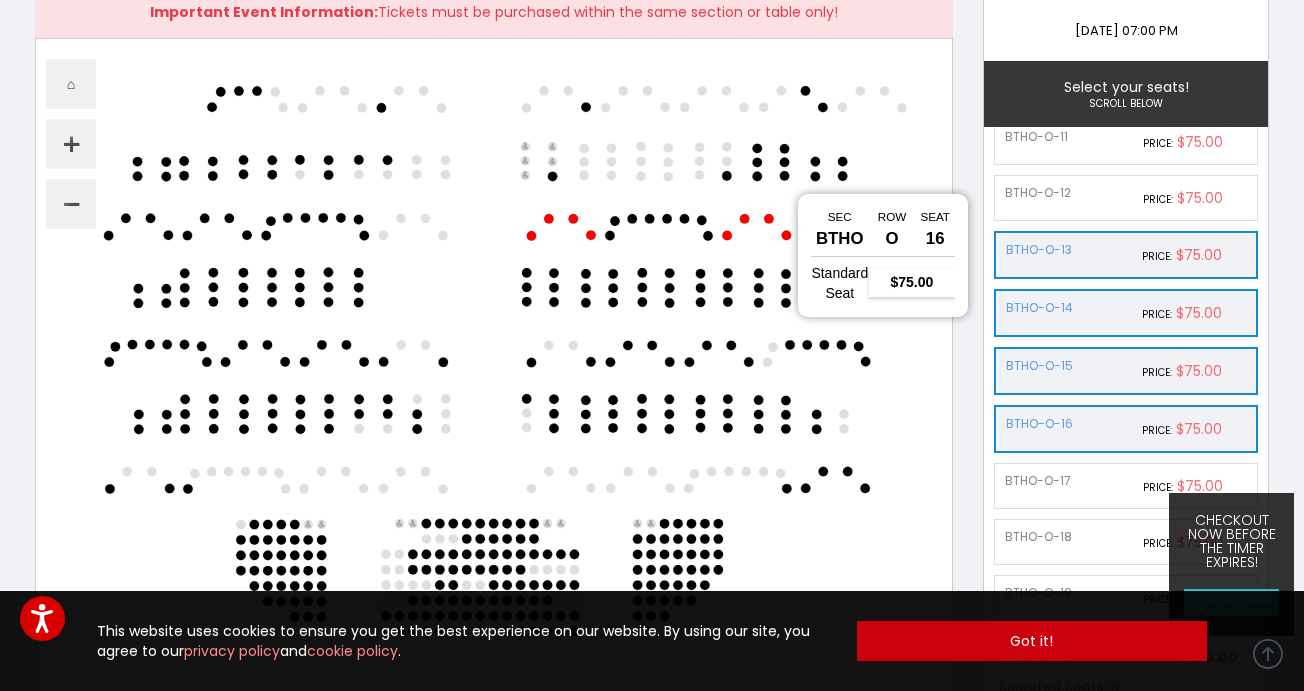 scroll, scrollTop: 1037, scrollLeft: 0, axis: vertical 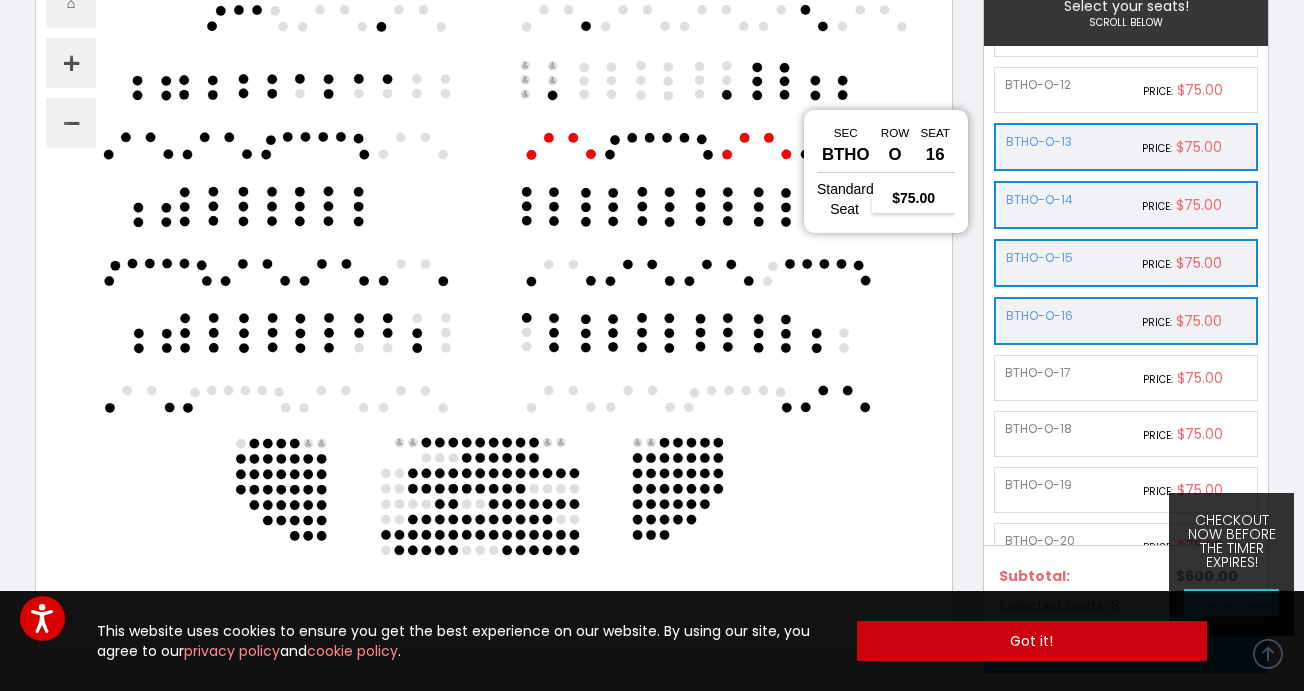 click 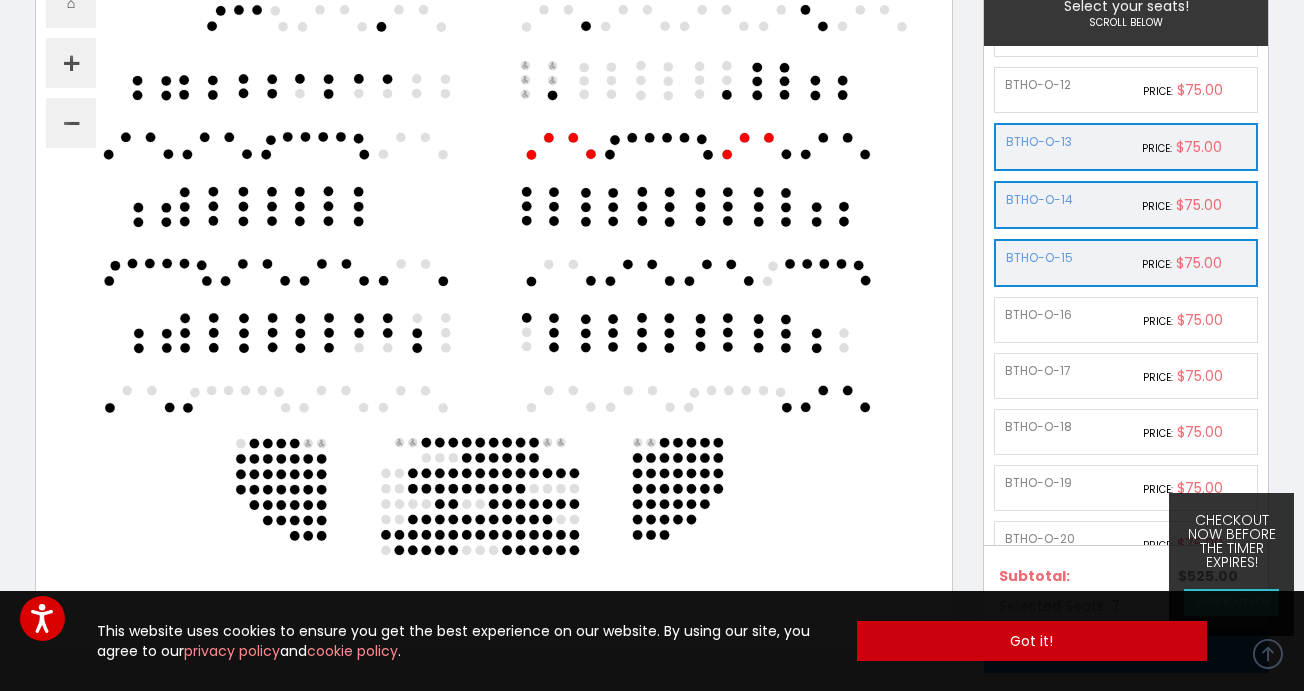 click on ".seat path {fill: white;} svg{background-repeat: no-repeat;background-position: 50%;background-size: contain;}.labels{display:none}.polygons{display:none}" 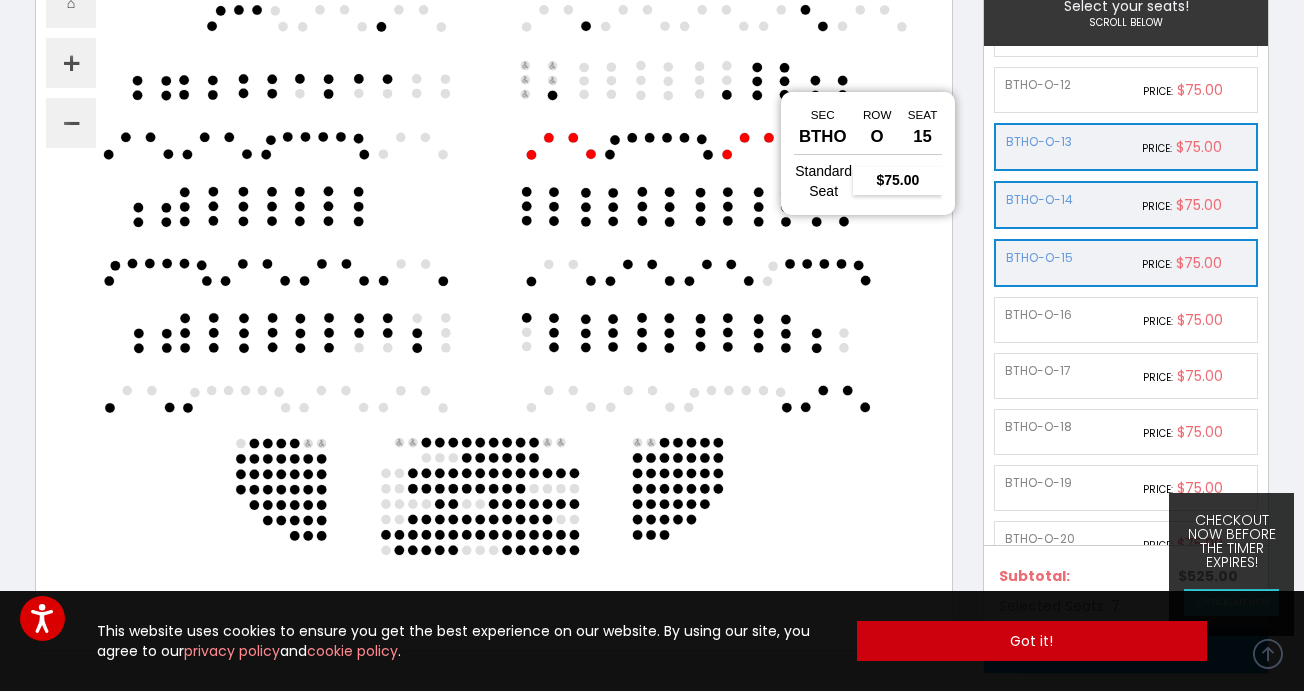 click 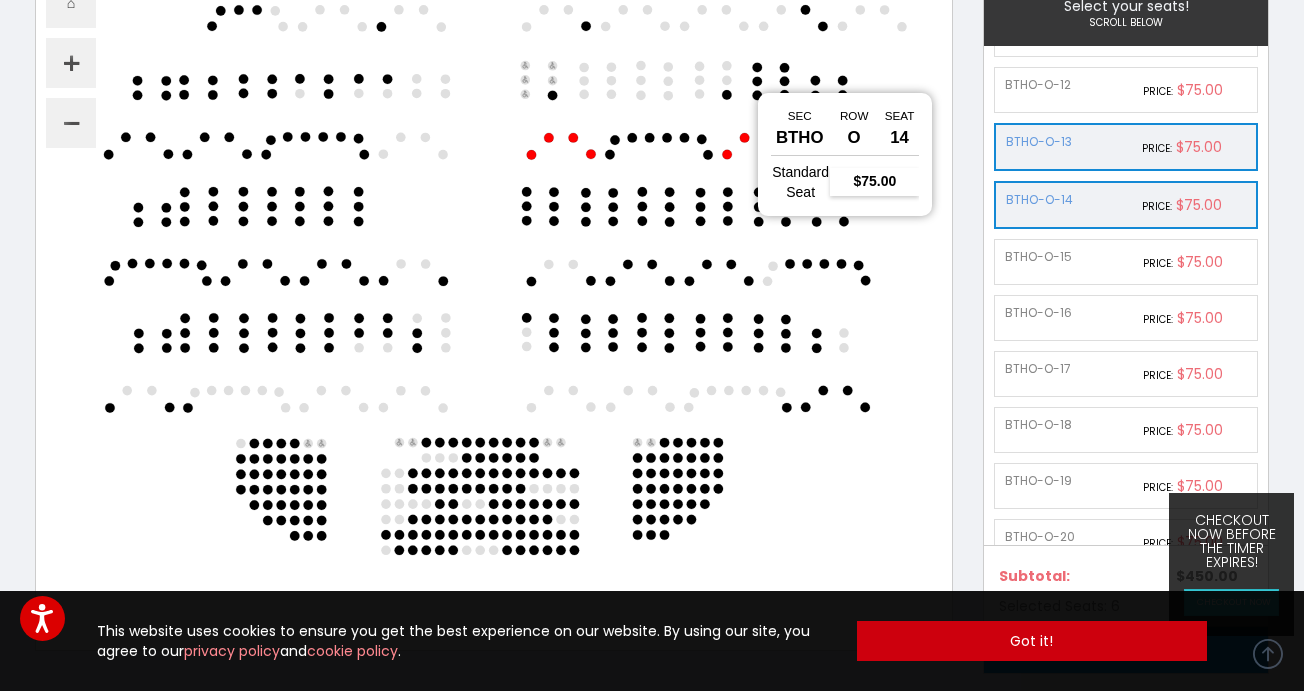click 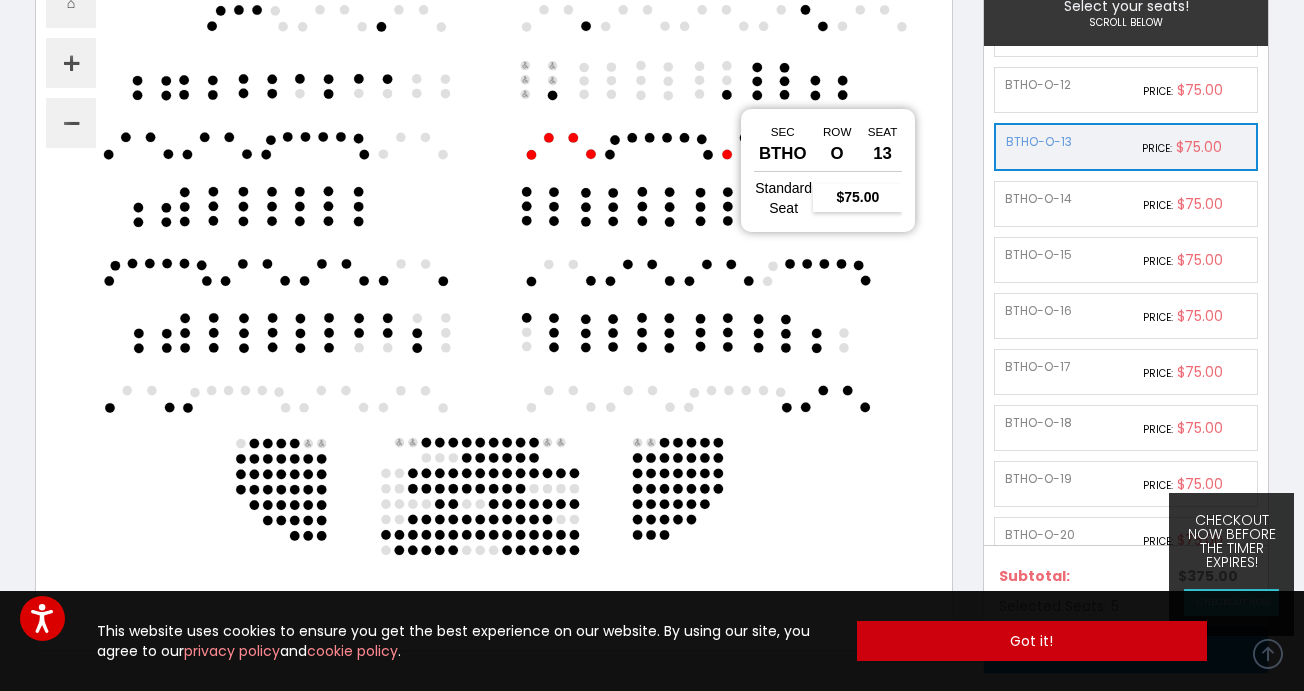 click 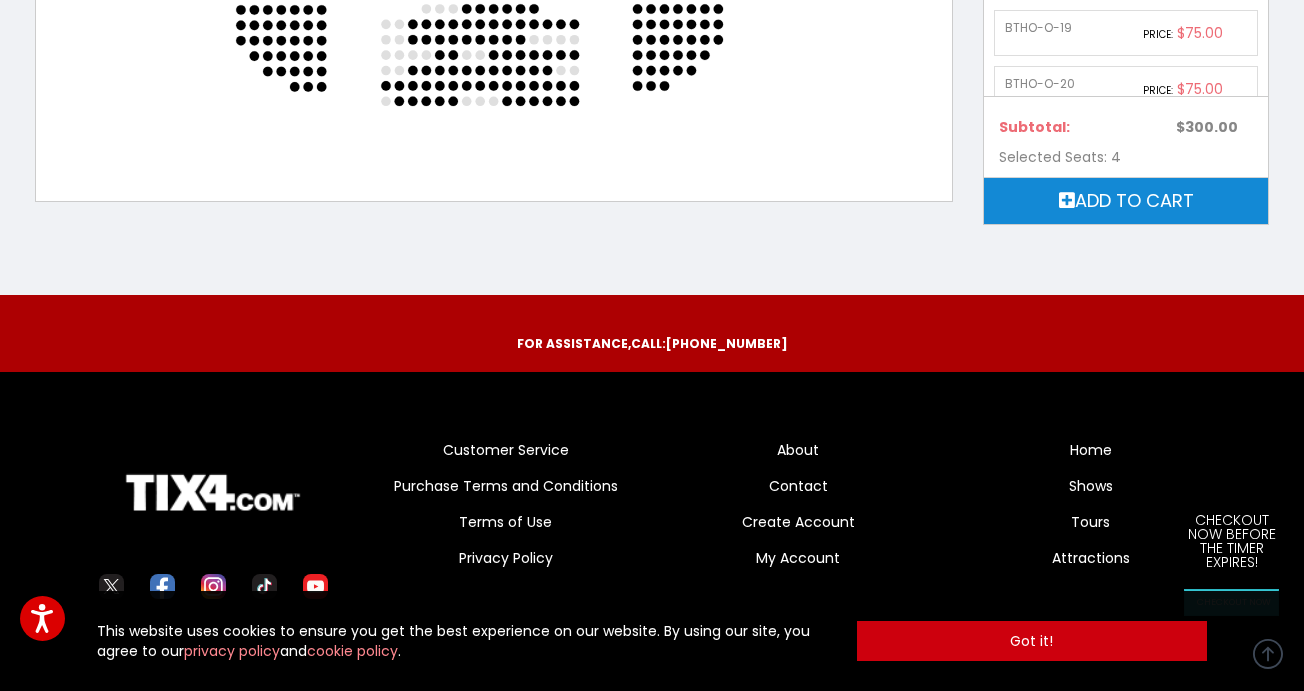 scroll, scrollTop: 818, scrollLeft: 0, axis: vertical 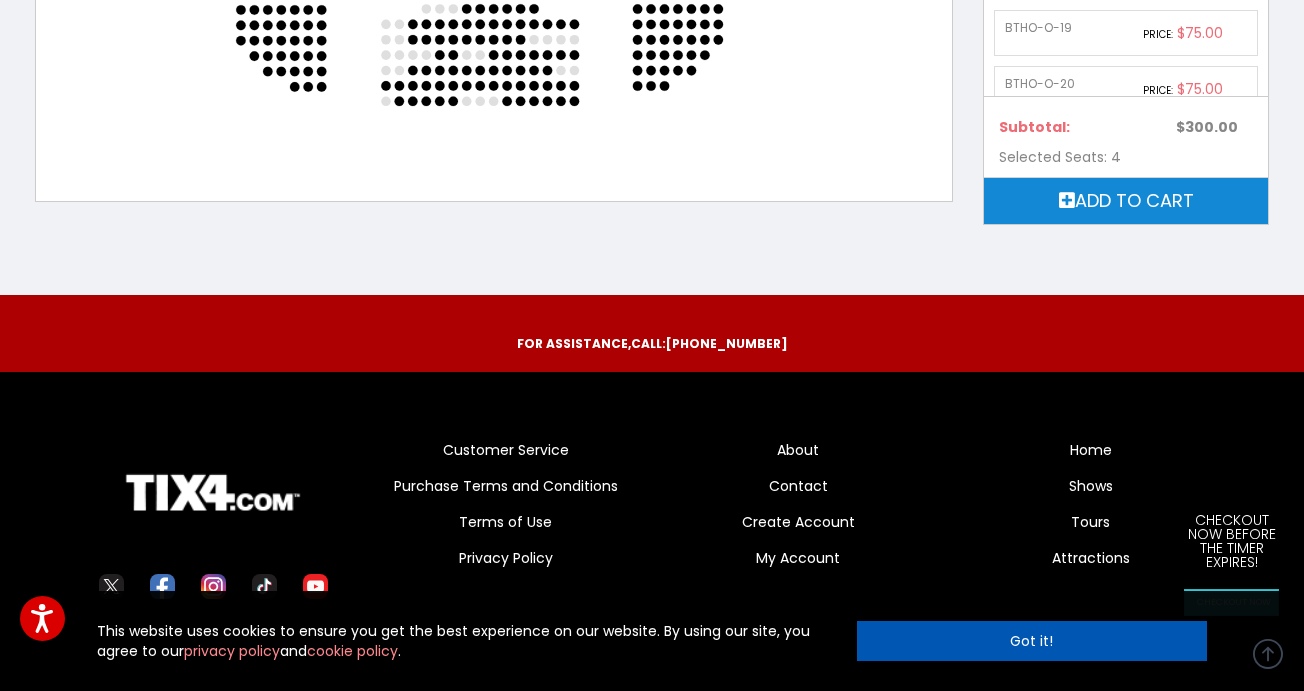 click on "Got it!" at bounding box center [1032, 641] 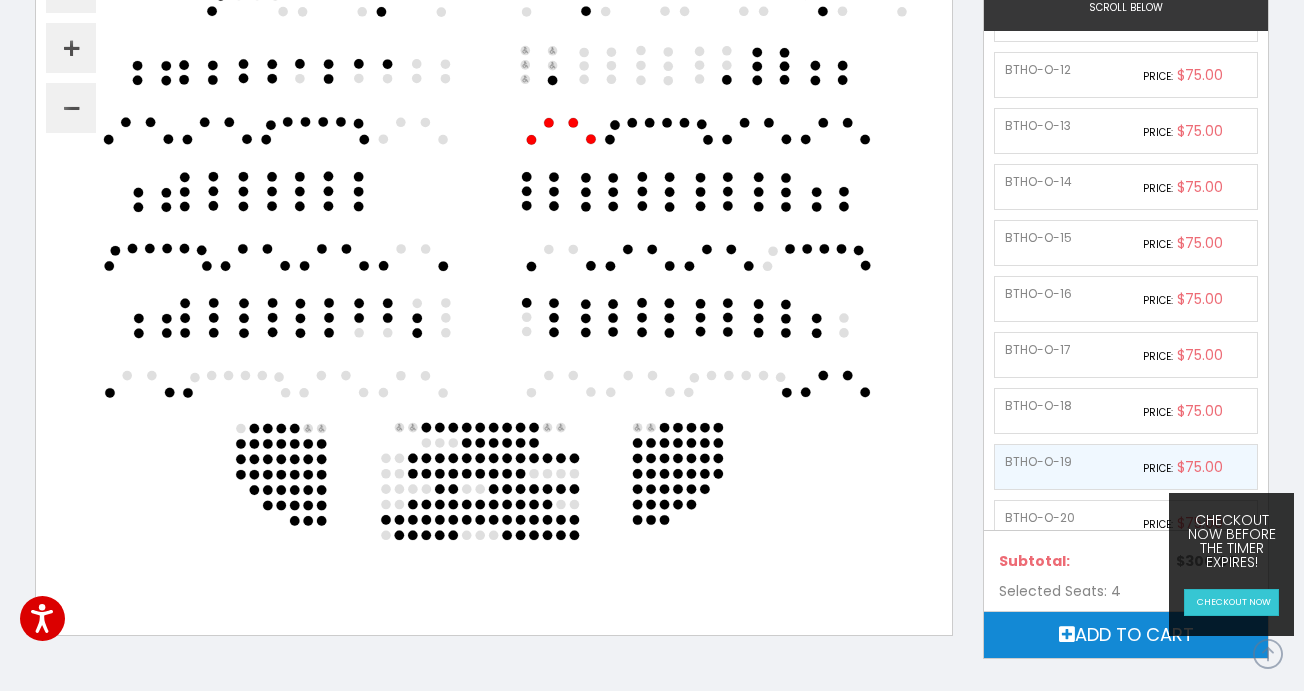 scroll, scrollTop: 387, scrollLeft: 1, axis: both 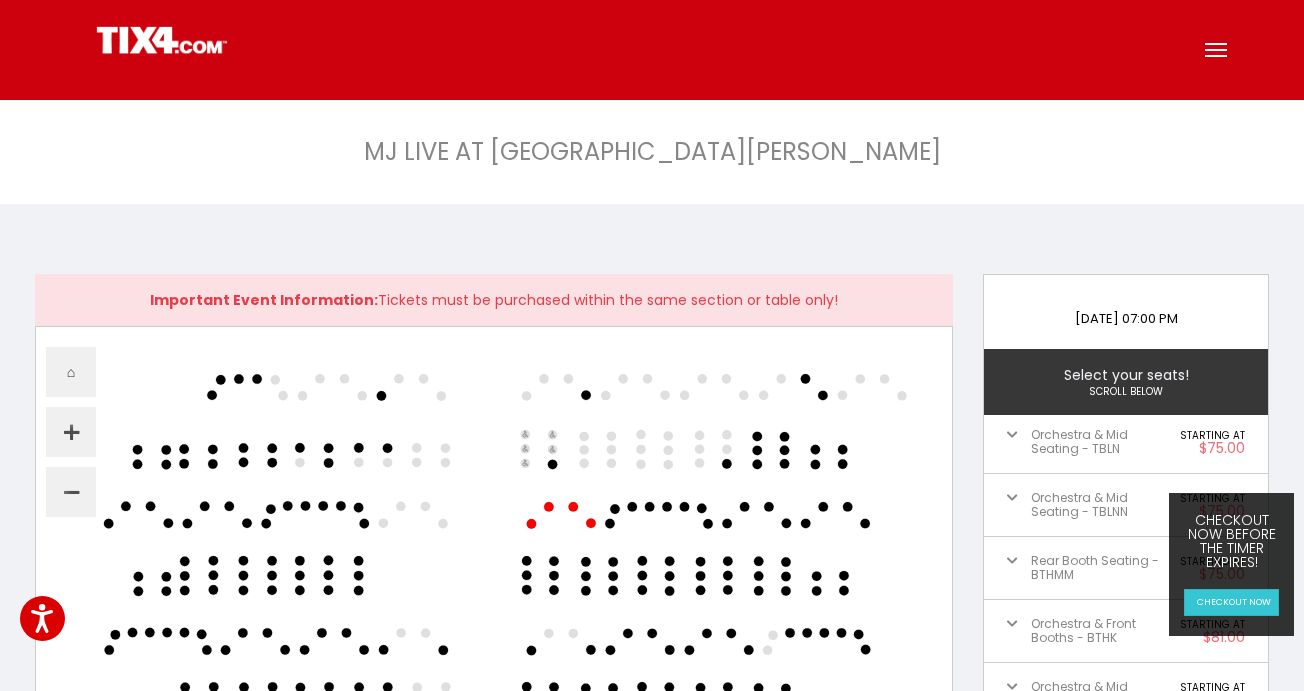 click at bounding box center (1216, 50) 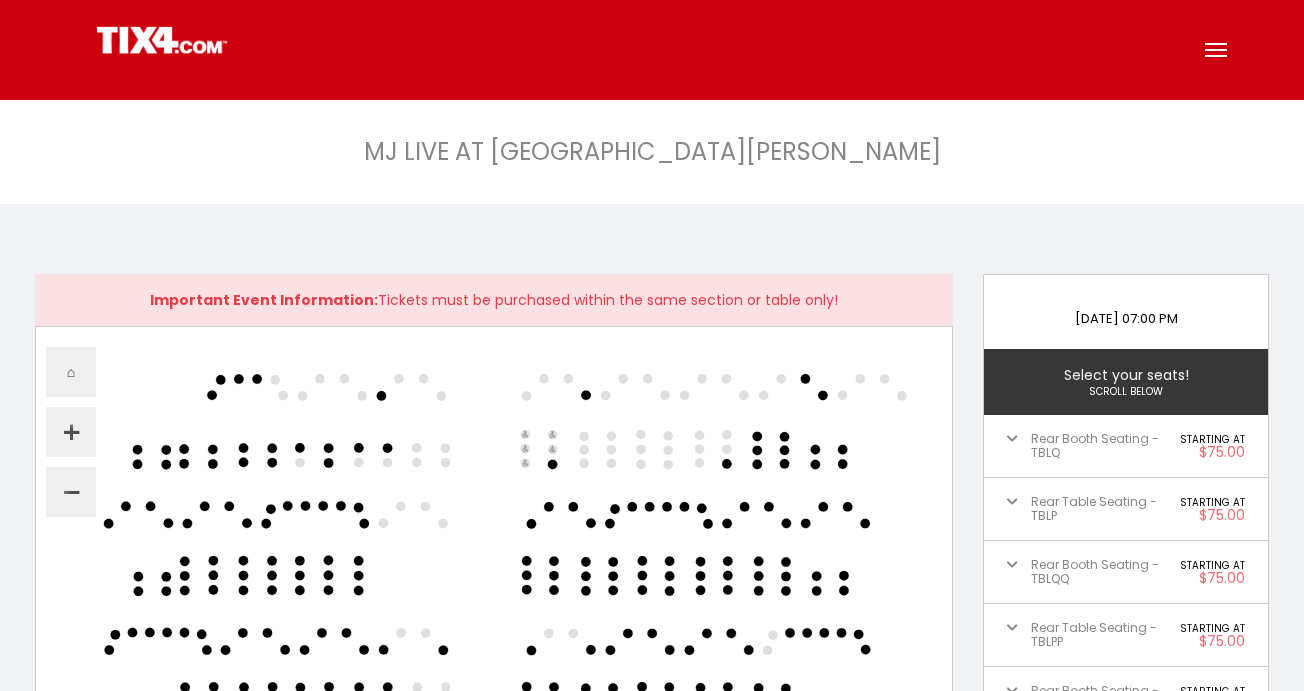 scroll, scrollTop: 0, scrollLeft: 0, axis: both 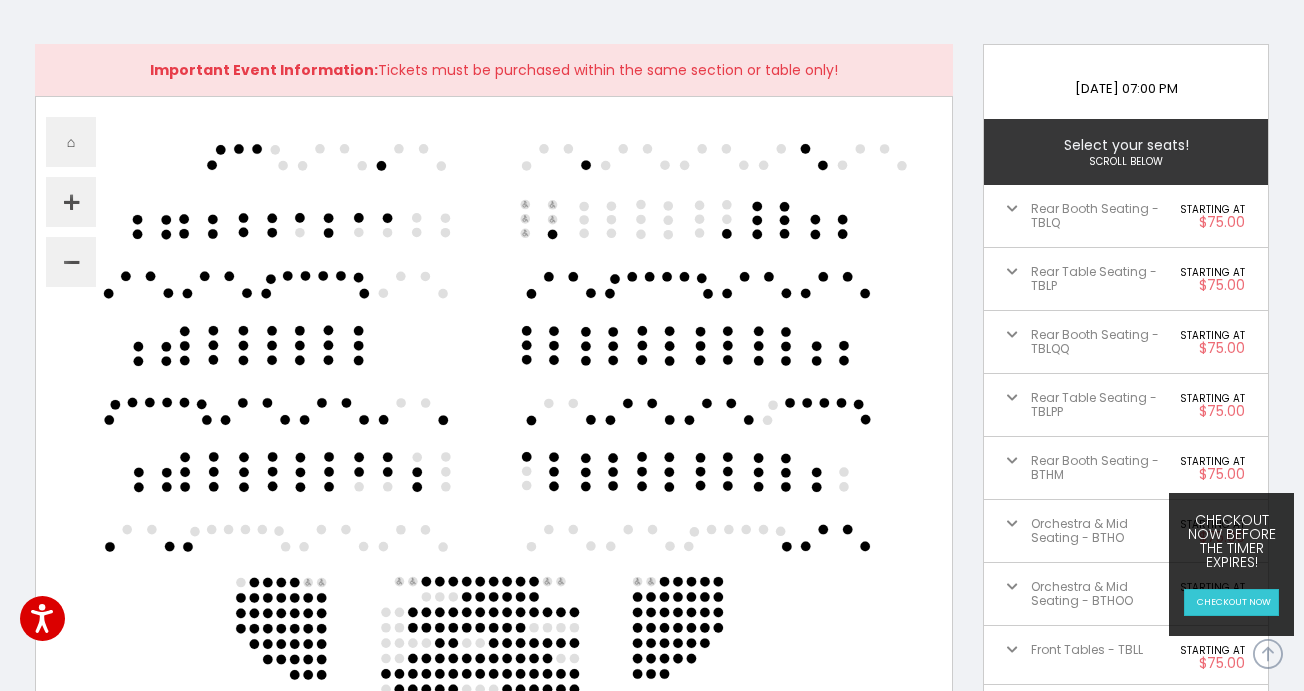 click on ".seat path {fill: white;} svg{background-repeat: no-repeat;background-position: 50%;background-size: contain;}.labels{display:none}.polygons{display:none}" 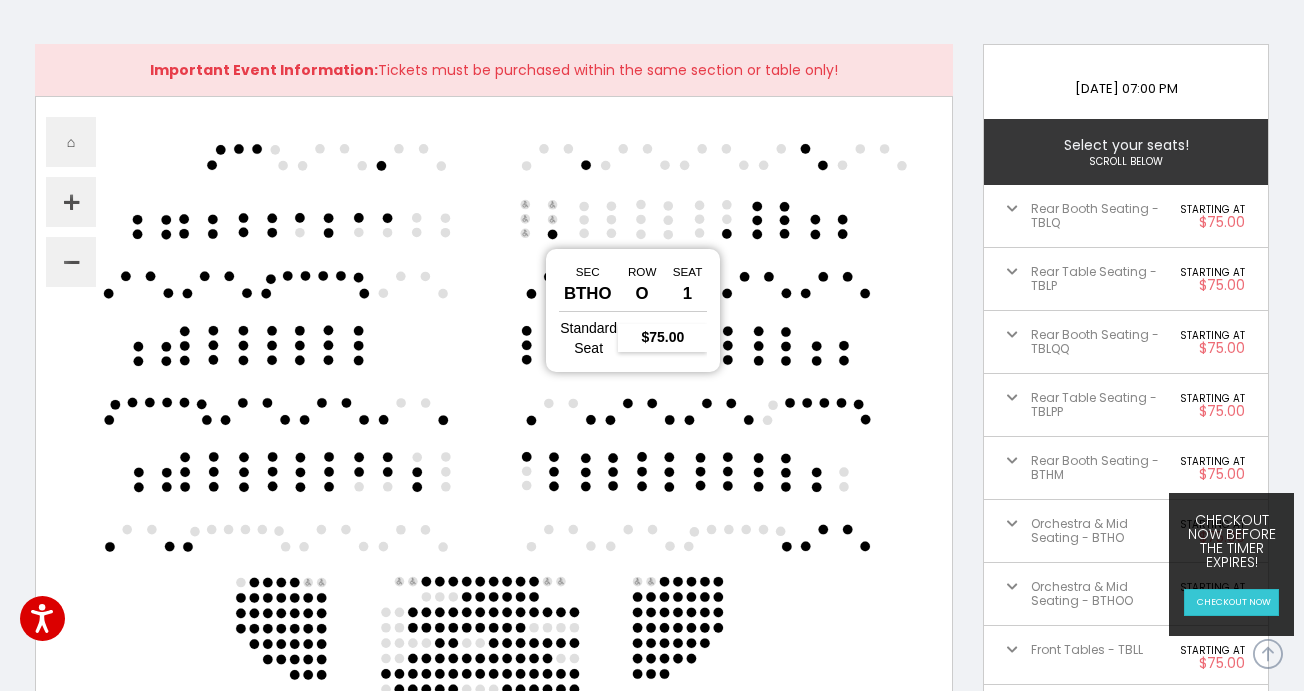 click 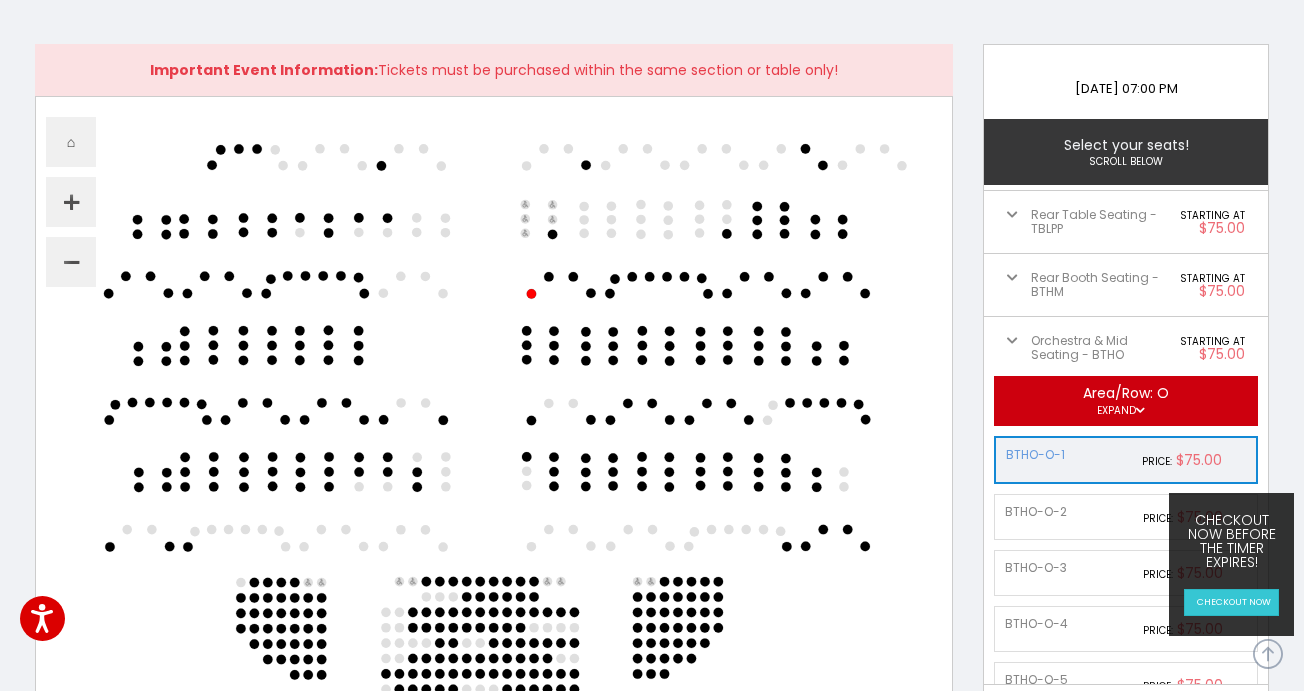 scroll, scrollTop: 183, scrollLeft: 0, axis: vertical 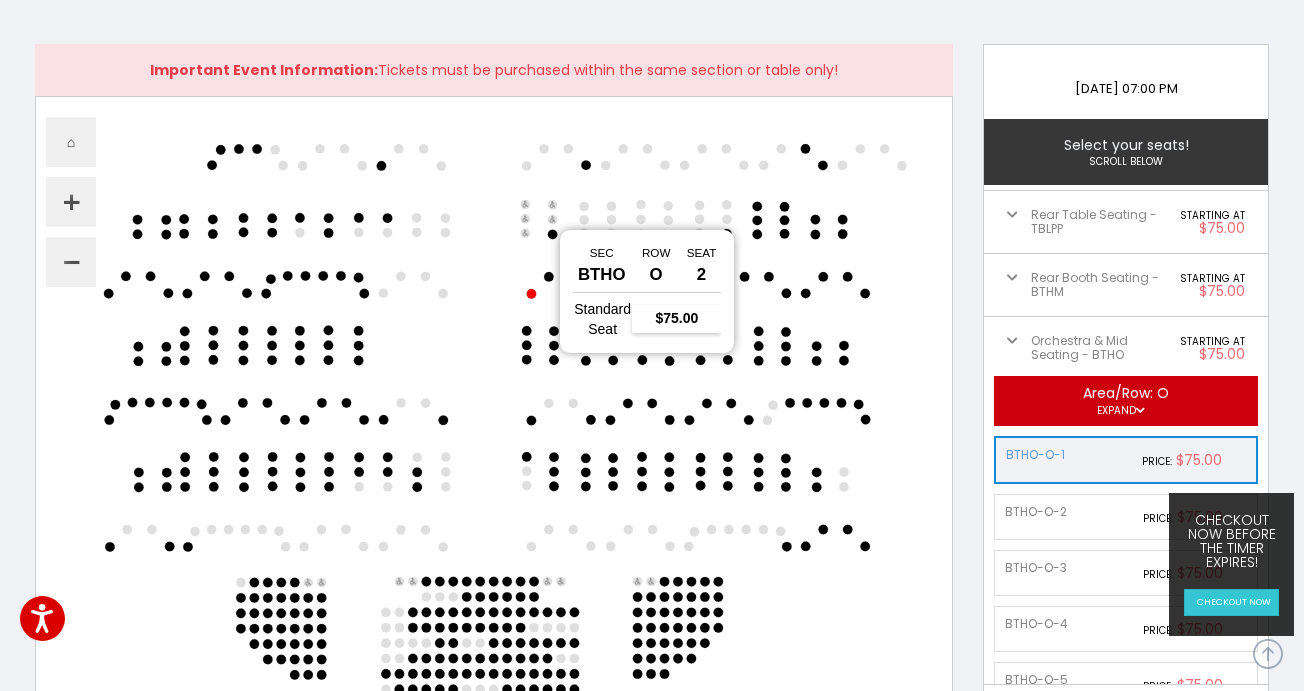 click 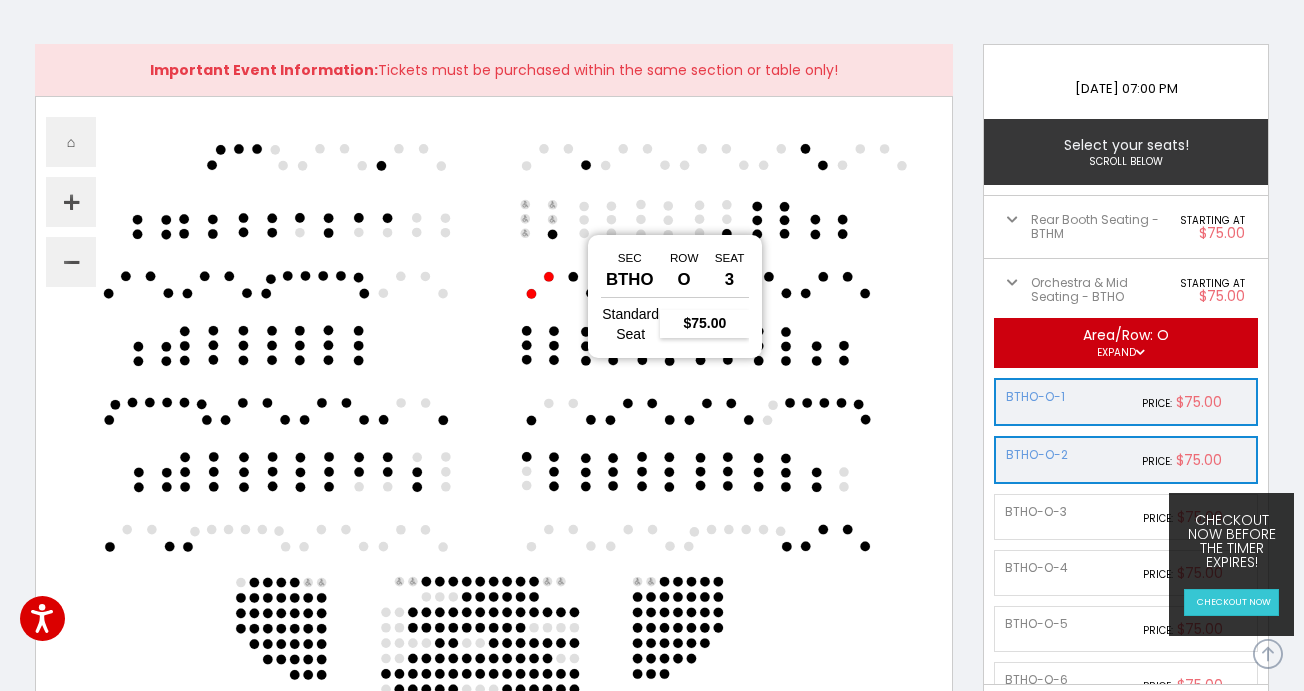 click 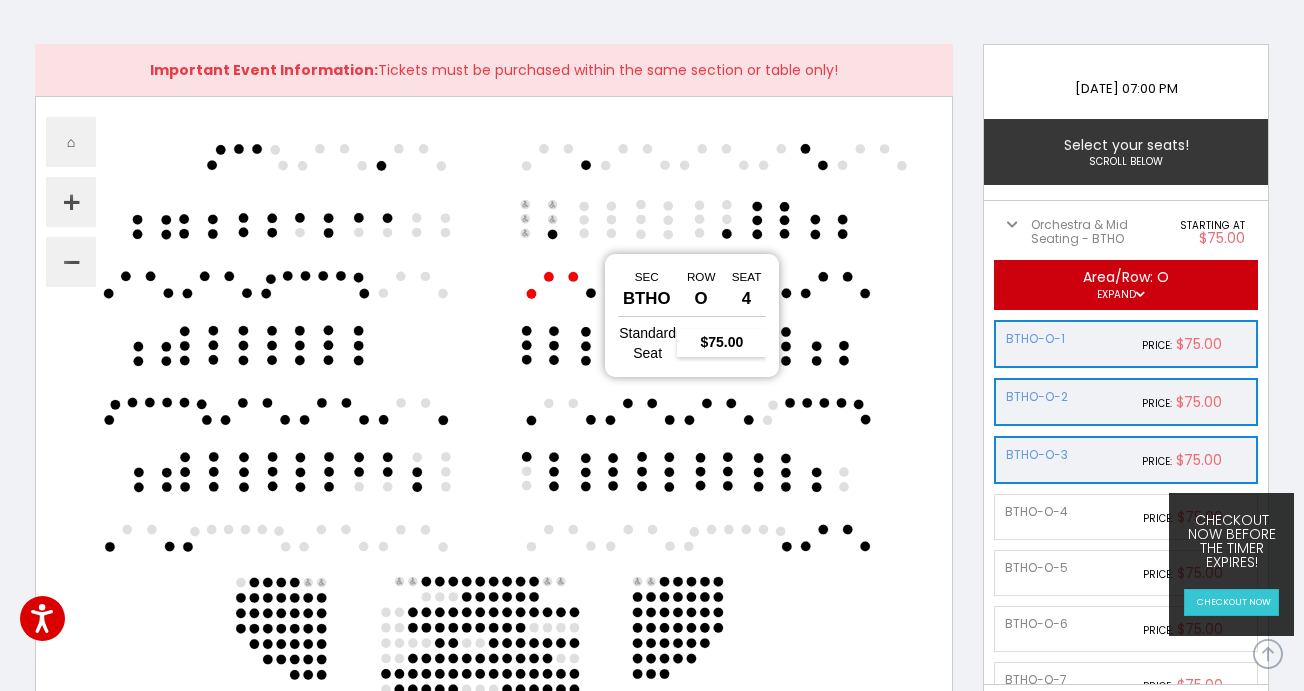 click 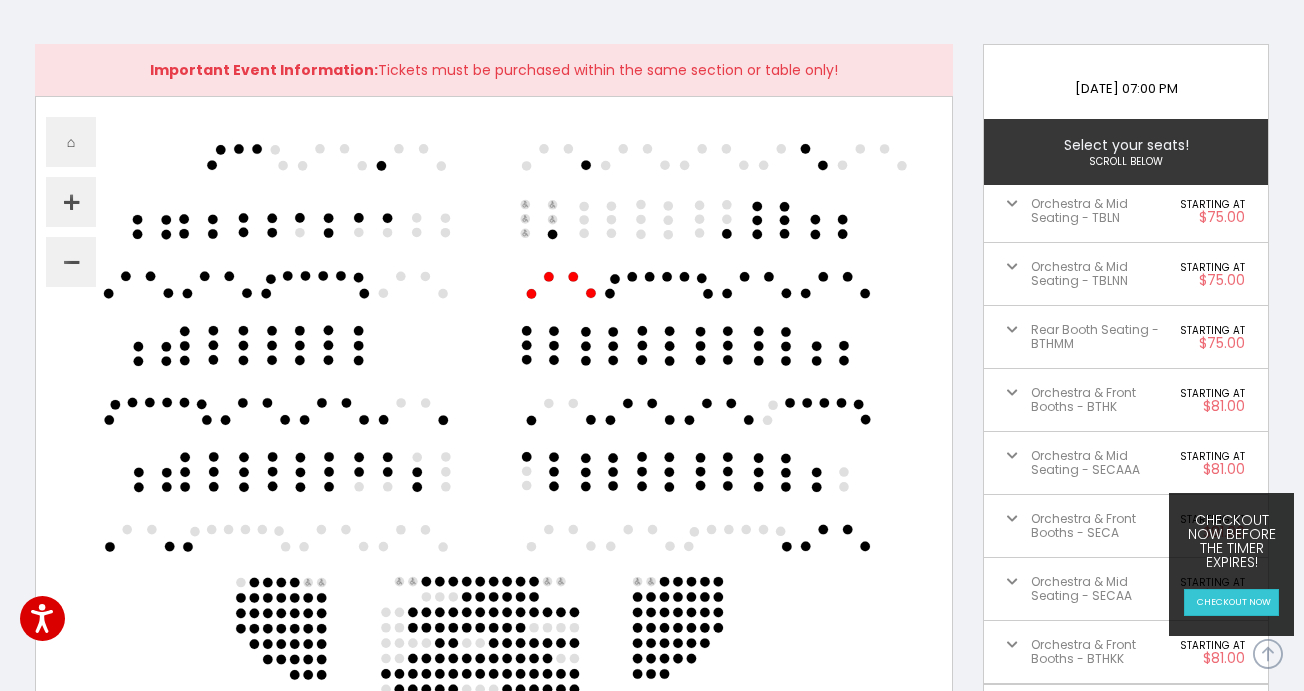 scroll, scrollTop: 1762, scrollLeft: 0, axis: vertical 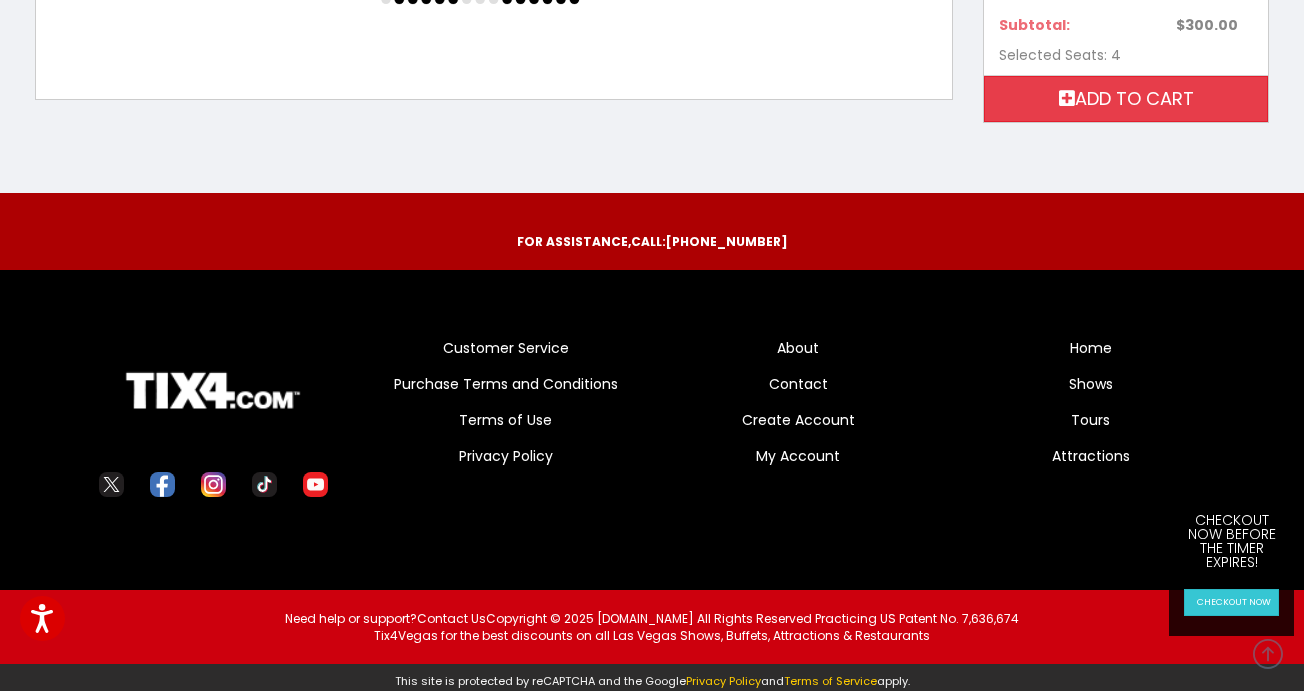 click on "Add
to cart" at bounding box center [1126, 99] 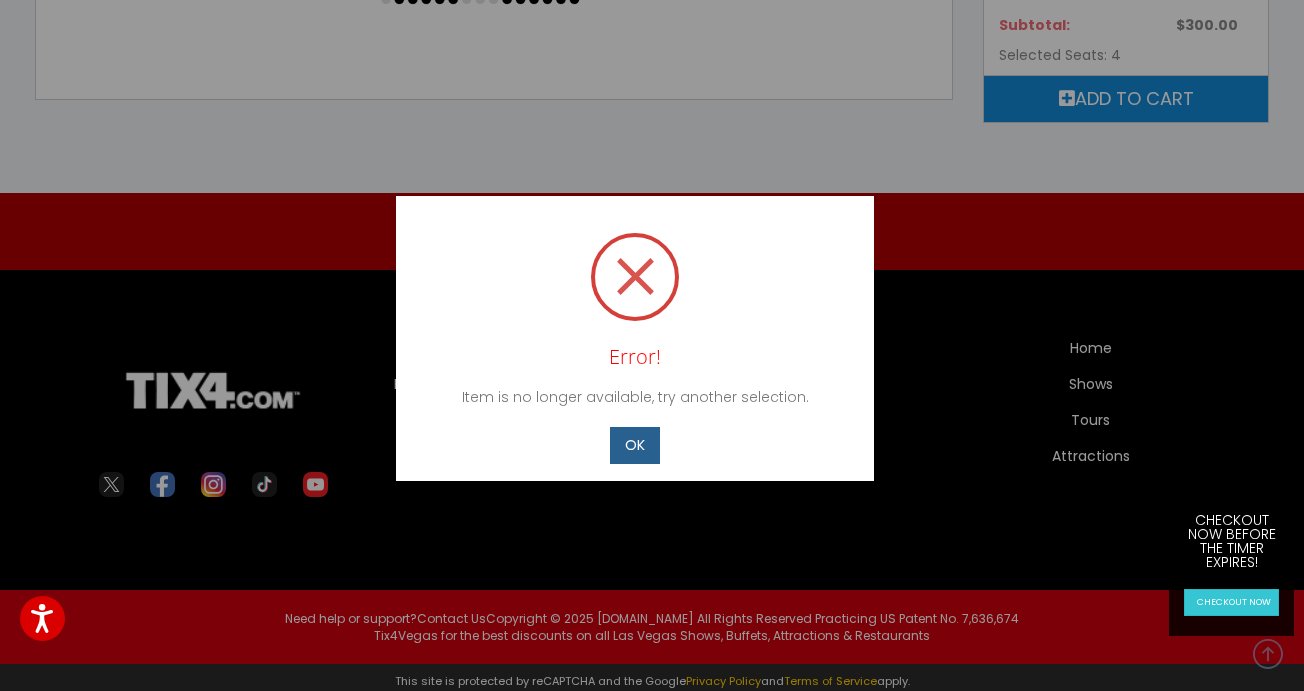 click on "OK" at bounding box center (635, 445) 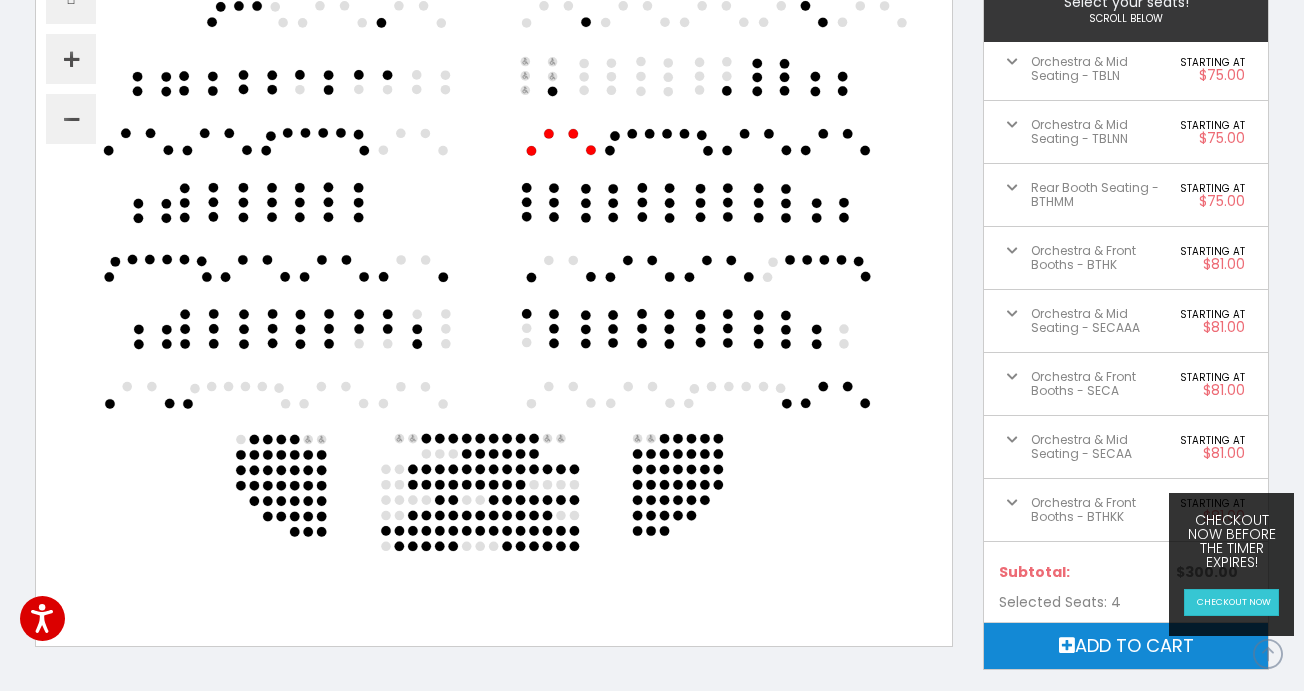 scroll, scrollTop: 373, scrollLeft: 0, axis: vertical 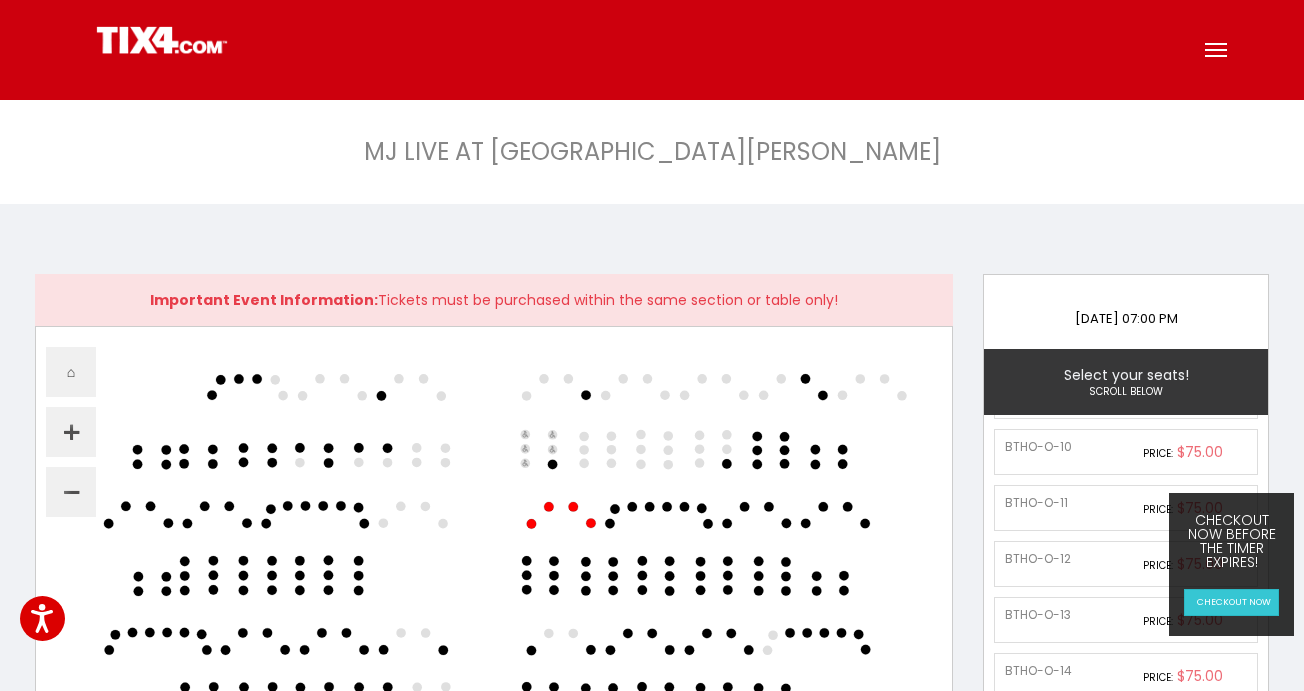click at bounding box center (1216, 50) 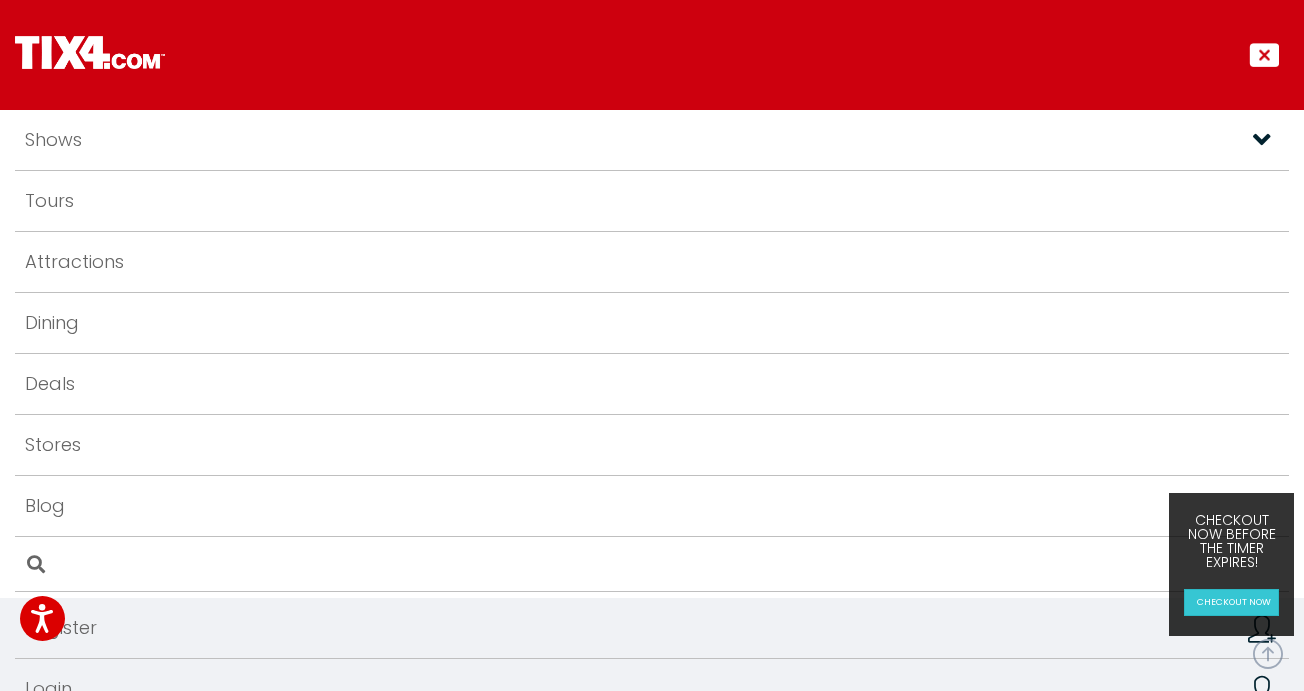 scroll, scrollTop: 241, scrollLeft: 0, axis: vertical 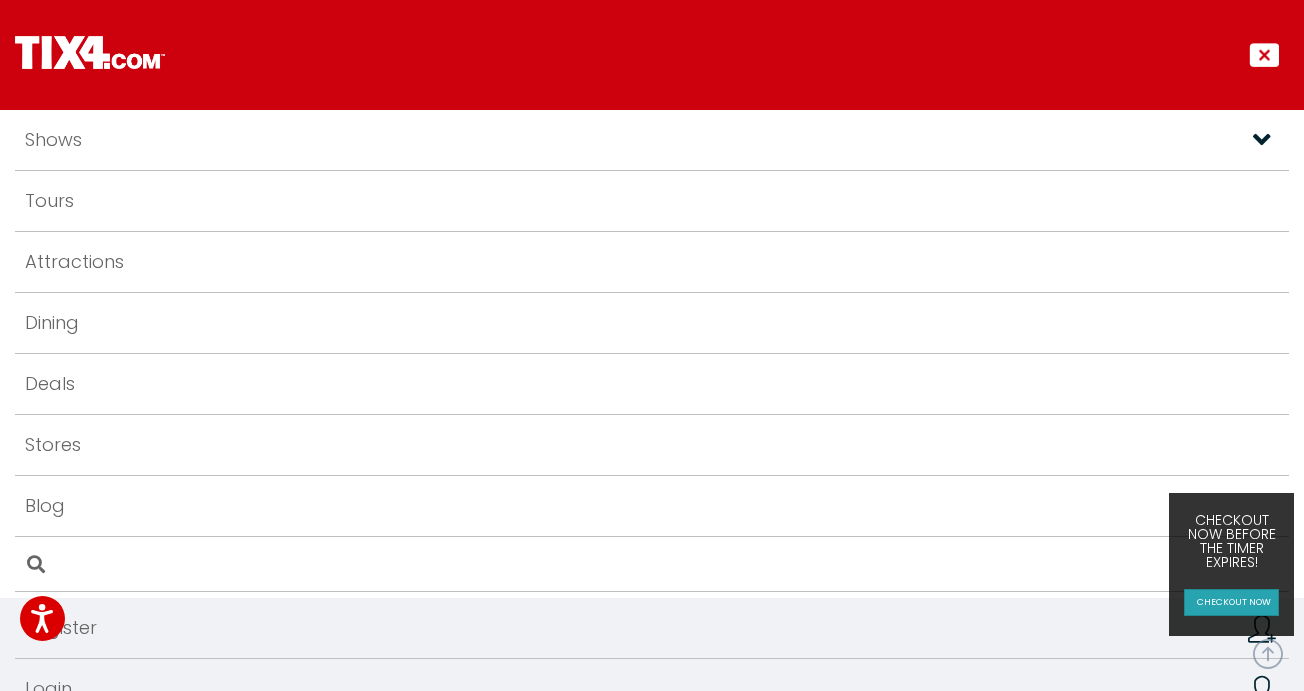 click on "checkout now" at bounding box center [1231, 602] 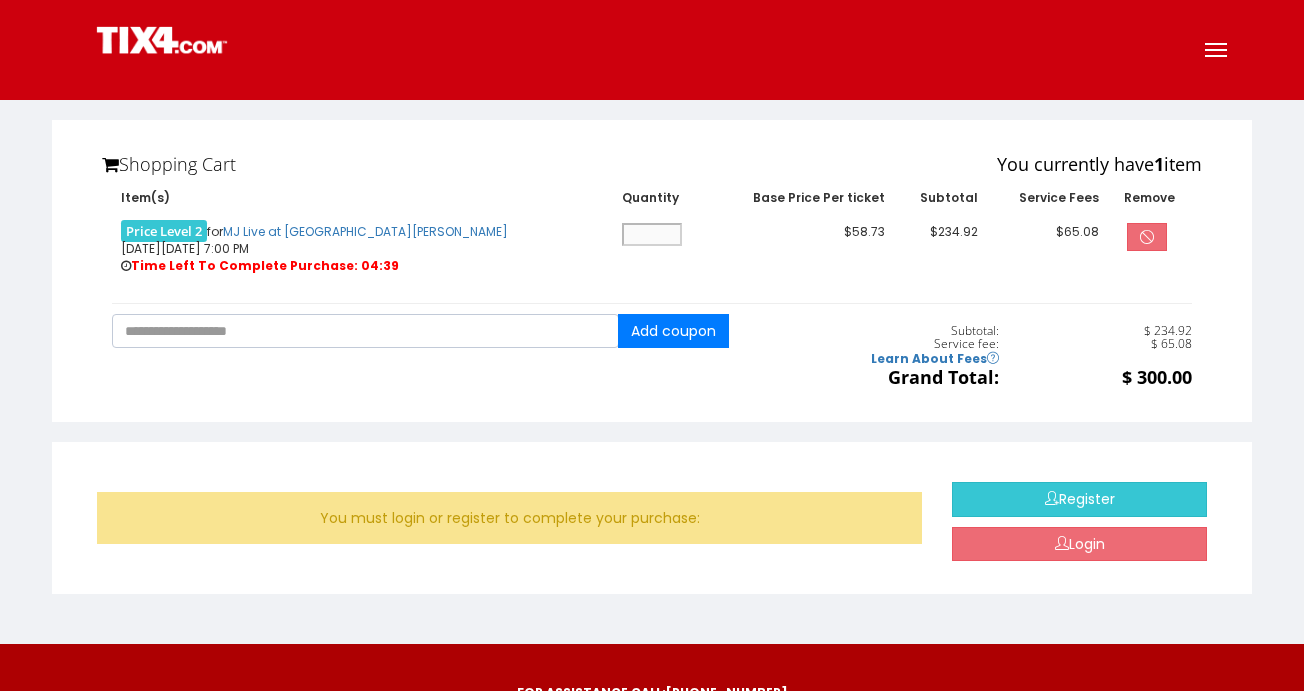 scroll, scrollTop: 0, scrollLeft: 0, axis: both 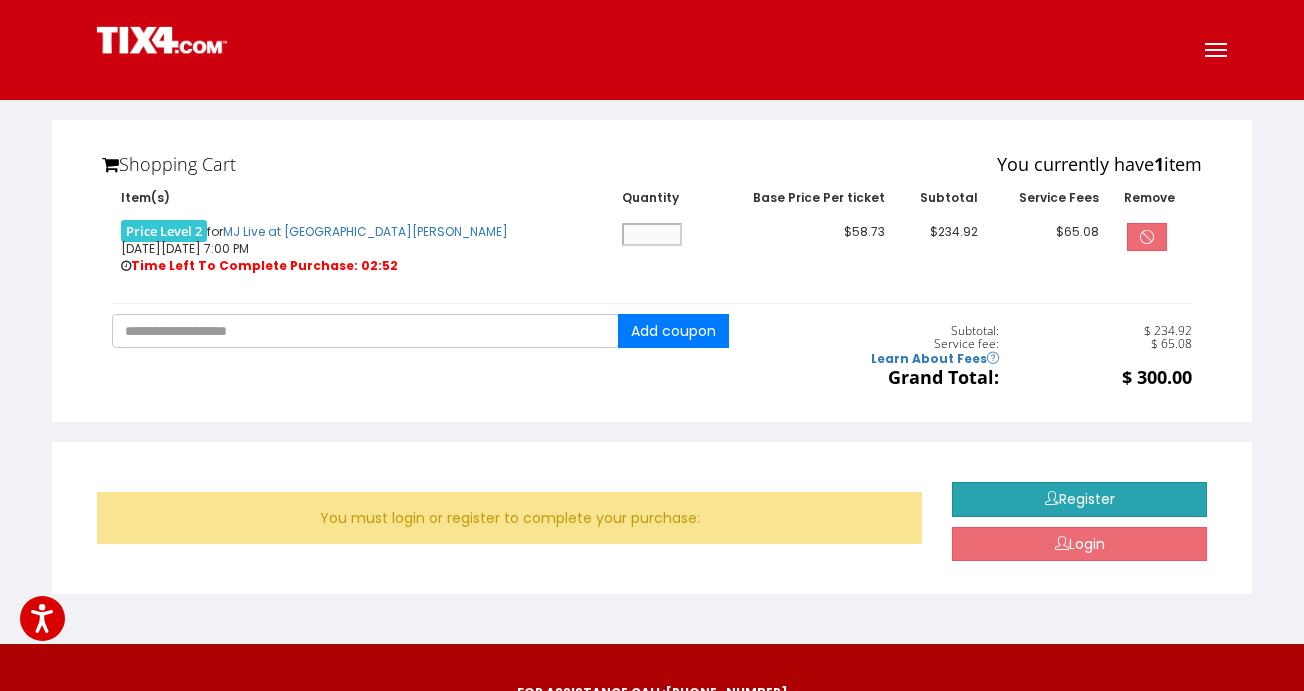 click on "Register" at bounding box center [1079, 499] 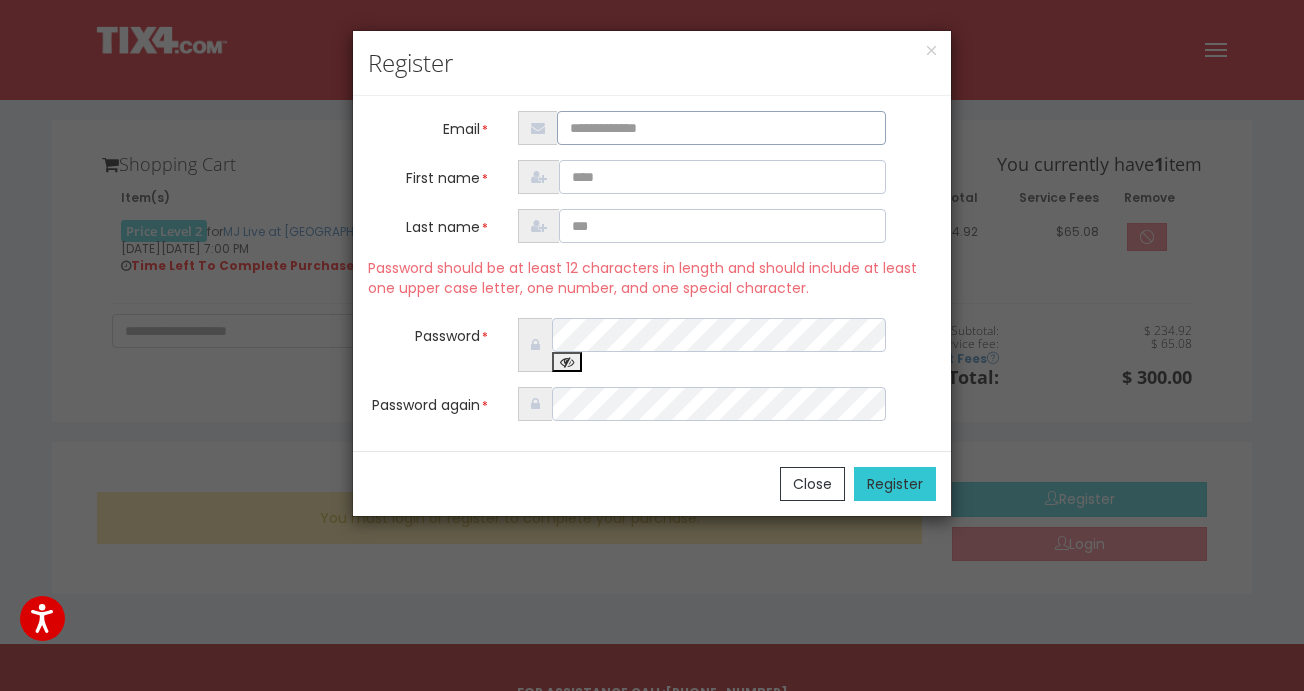 type on "**********" 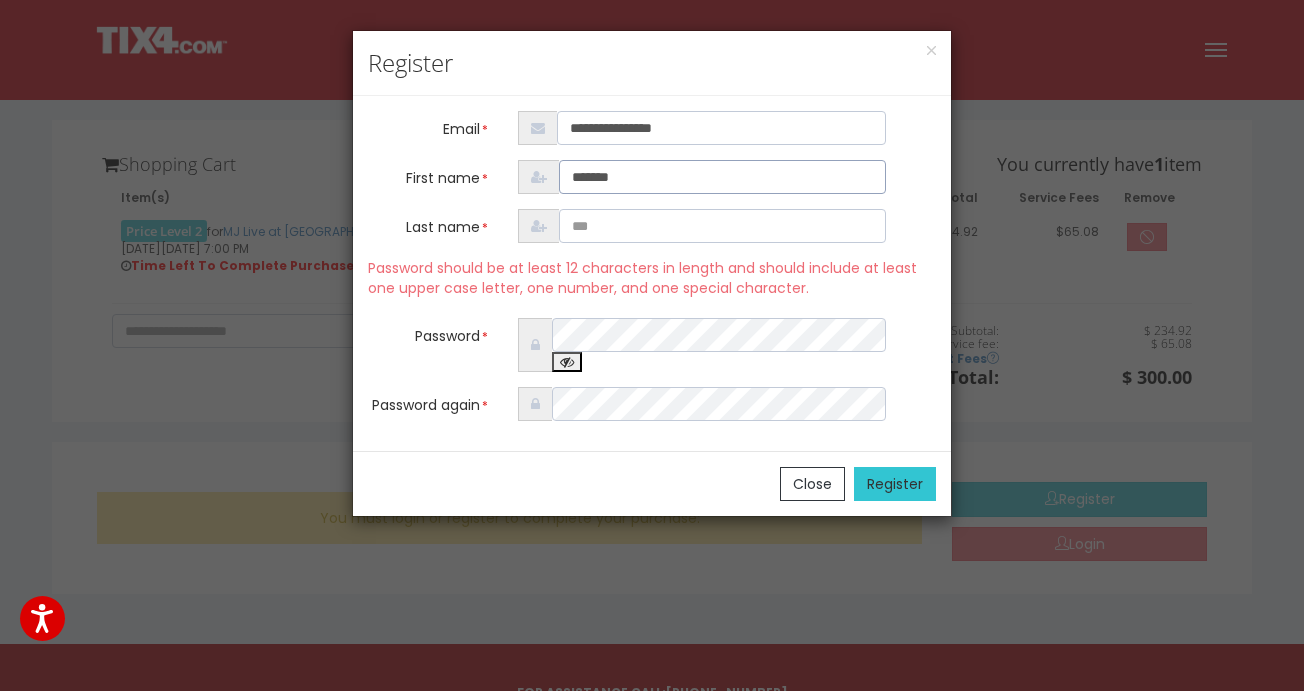 type on "*******" 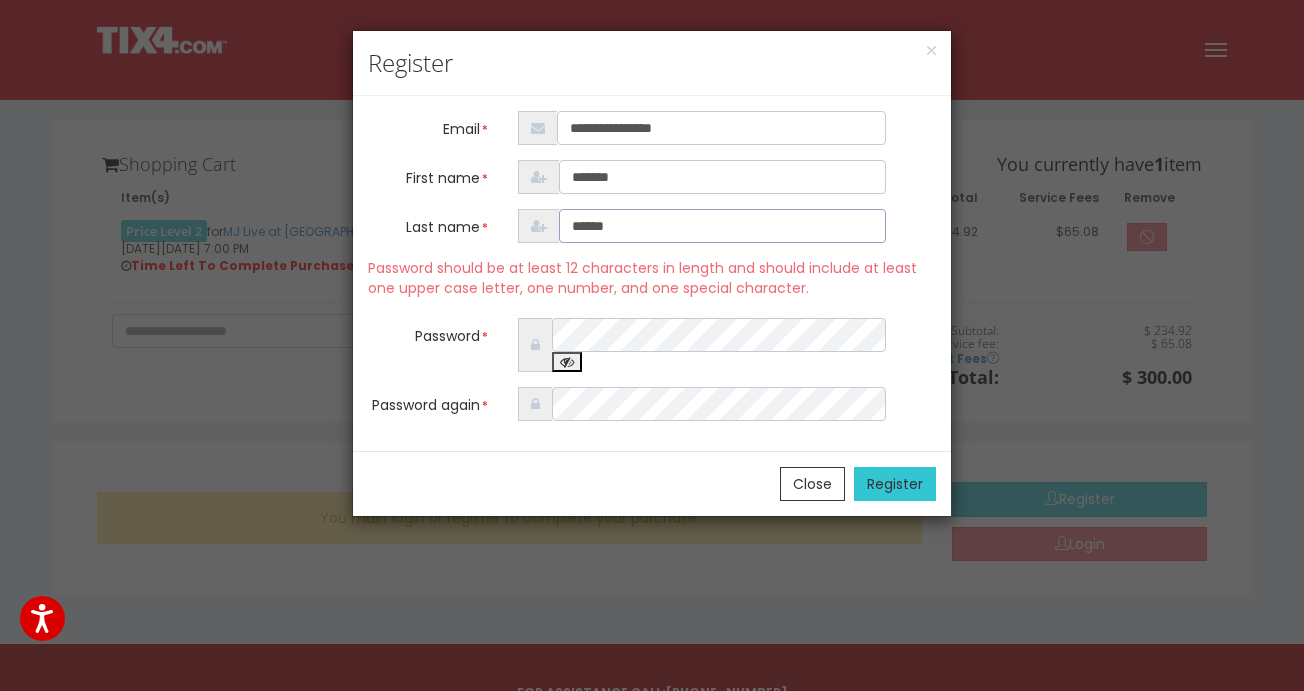 type on "******" 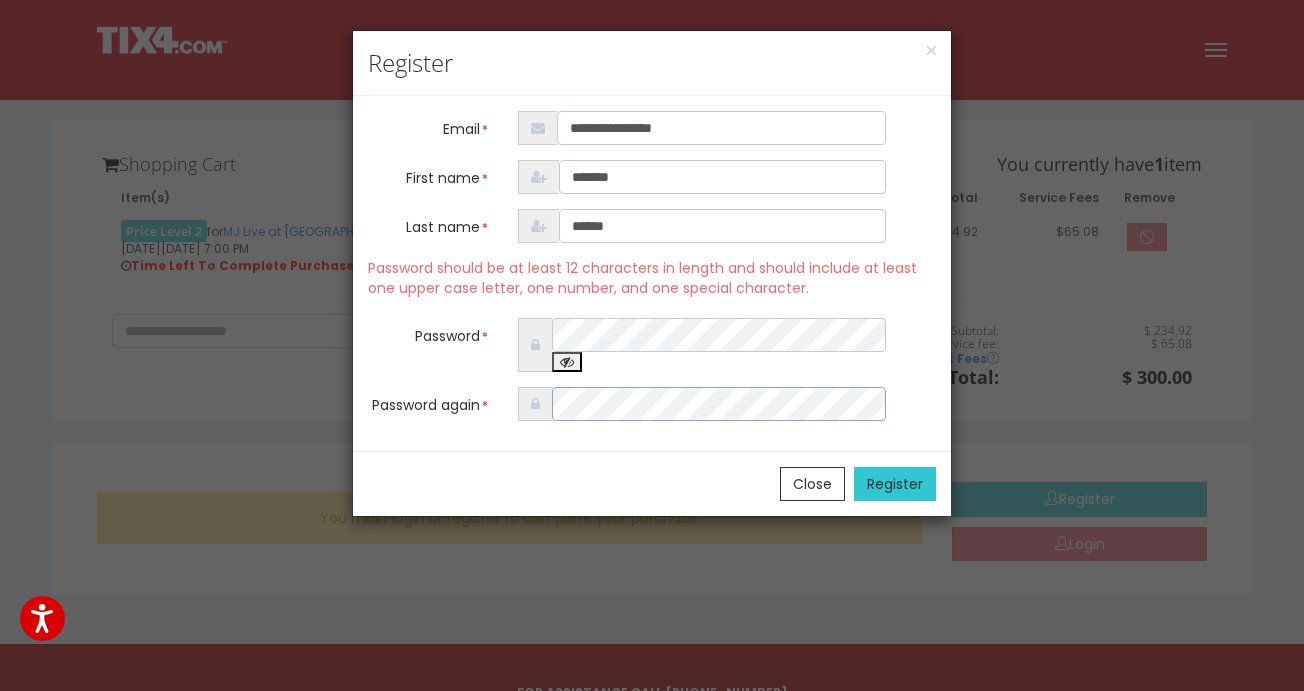 click on "**********" at bounding box center (652, 266) 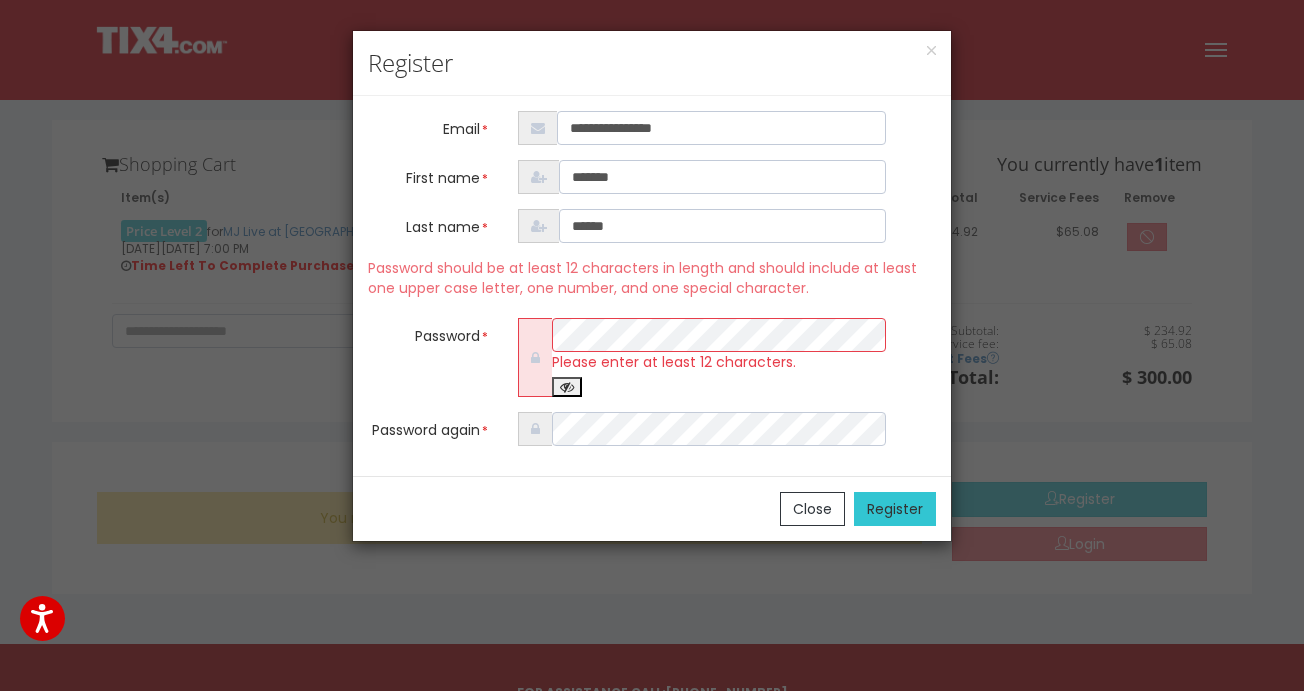 type 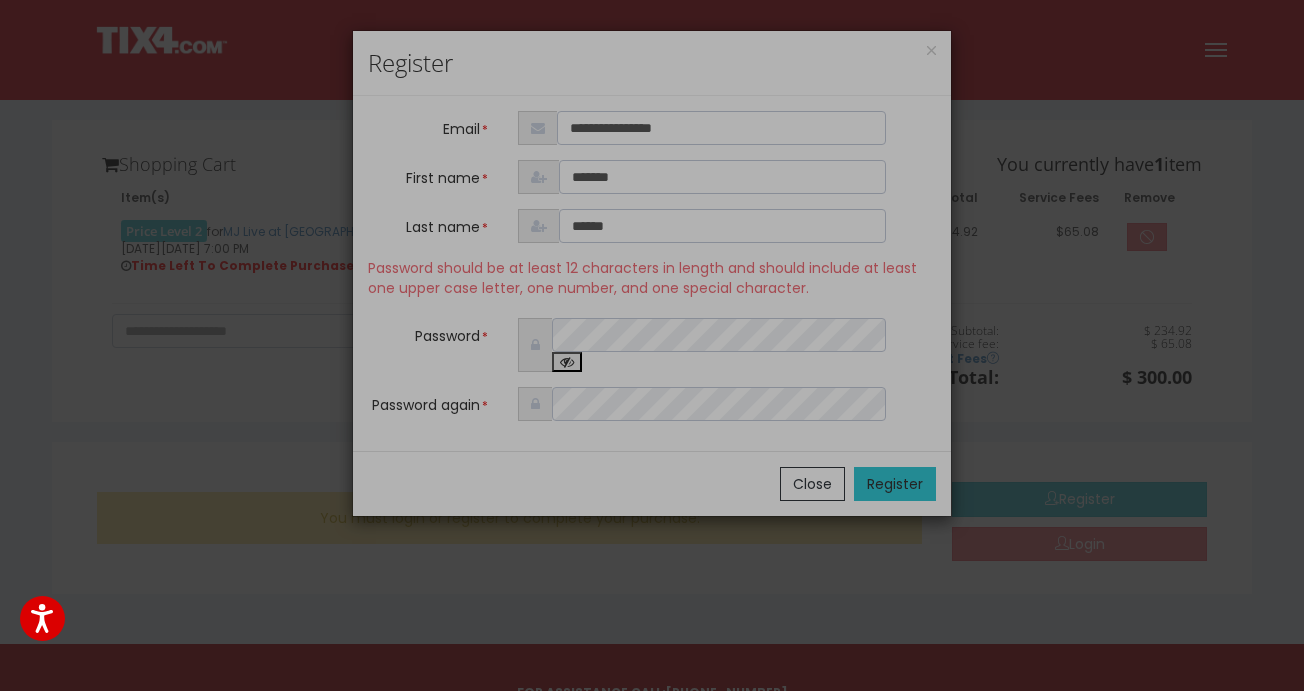 click on "Register" at bounding box center [895, 484] 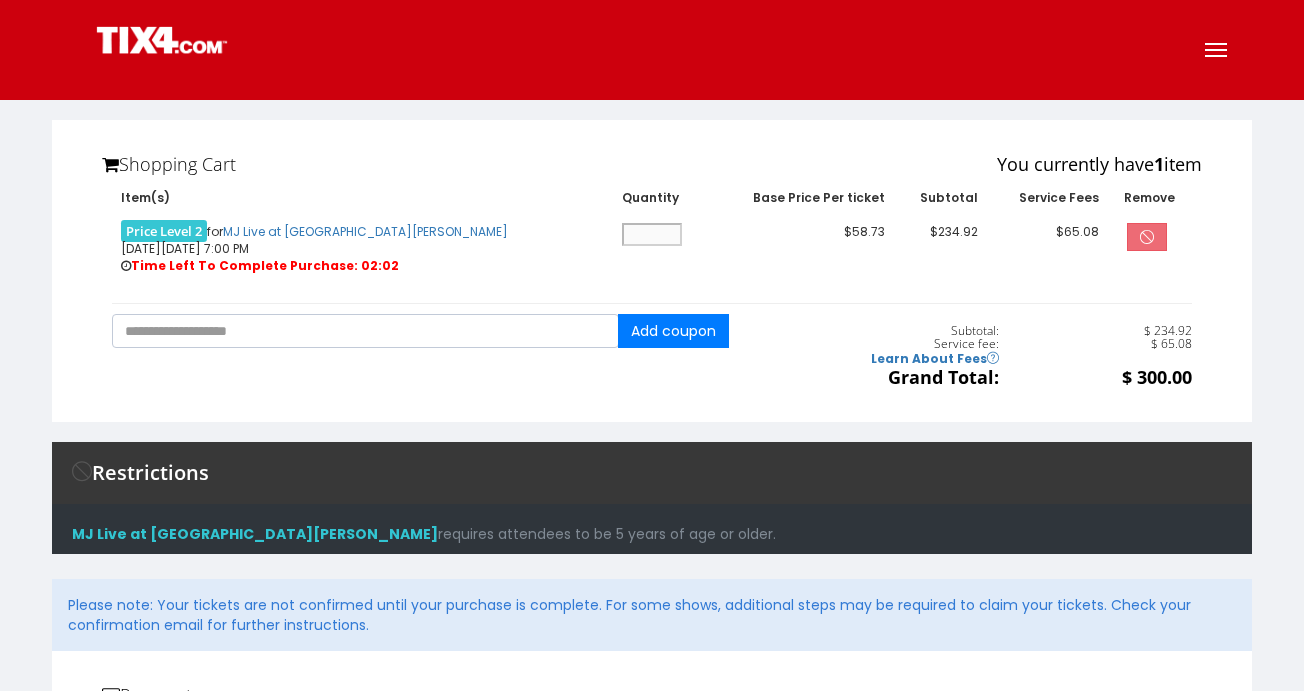 select 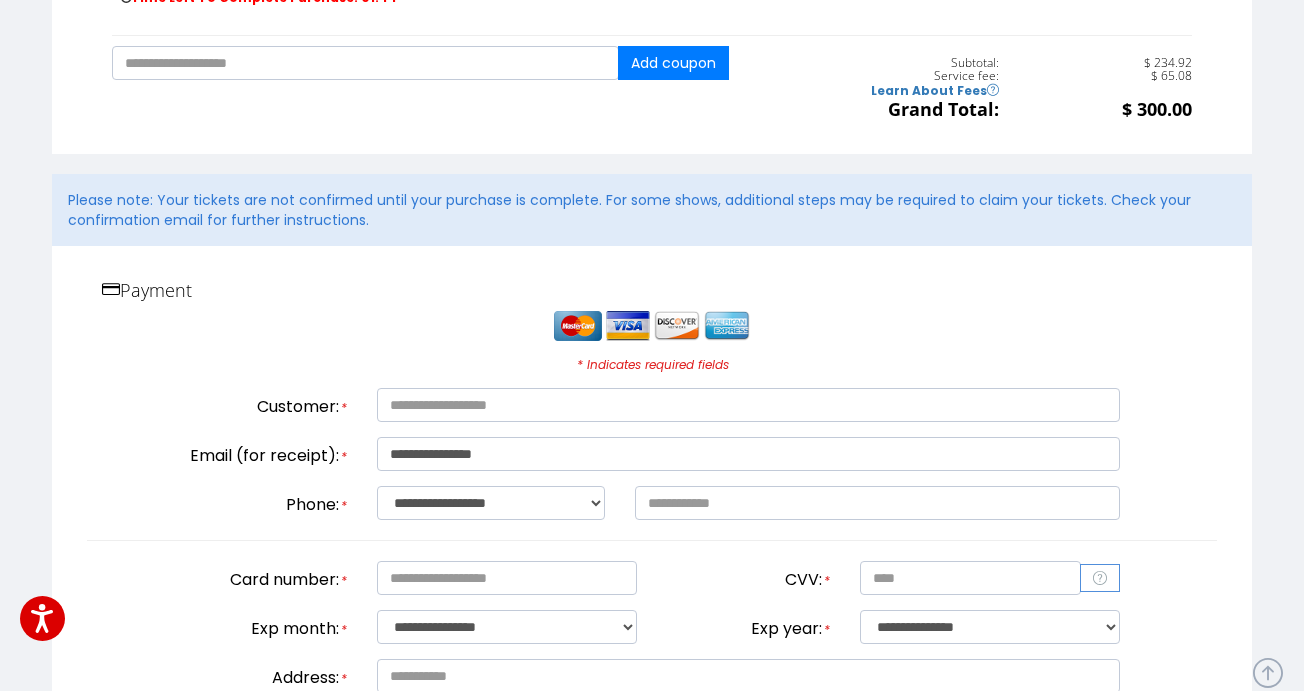 scroll, scrollTop: 268, scrollLeft: 0, axis: vertical 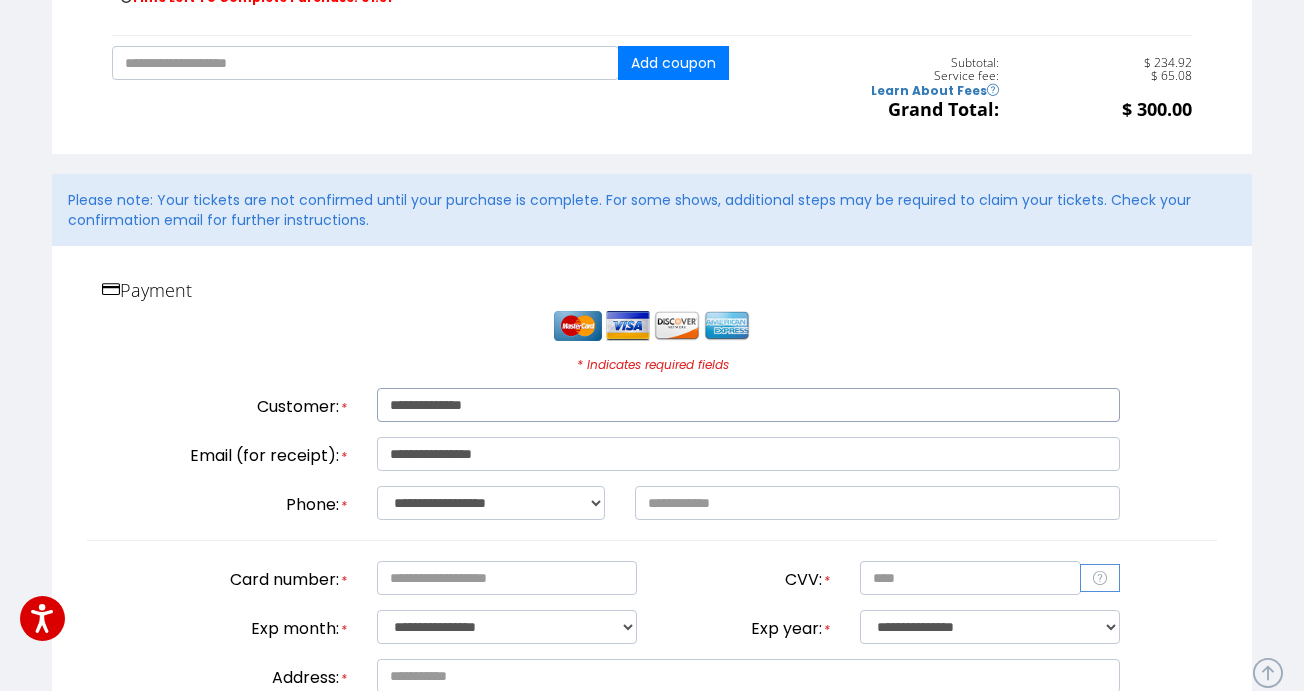type on "**********" 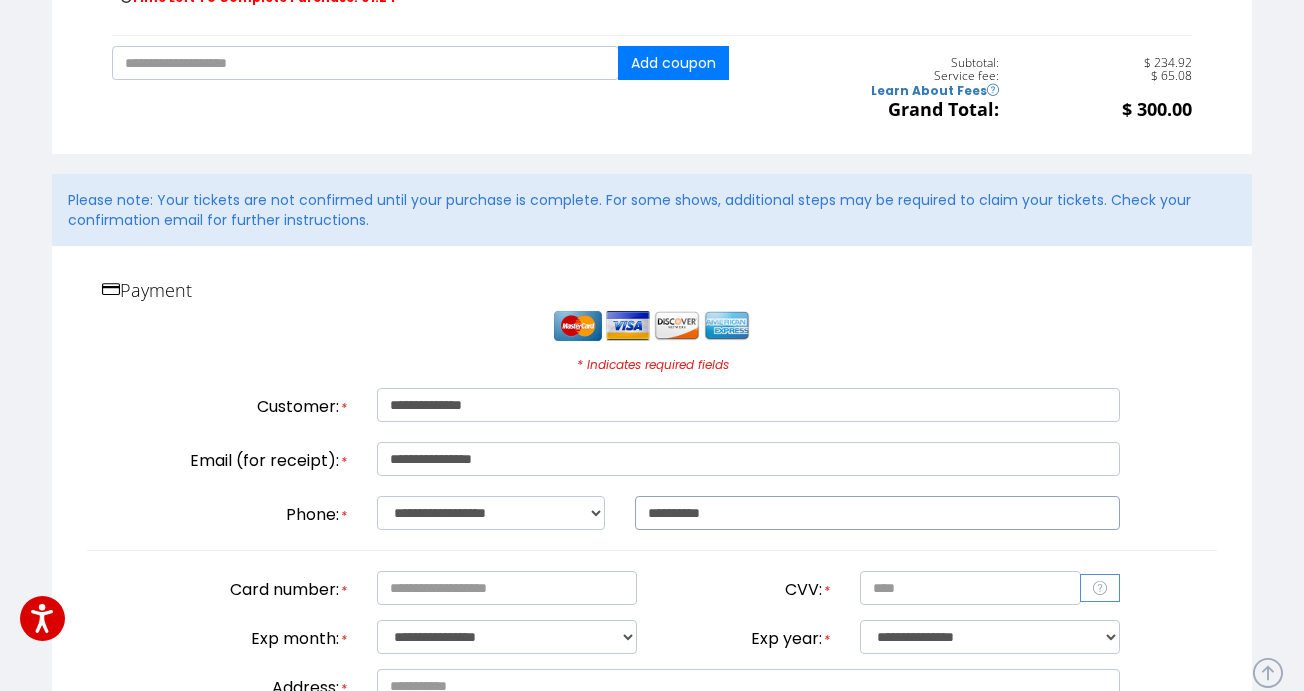 type on "**********" 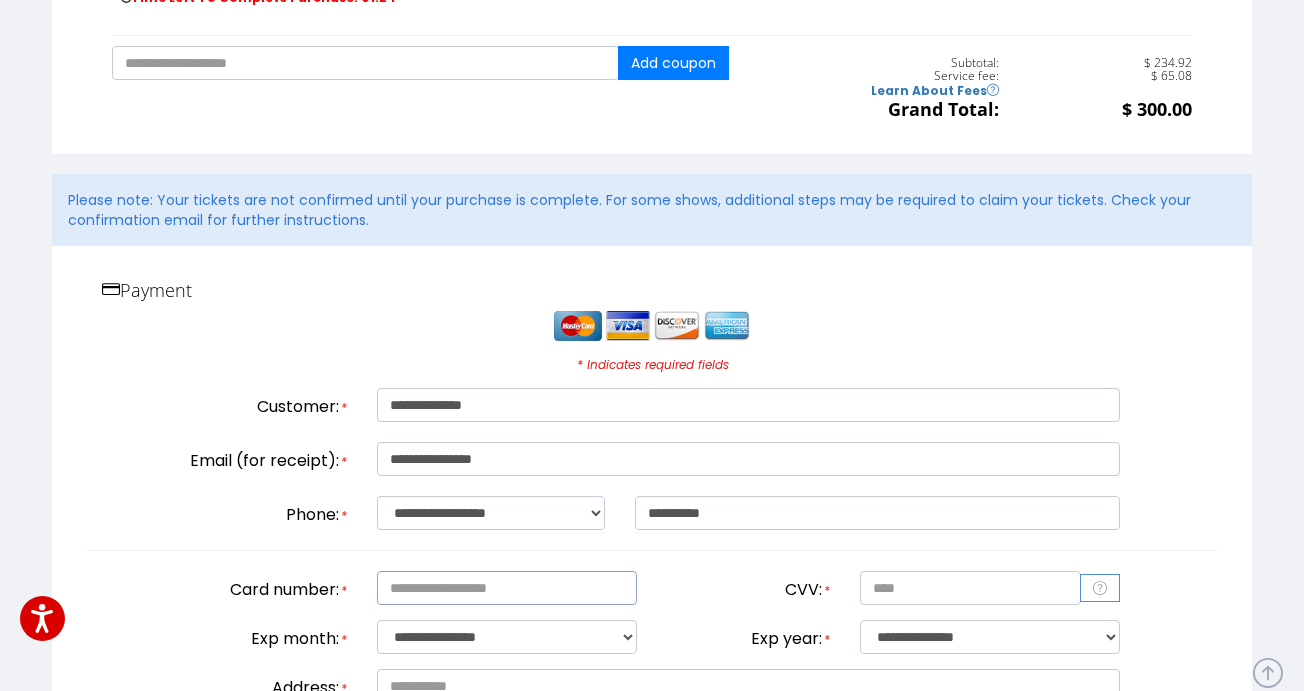 click on "**********" at bounding box center (652, 602) 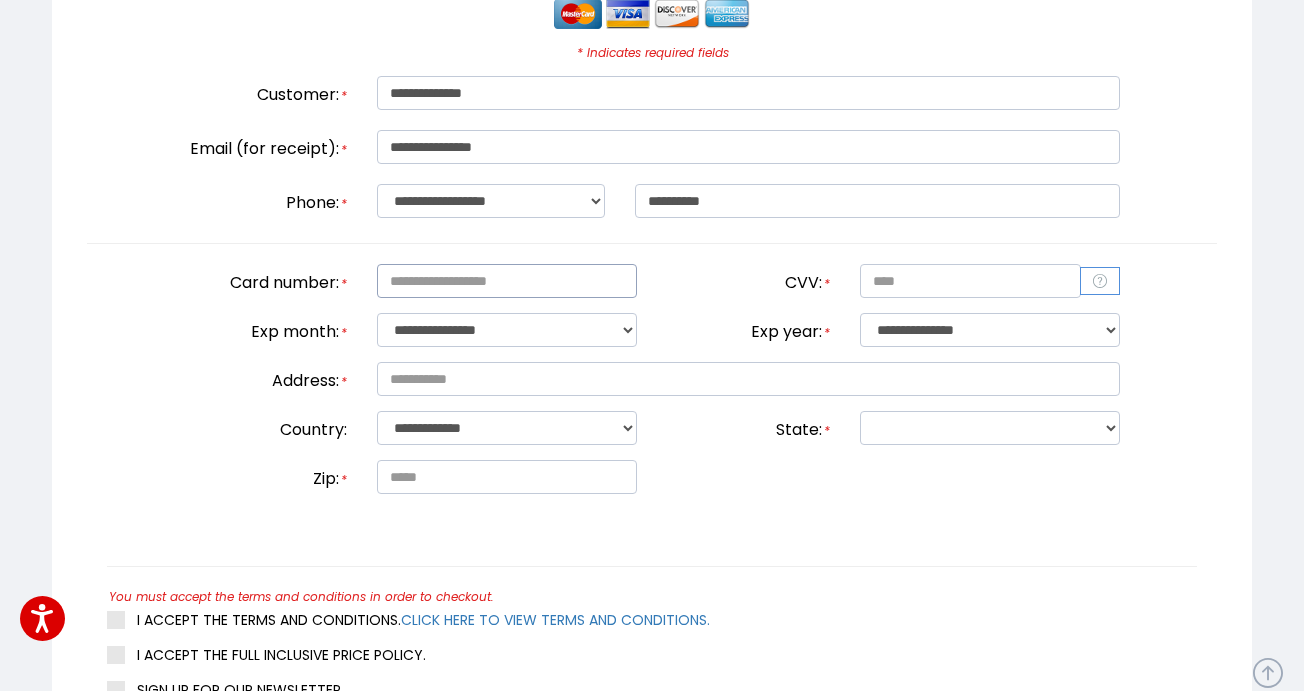 scroll, scrollTop: 638, scrollLeft: 0, axis: vertical 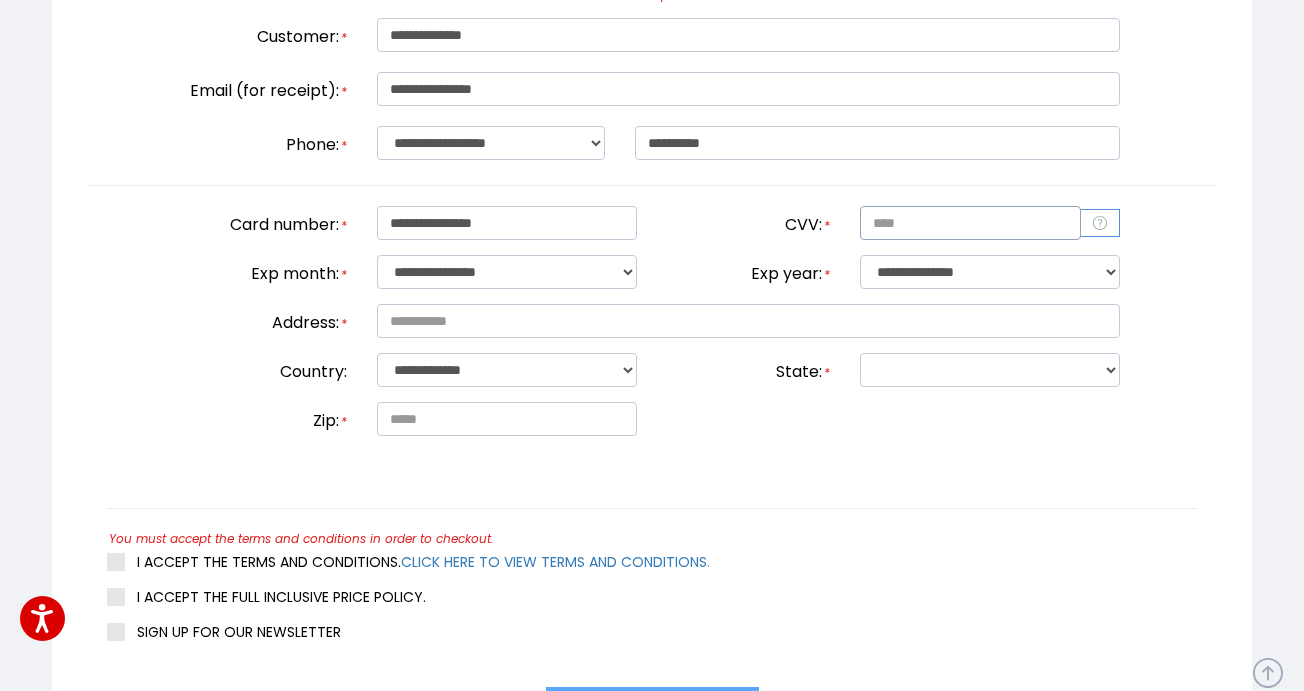 type on "**********" 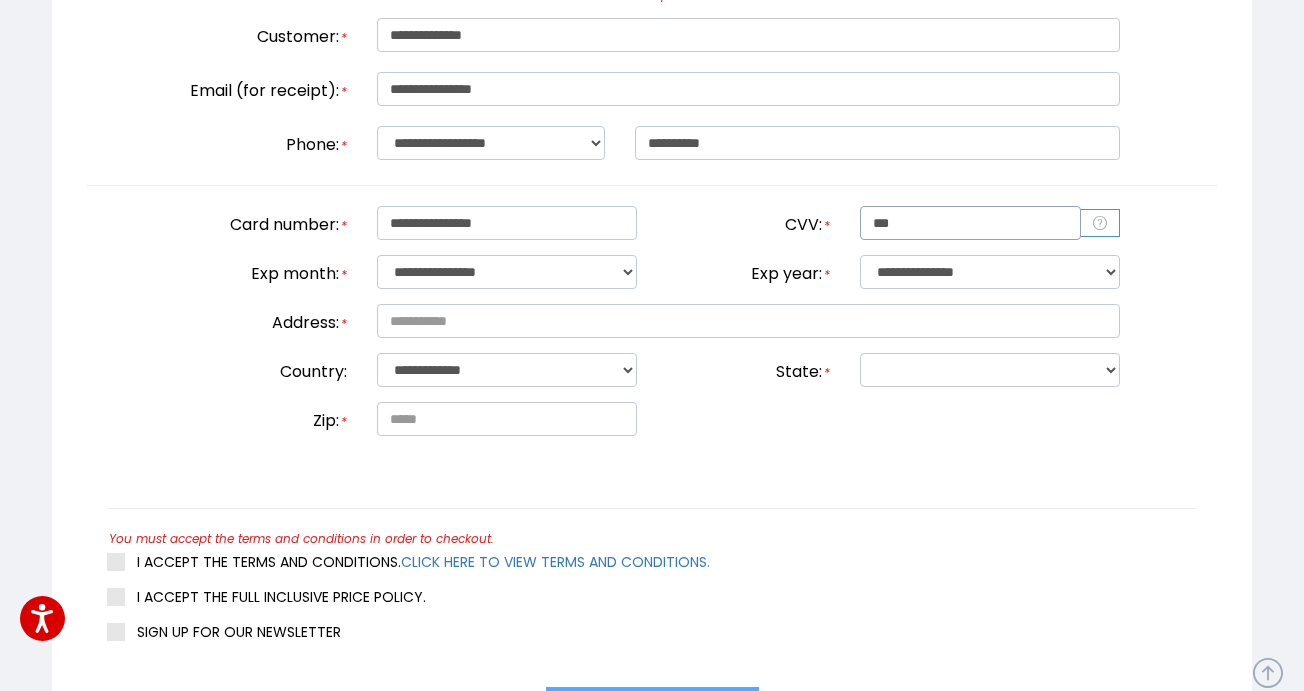 type on "***" 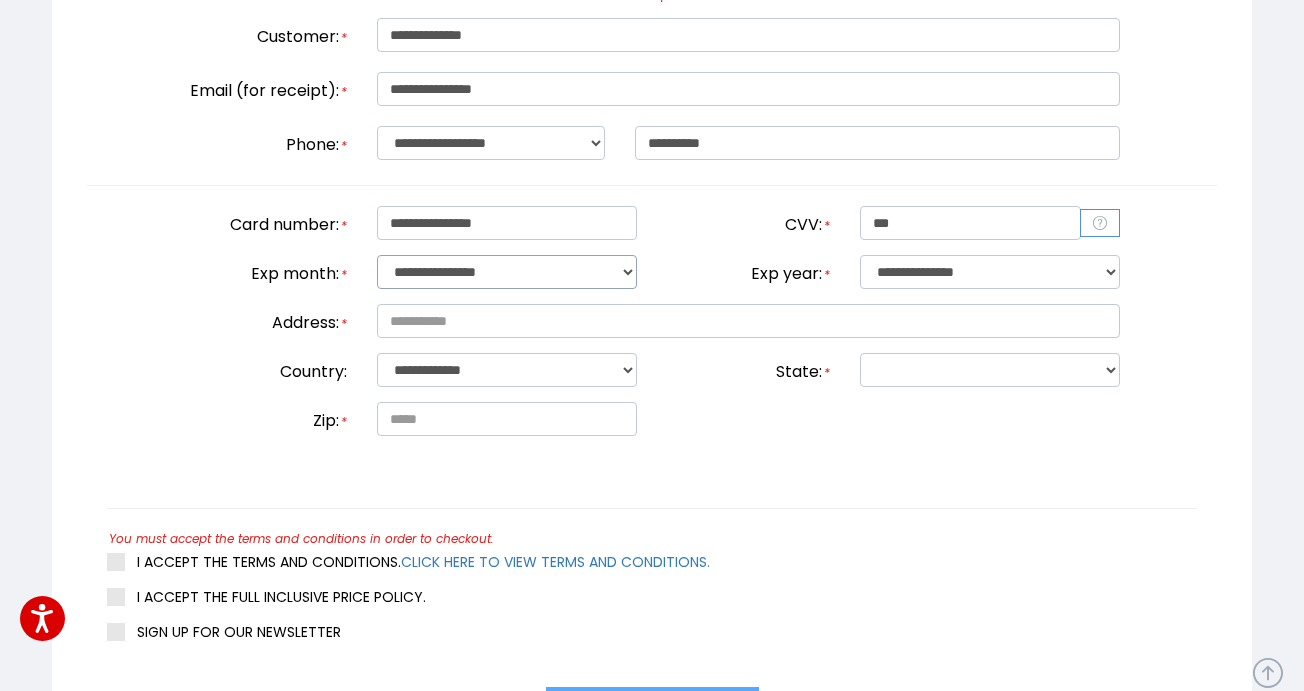 click on "**********" at bounding box center (507, 272) 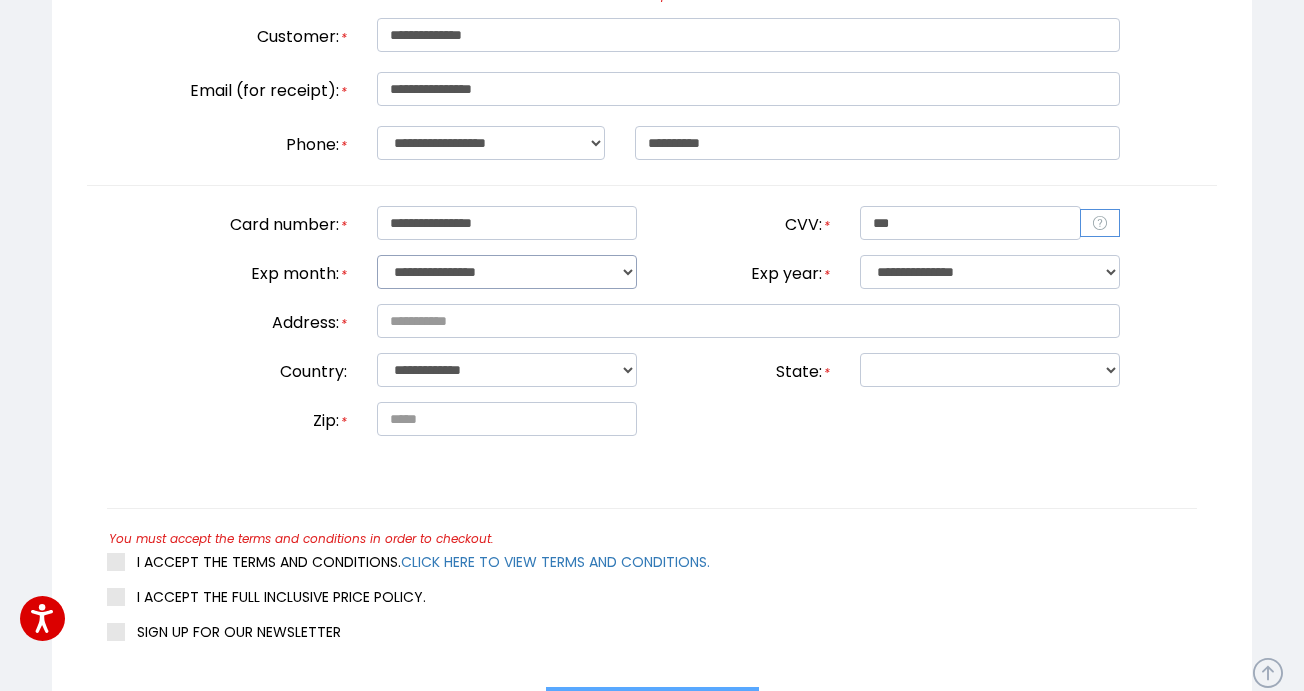 click on "**********" at bounding box center (507, 272) 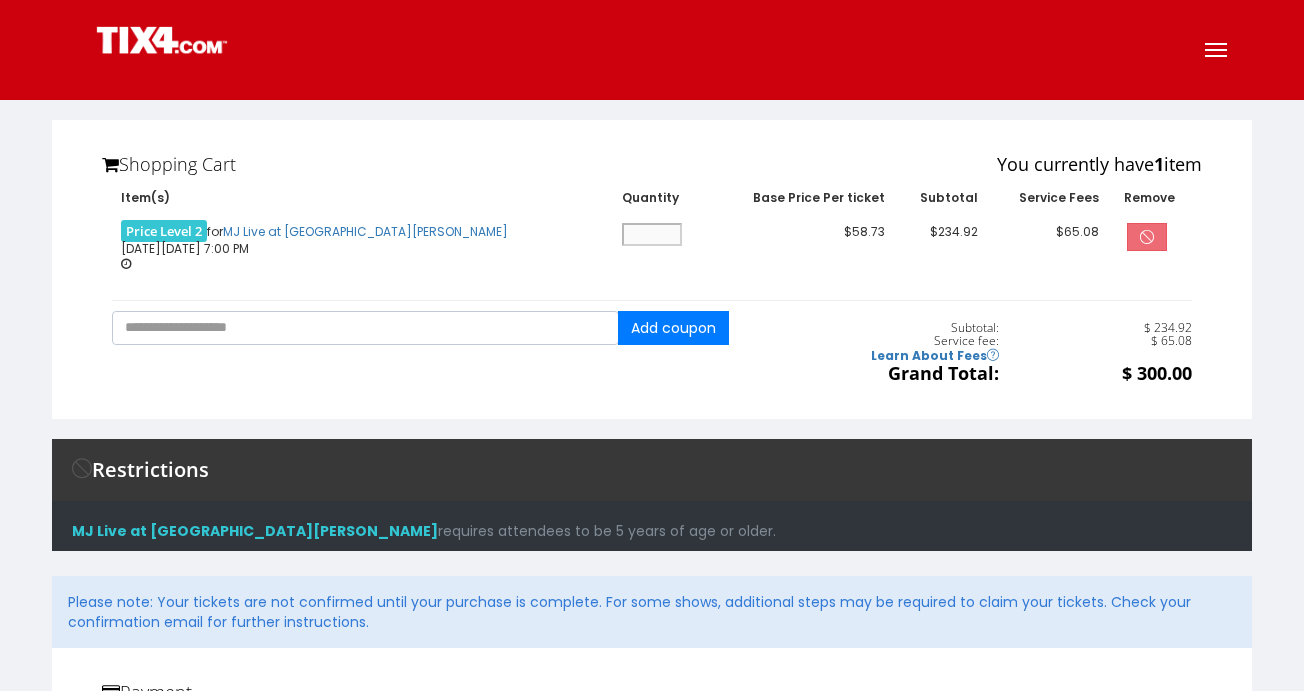 scroll, scrollTop: 0, scrollLeft: 0, axis: both 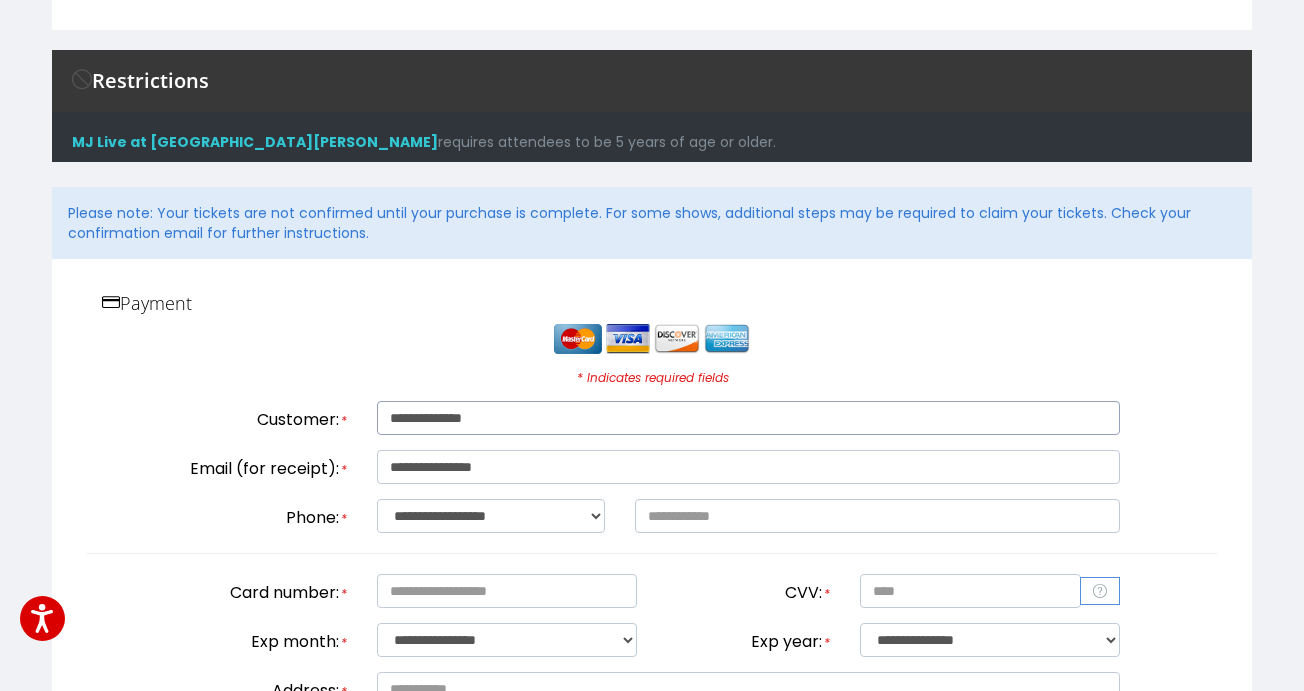 type on "**********" 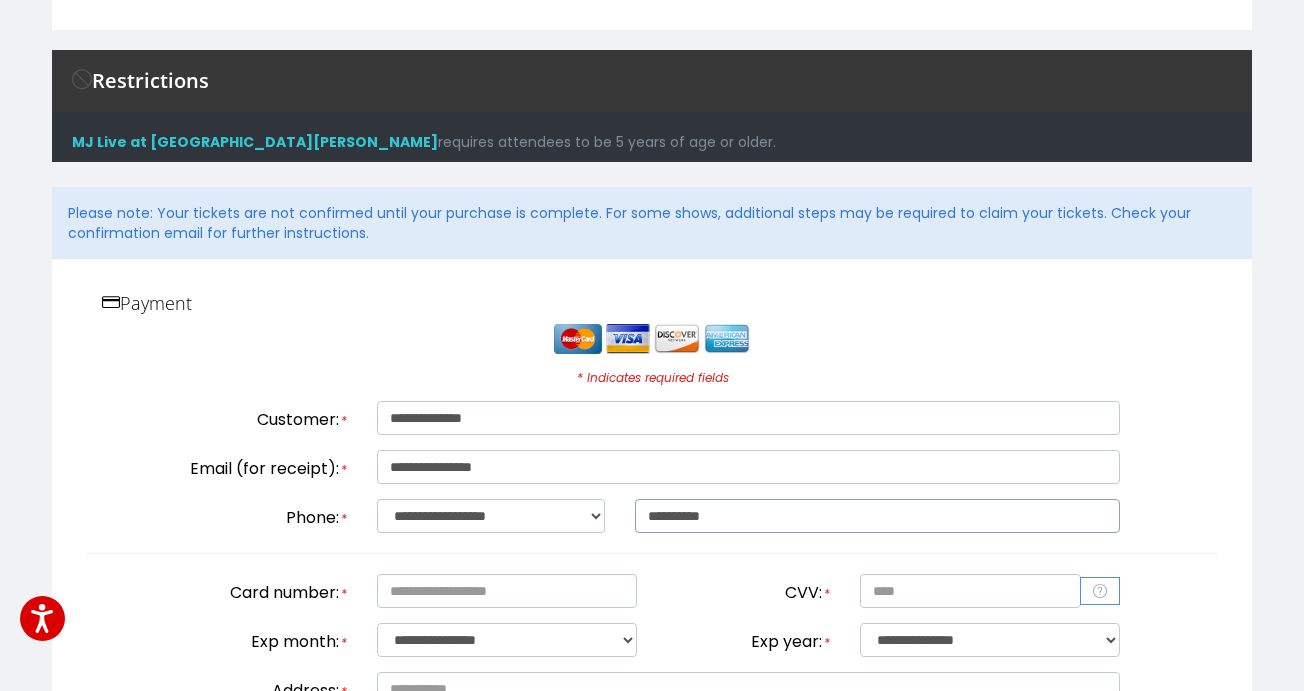 type on "**********" 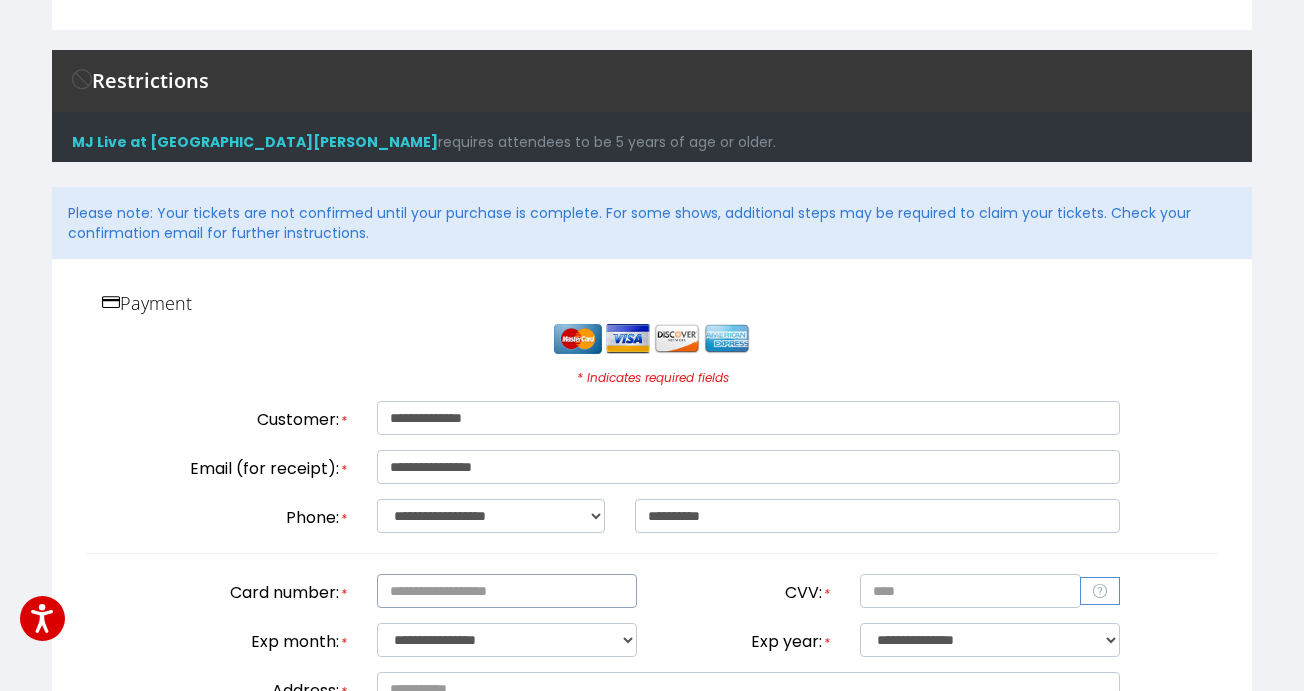 click at bounding box center [507, 591] 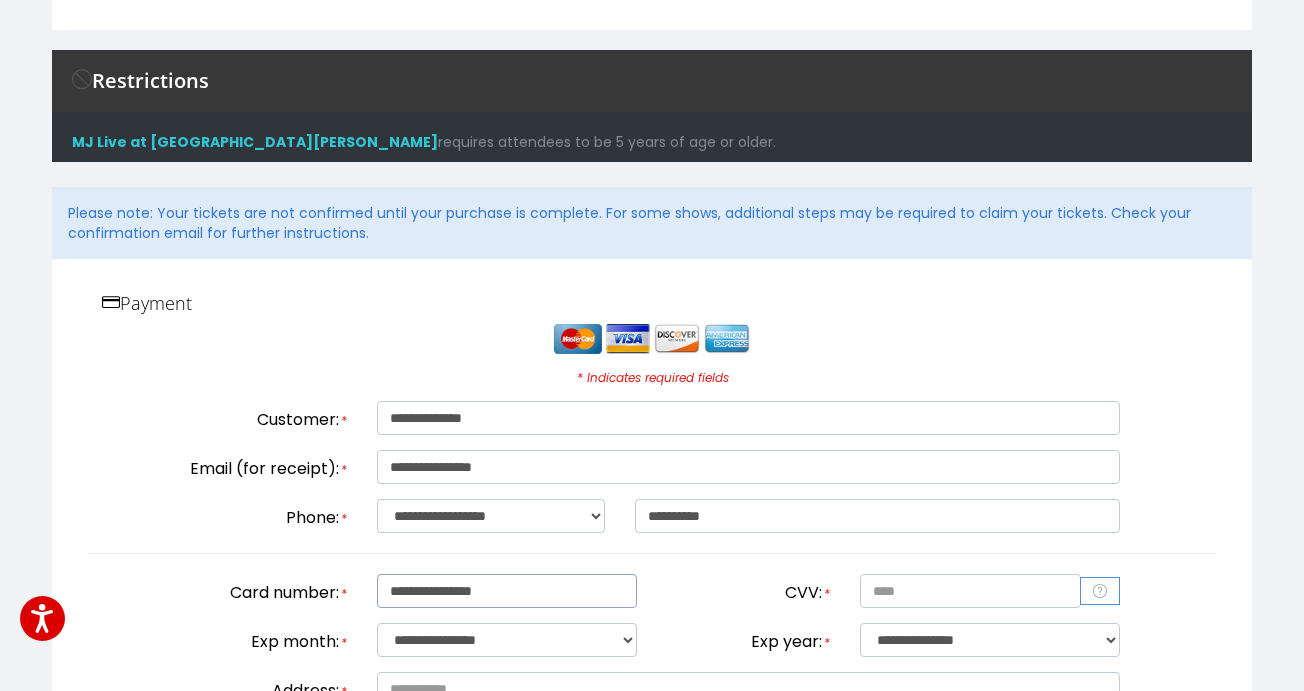 type on "**********" 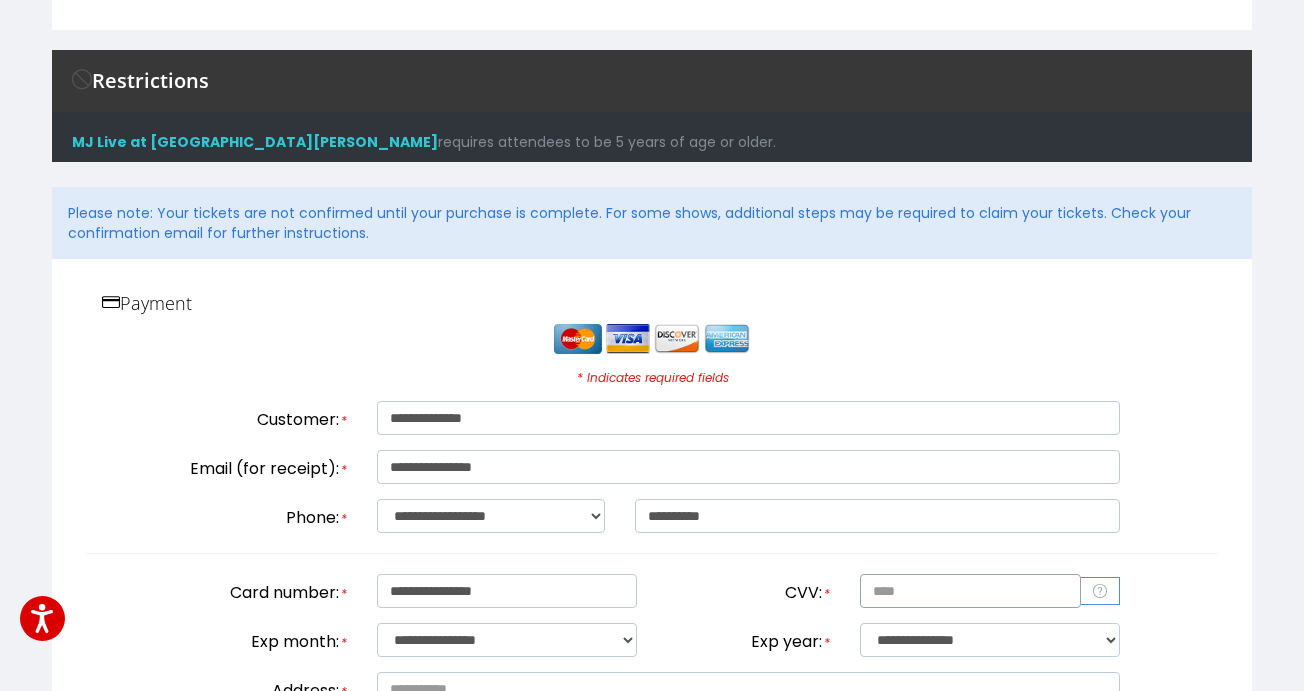 click at bounding box center [970, 591] 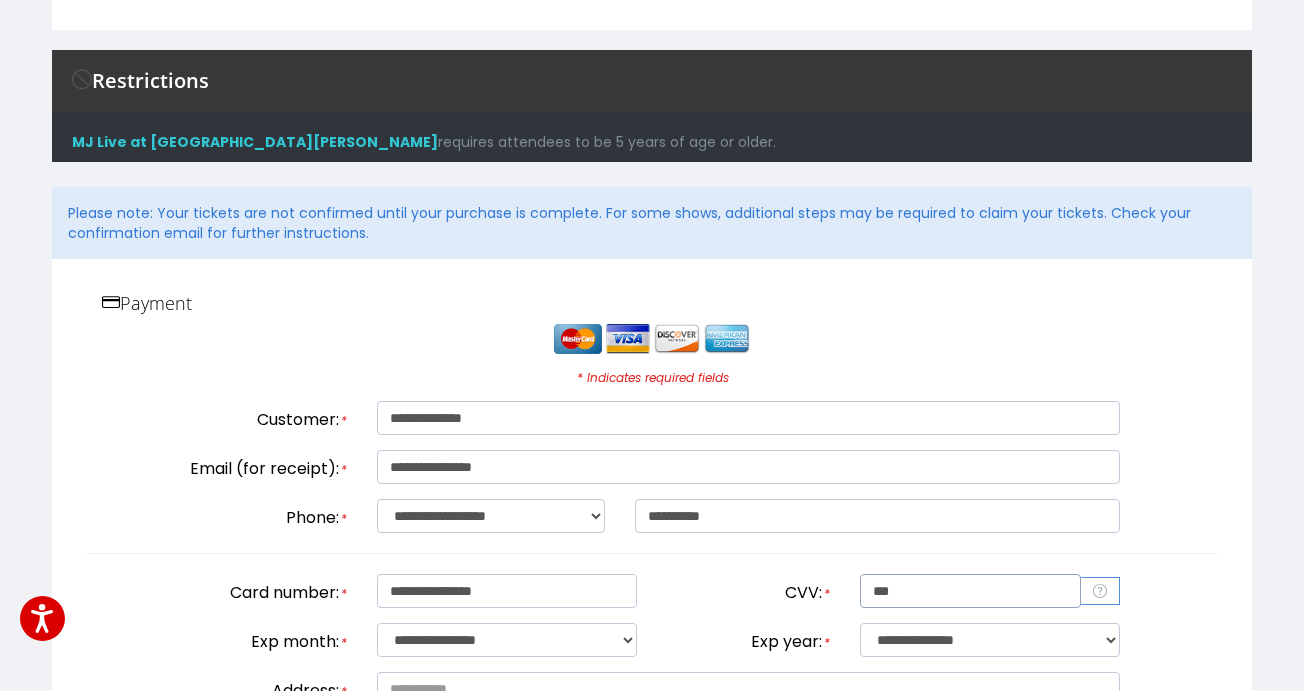 type on "***" 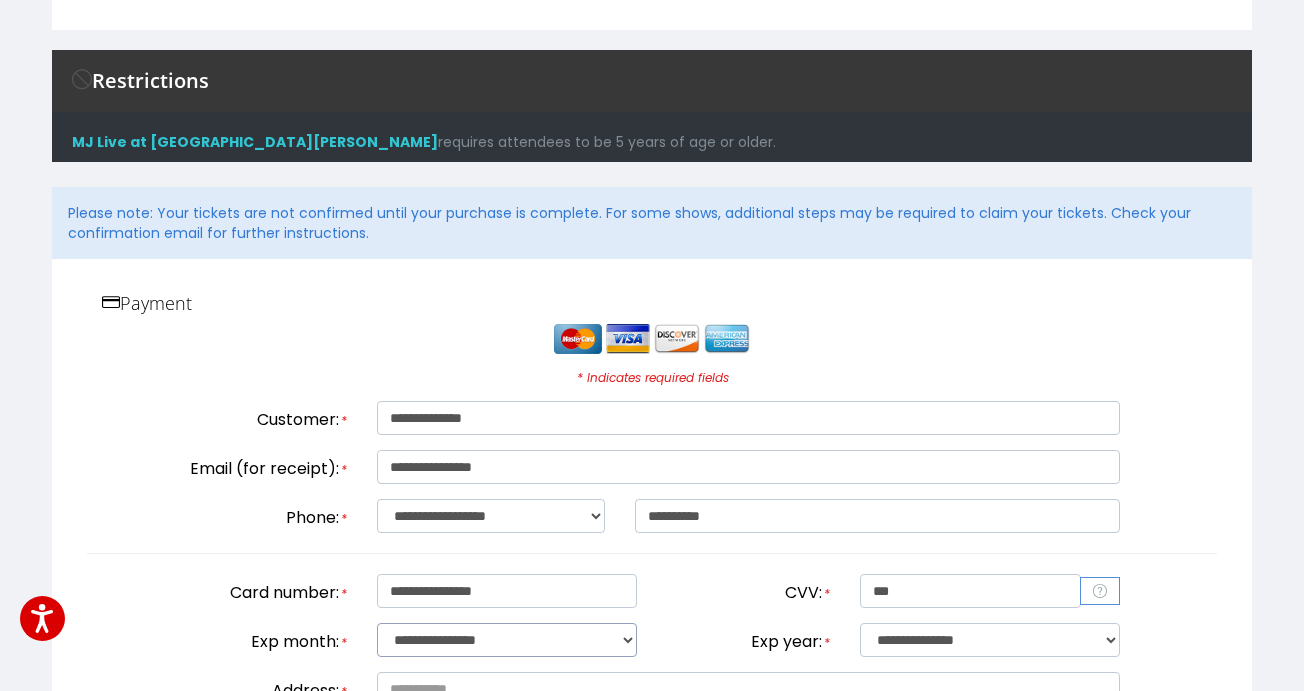 click on "**********" at bounding box center (507, 640) 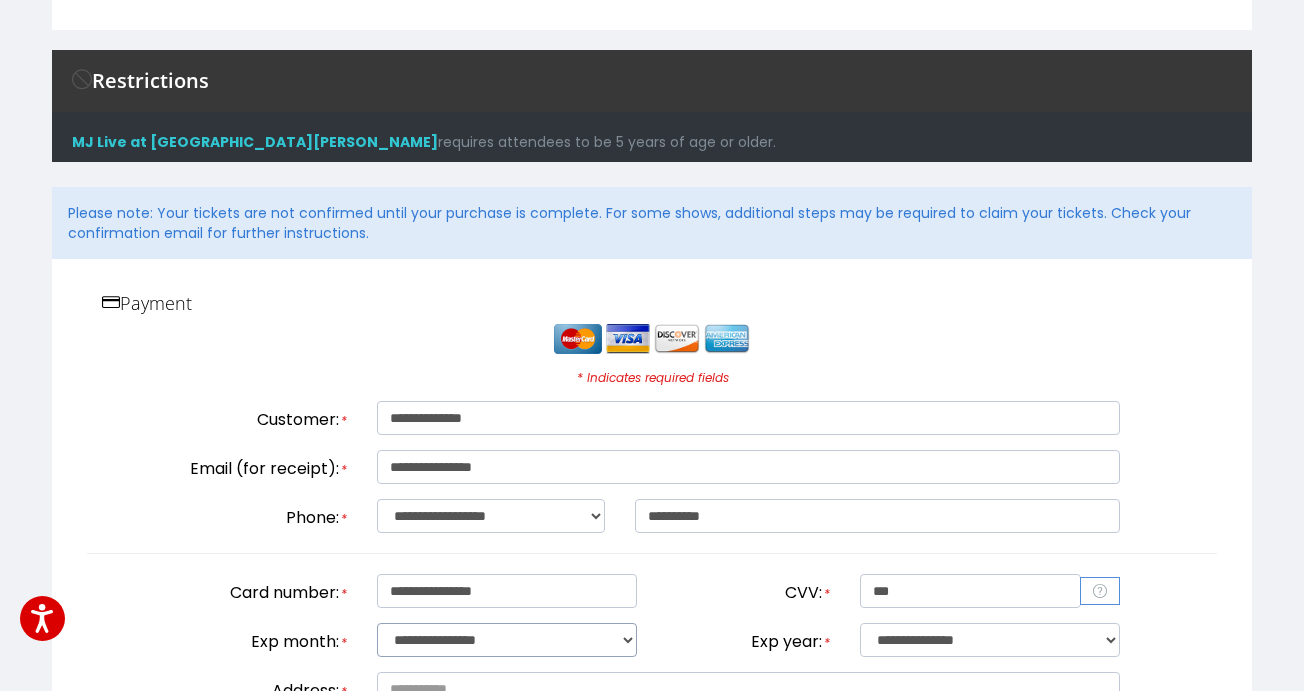 select on "**" 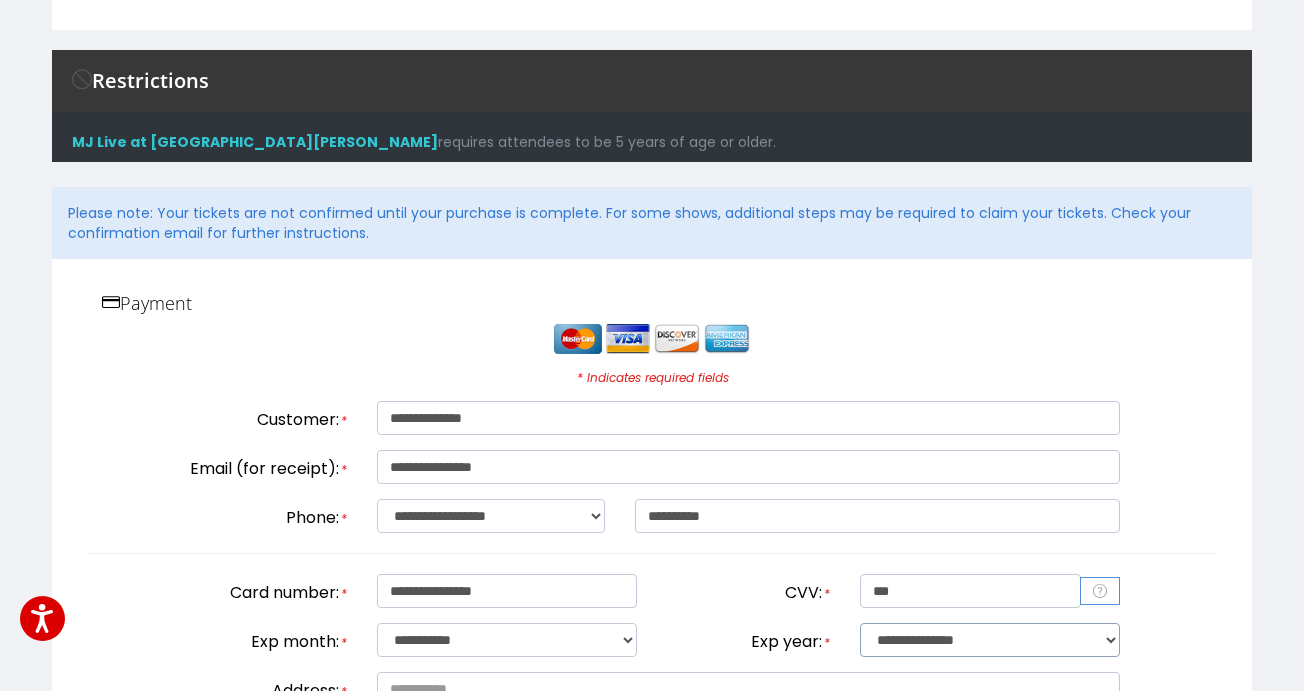 click on "**********" at bounding box center [990, 640] 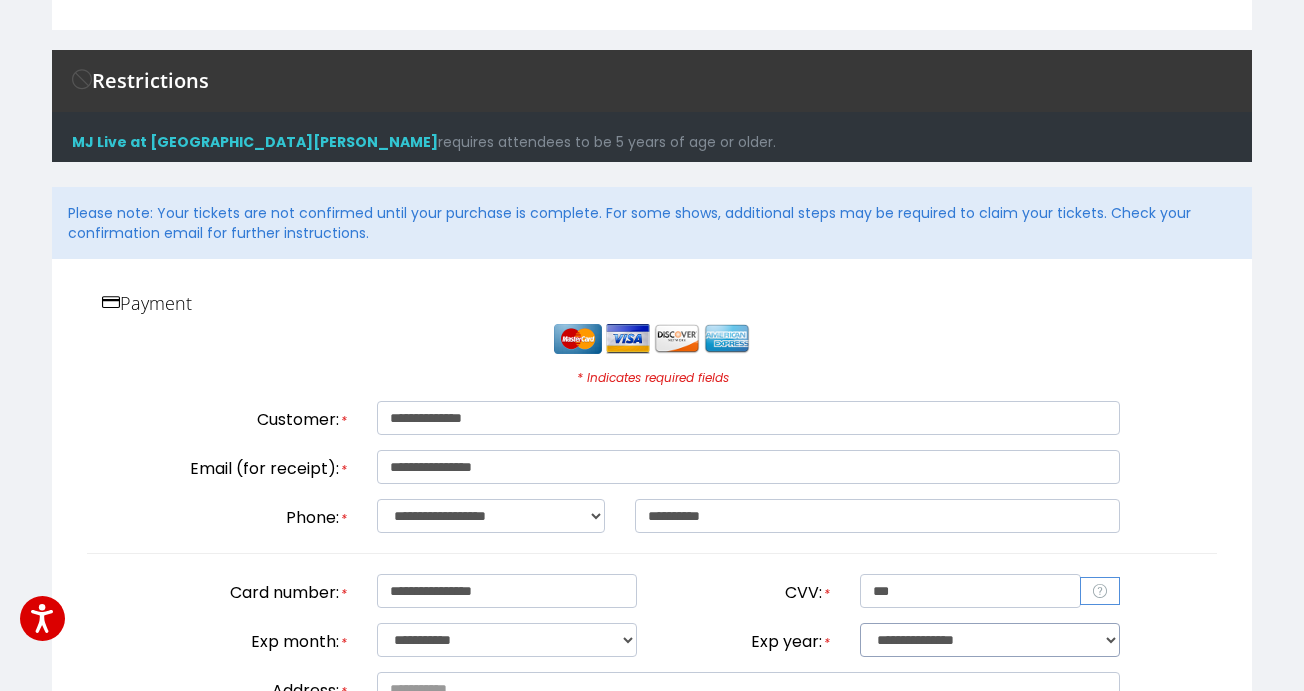 select on "****" 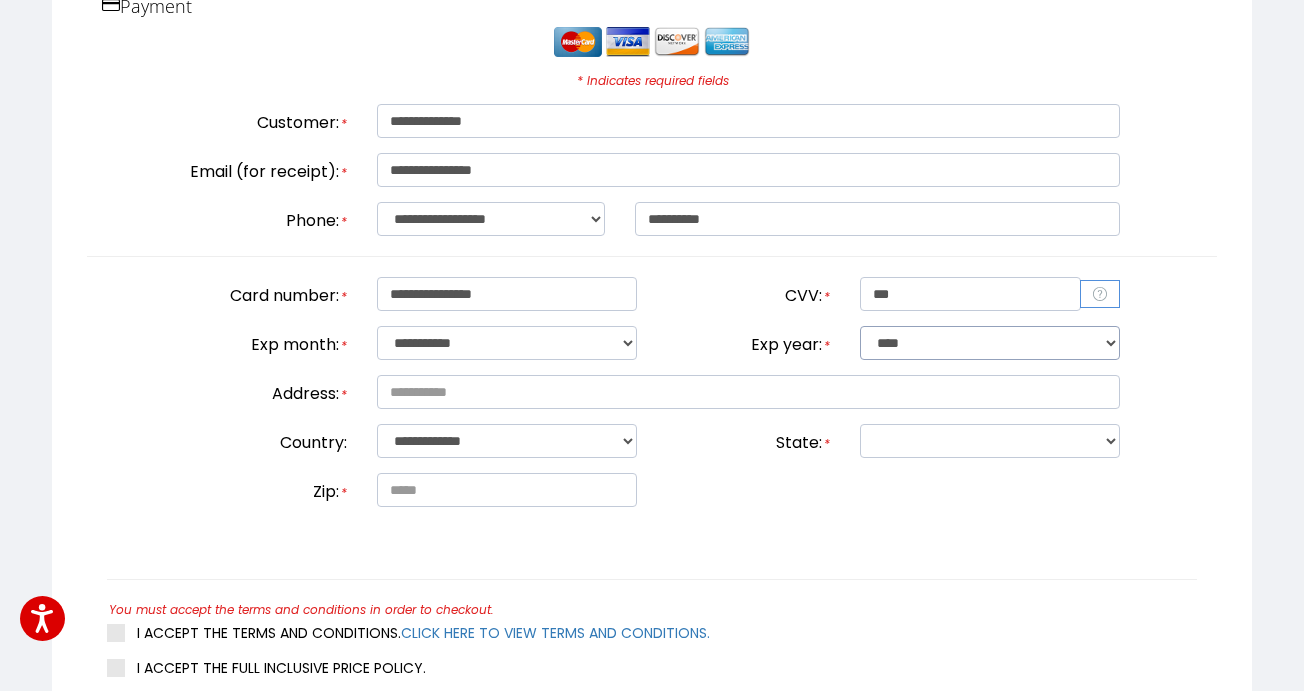 scroll, scrollTop: 727, scrollLeft: 0, axis: vertical 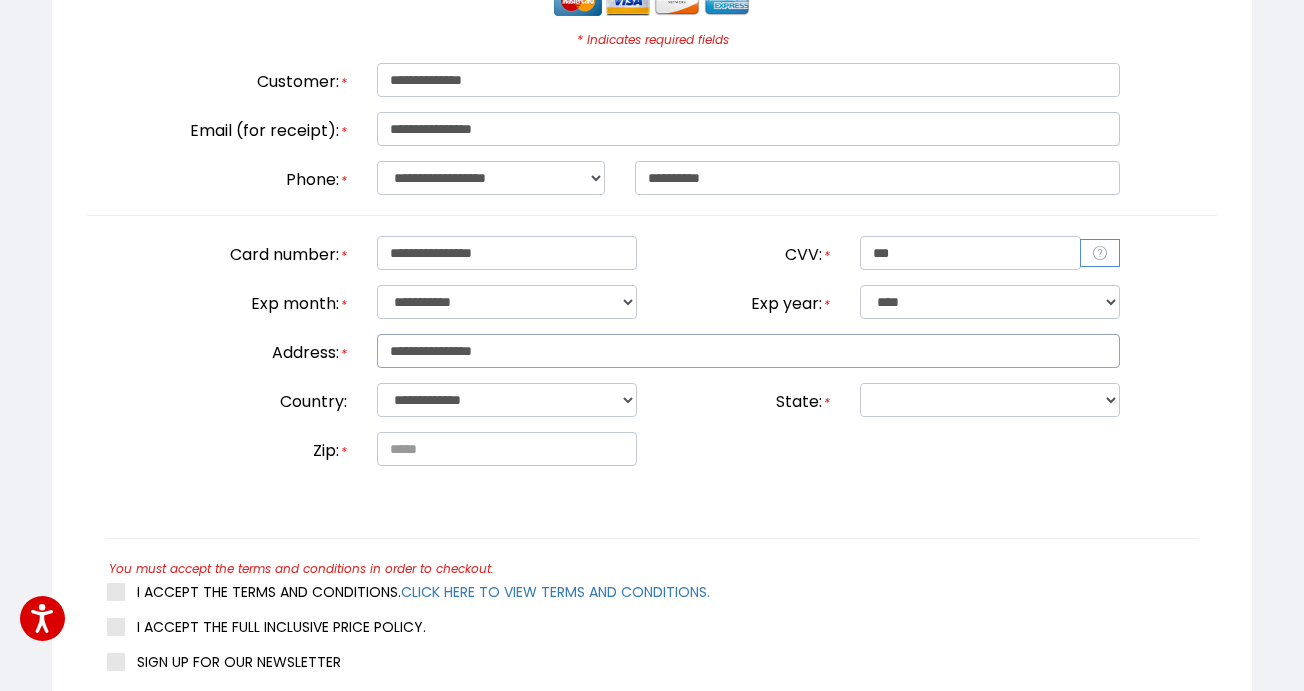 type on "**********" 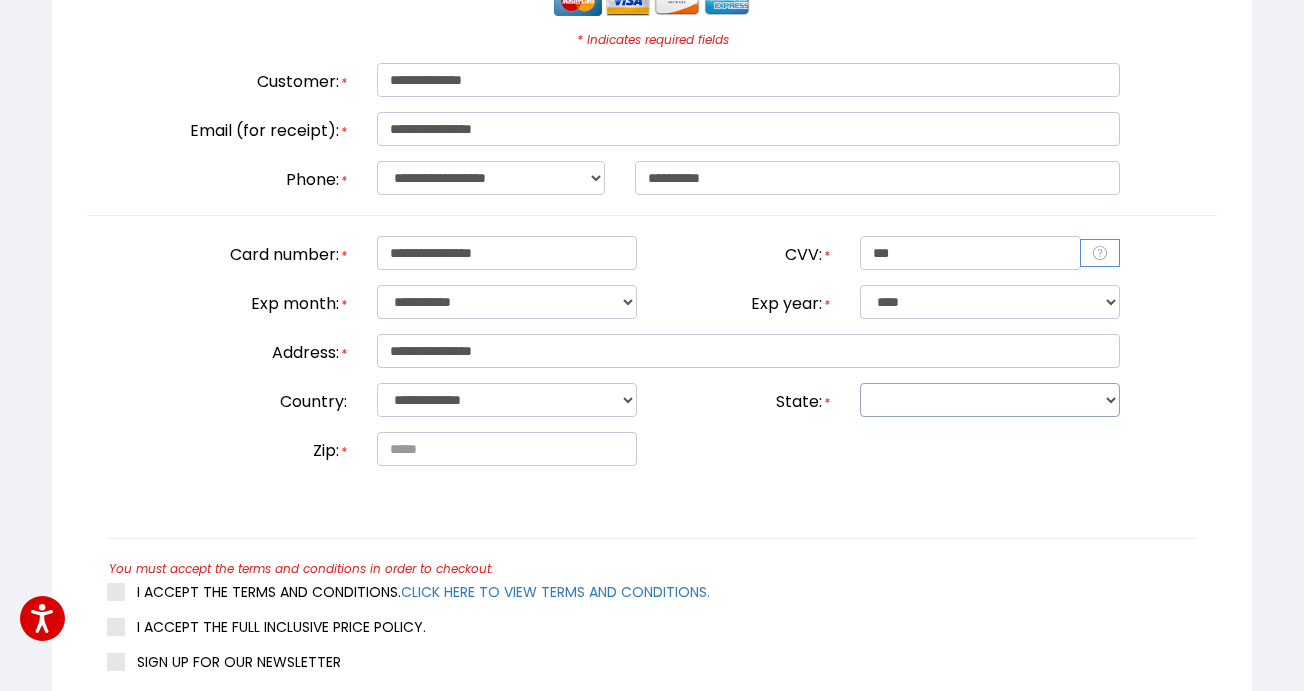 click at bounding box center (990, 400) 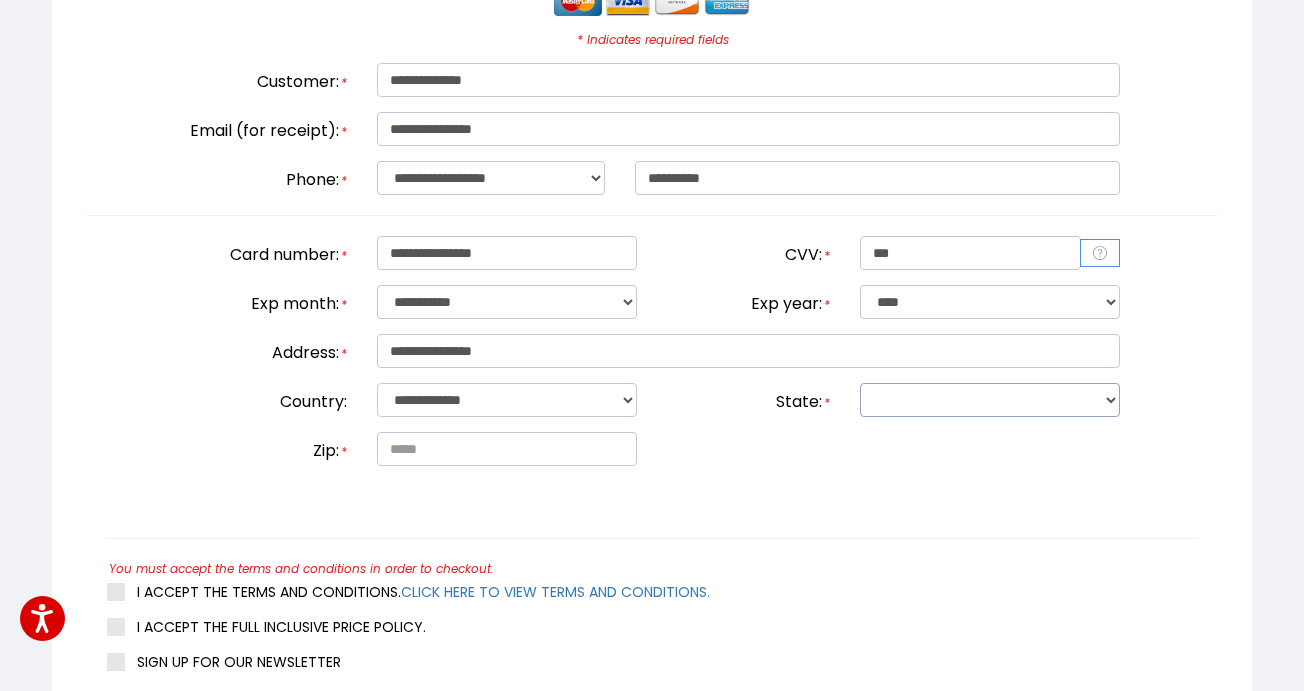 click at bounding box center [990, 400] 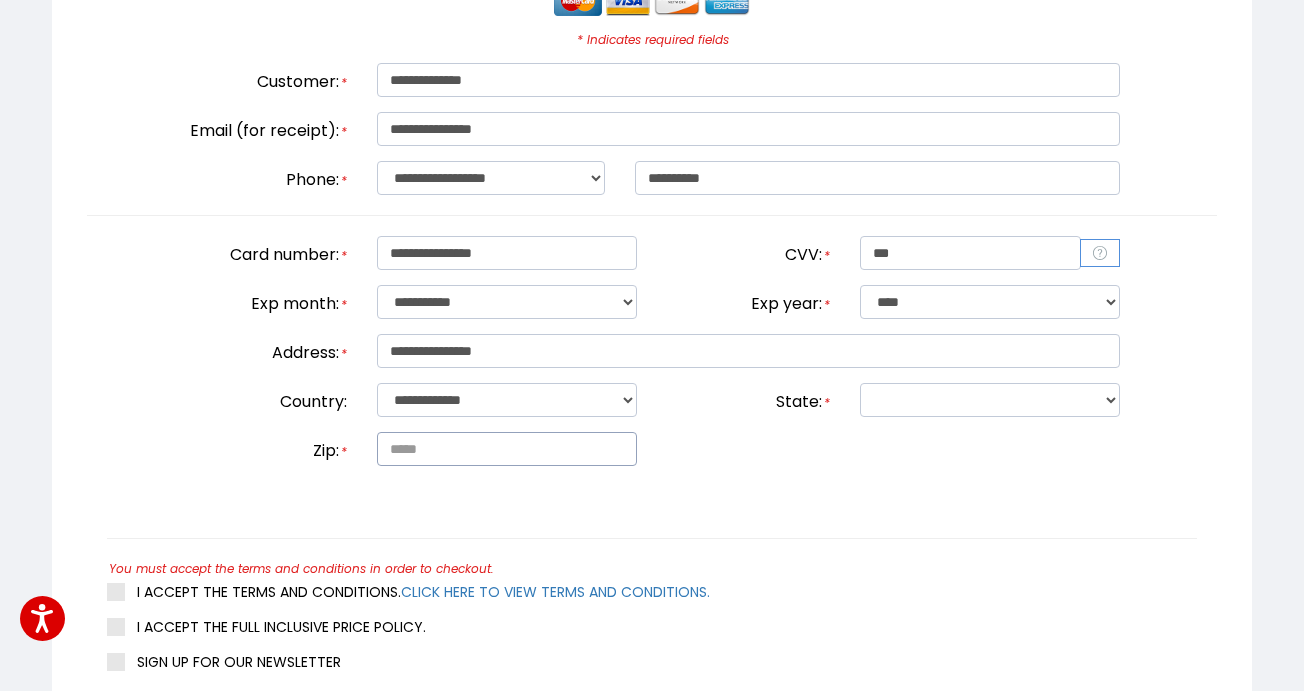 click at bounding box center [507, 449] 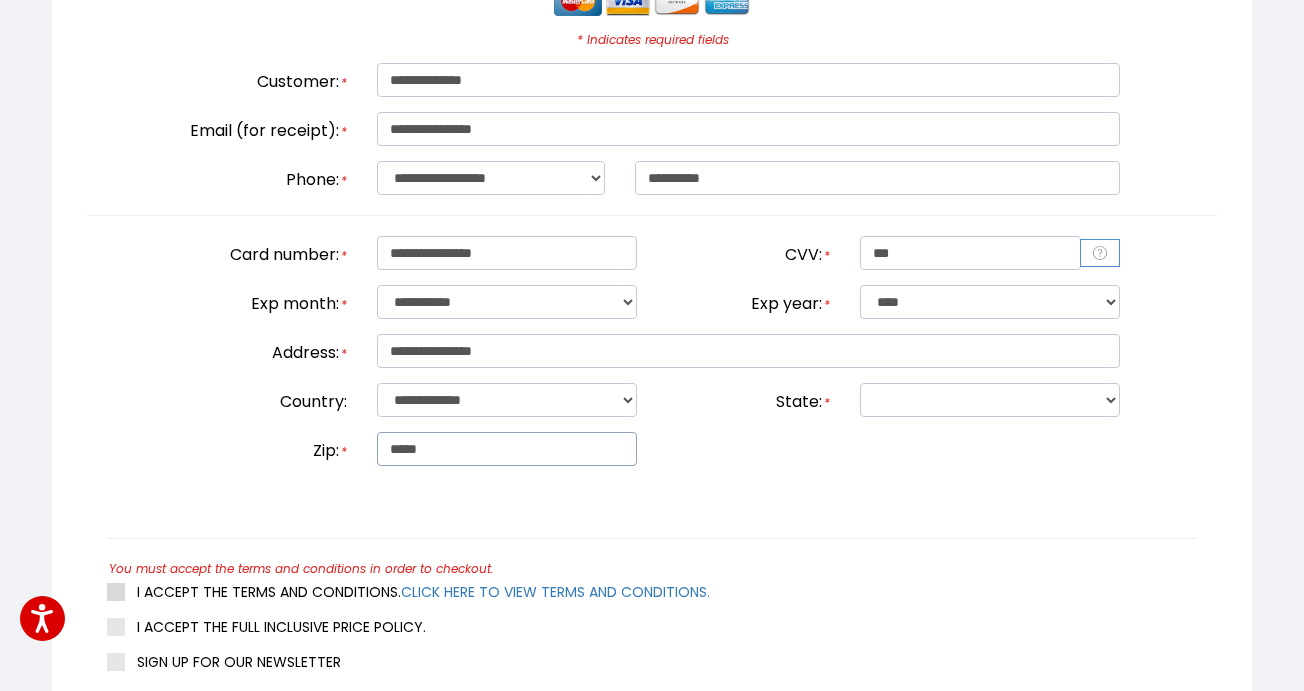 type on "*****" 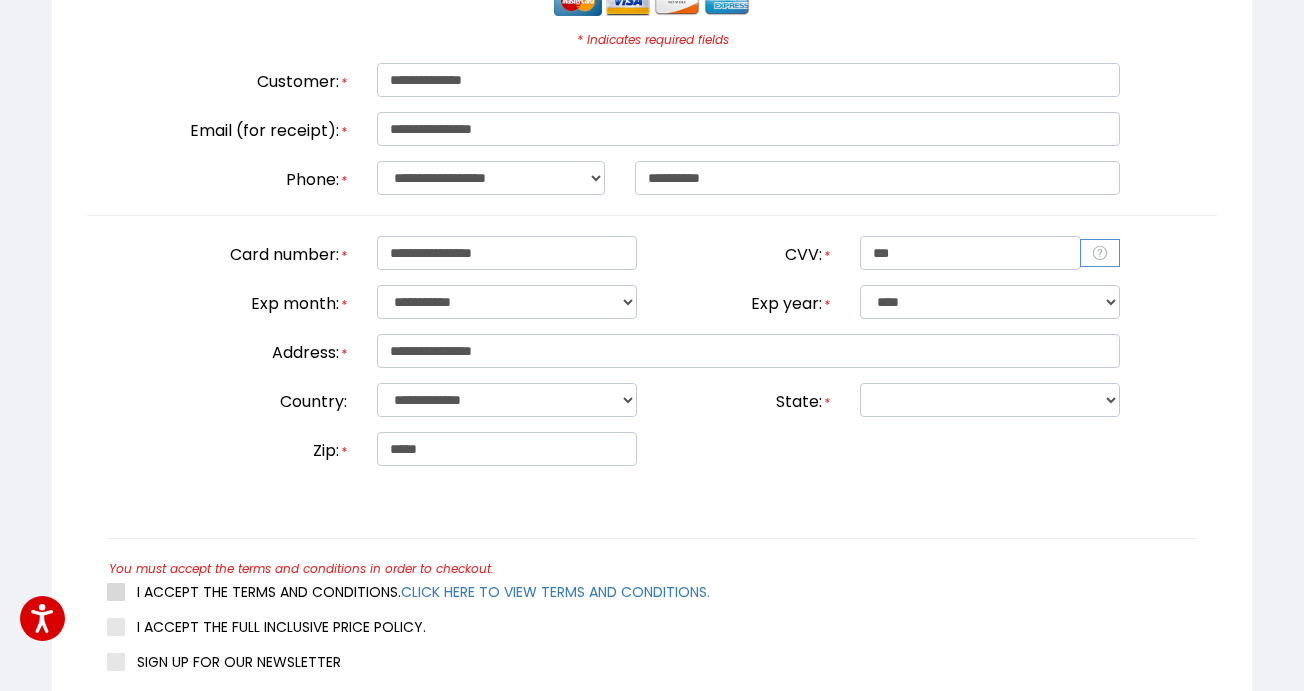 click at bounding box center (116, 592) 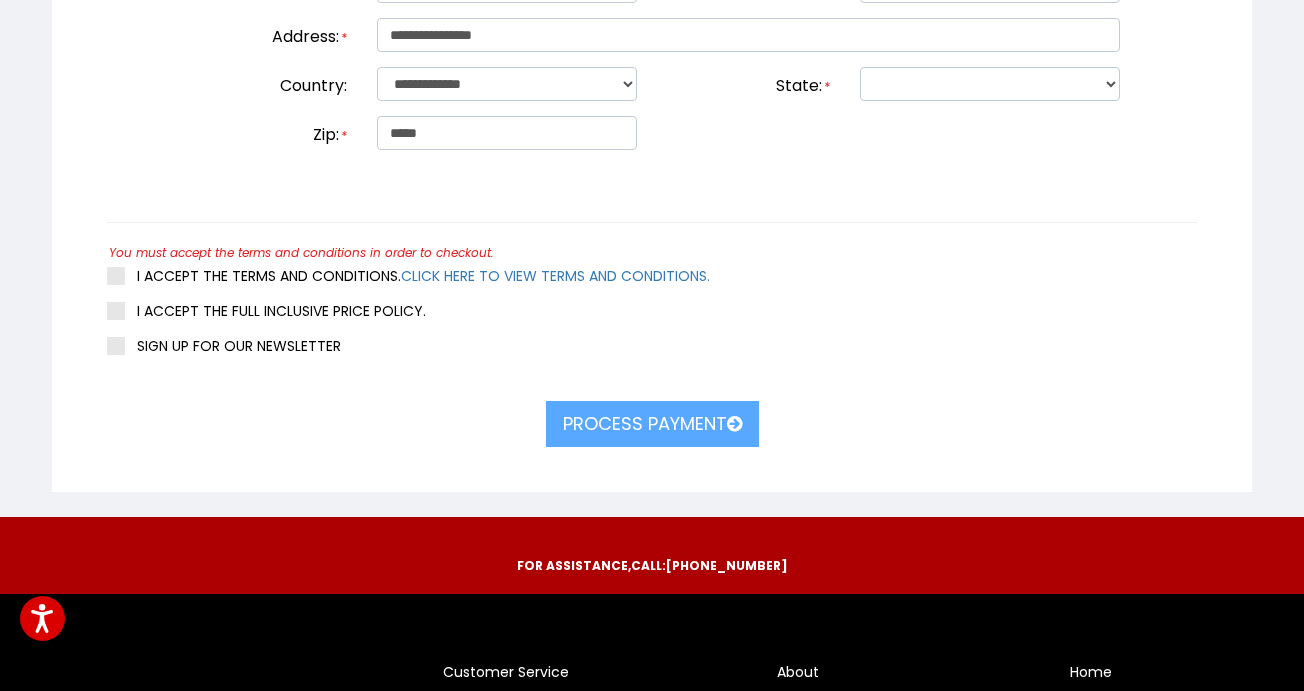 scroll, scrollTop: 1044, scrollLeft: 0, axis: vertical 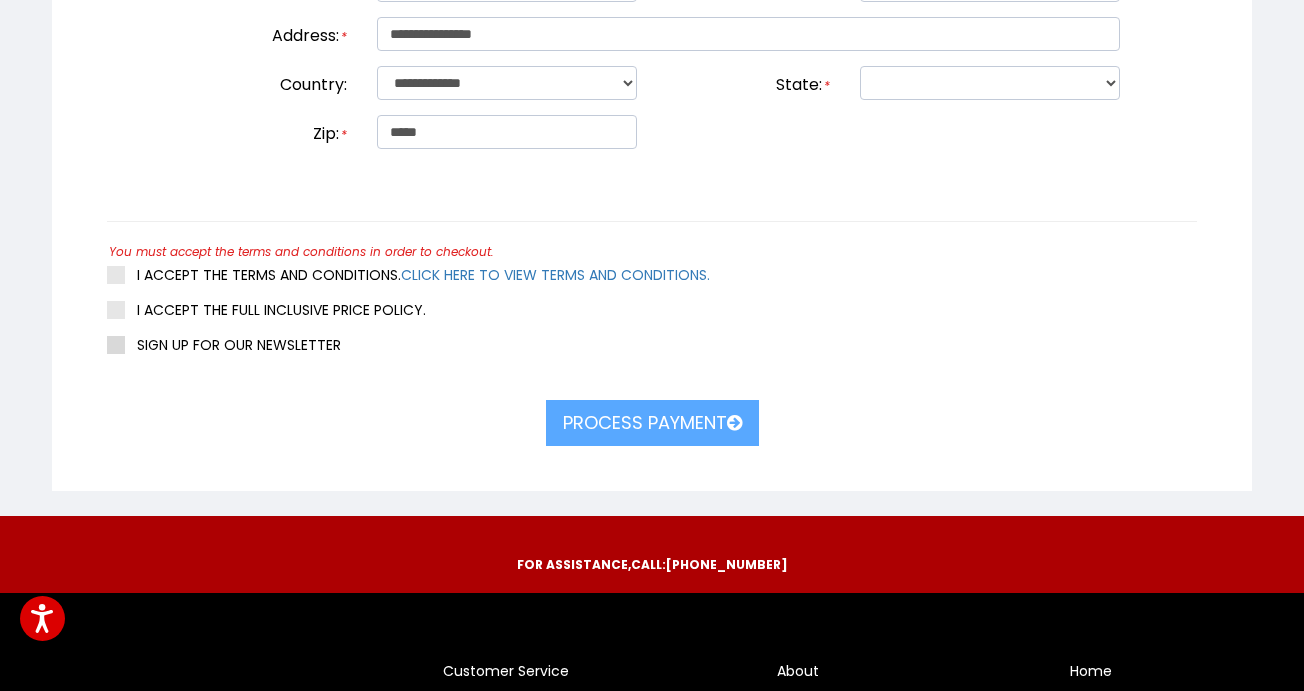 click at bounding box center (116, 345) 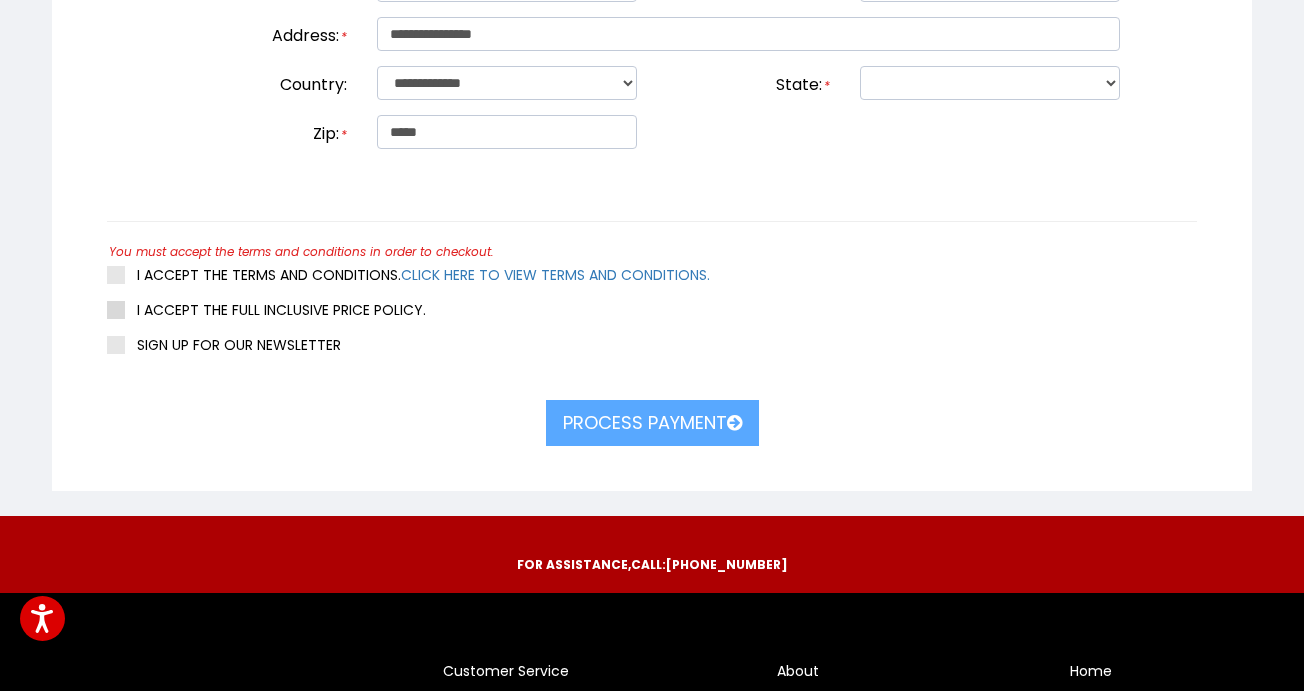 click at bounding box center (116, 310) 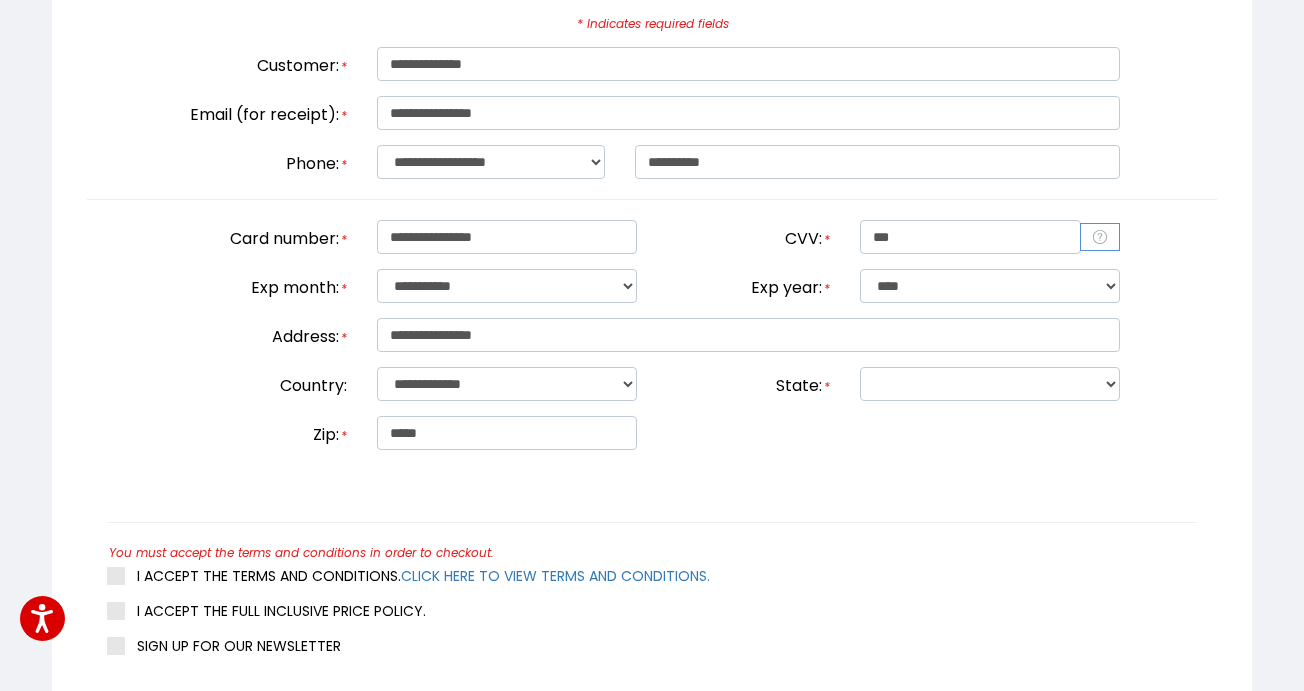 scroll, scrollTop: 742, scrollLeft: 0, axis: vertical 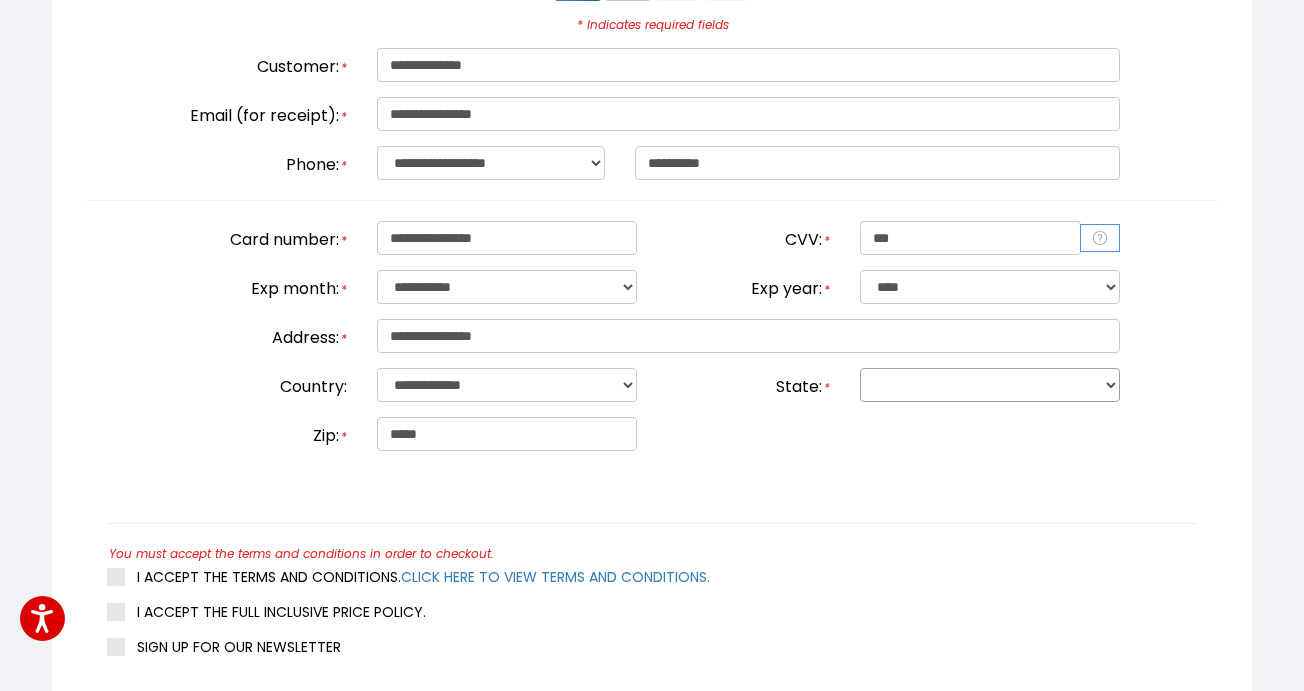 click at bounding box center (990, 385) 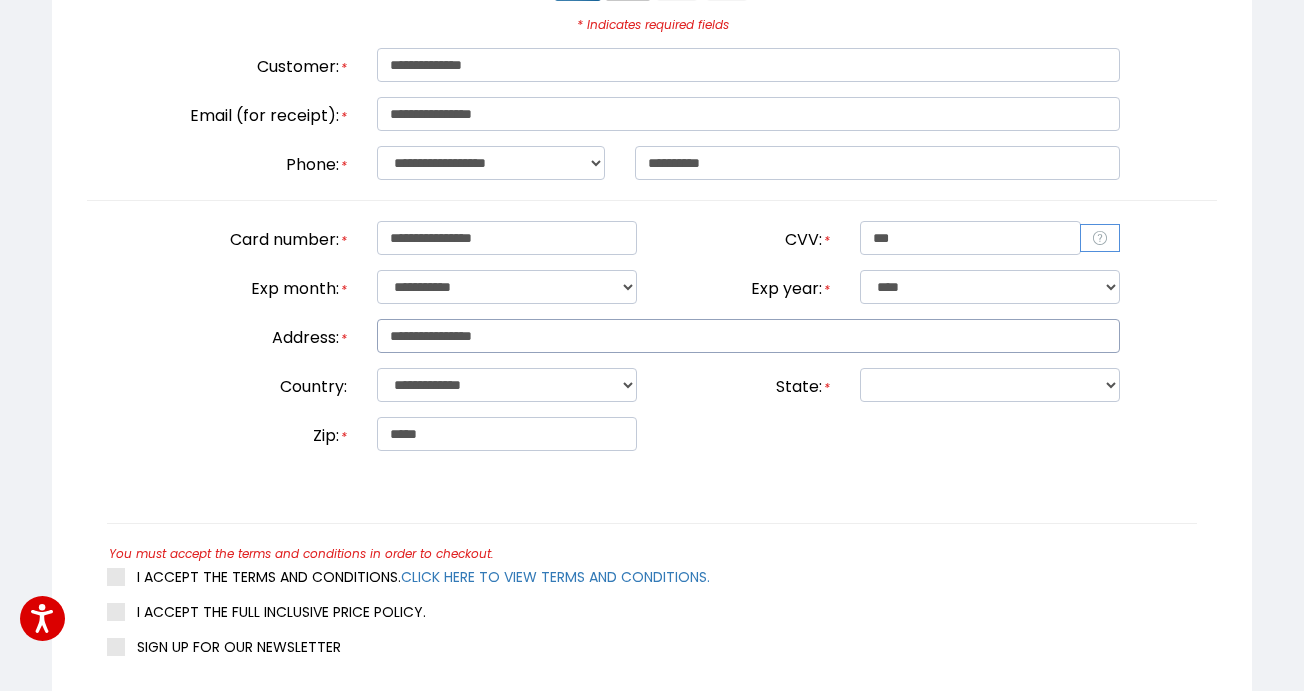 click on "**********" at bounding box center (748, 336) 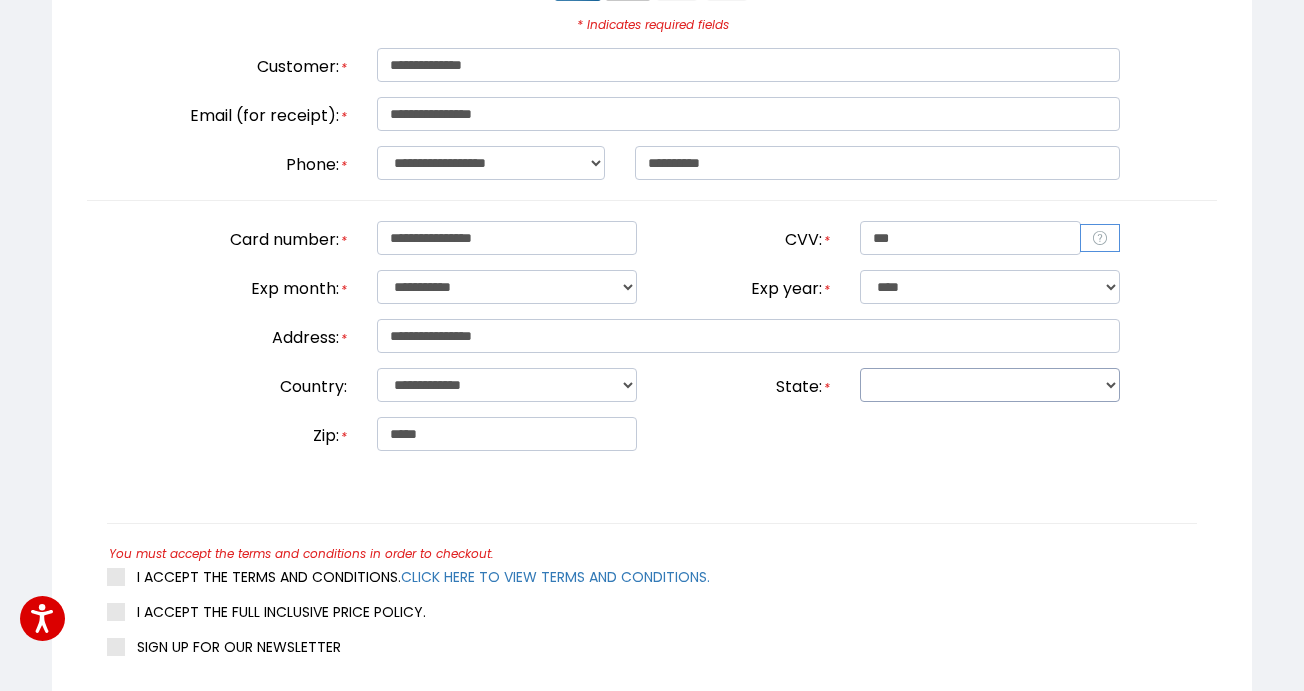 click at bounding box center (990, 385) 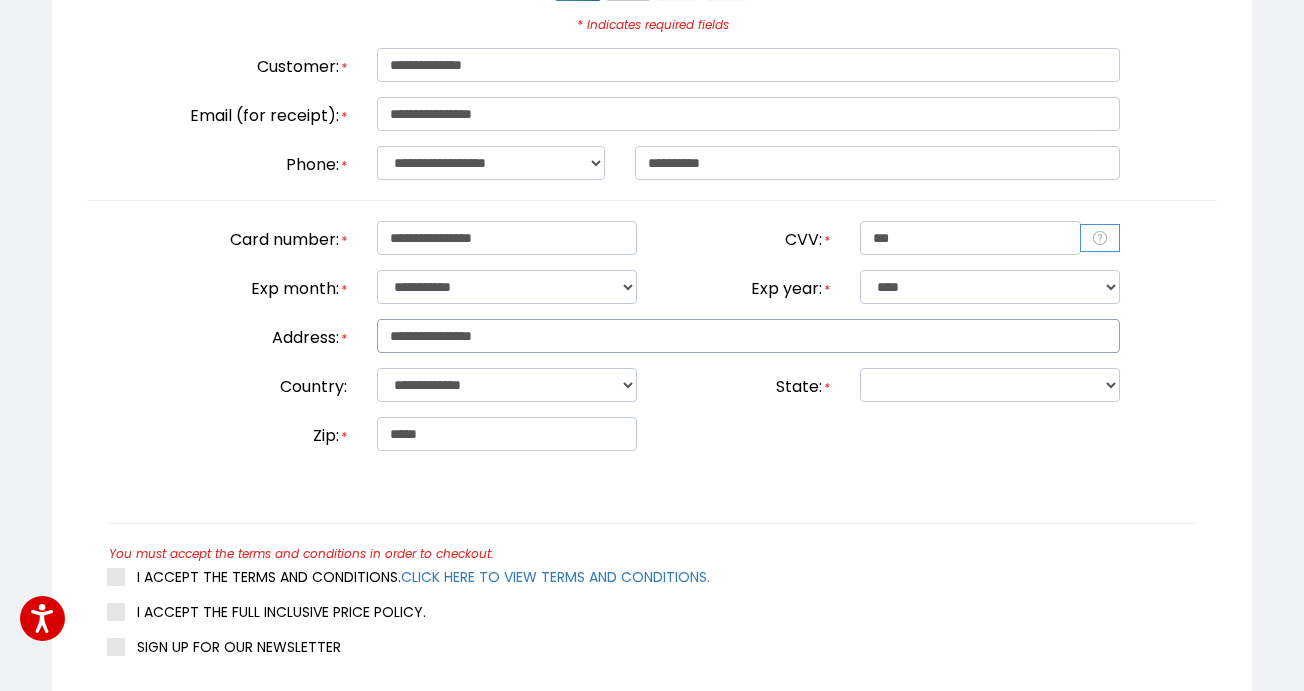 click on "**********" at bounding box center [748, 336] 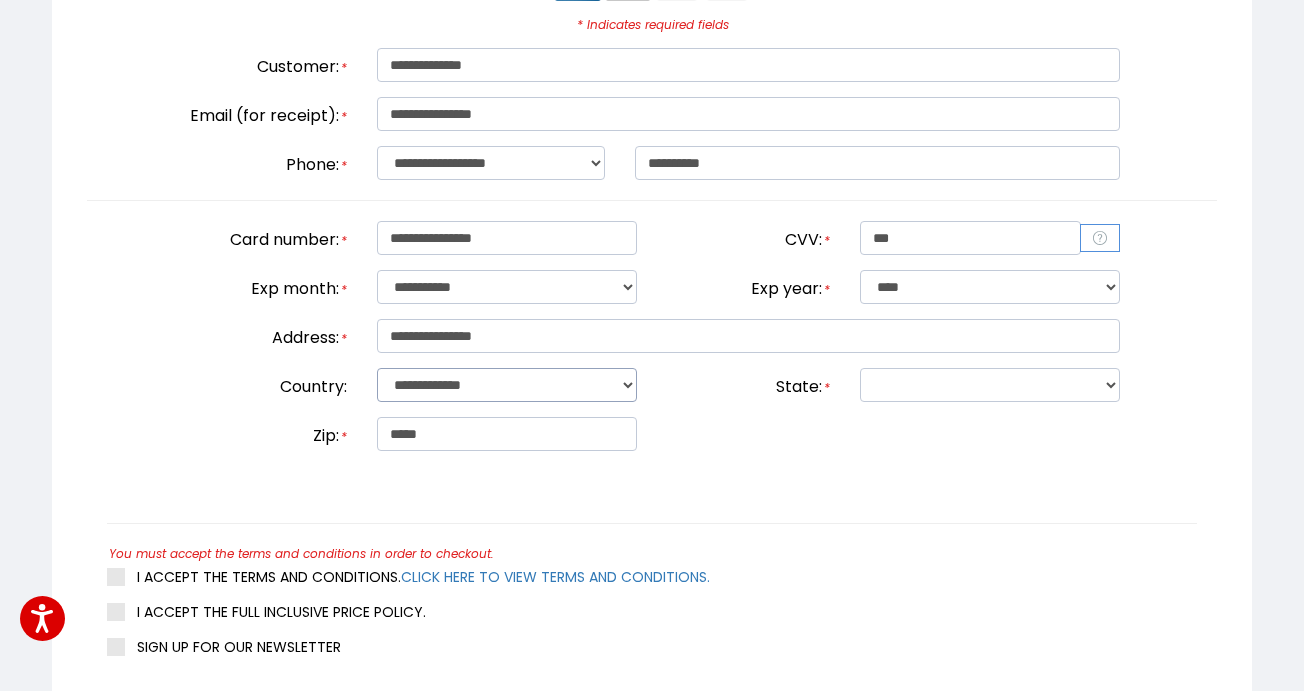 click on "**********" at bounding box center [507, 385] 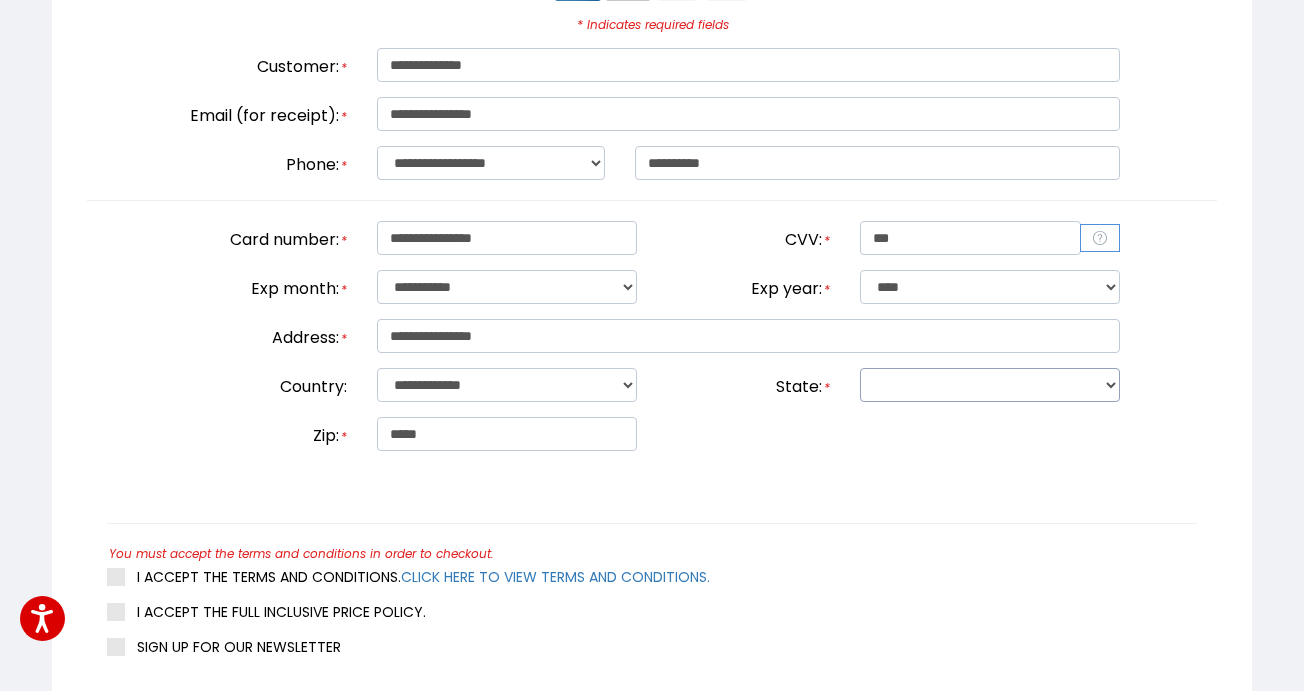 click at bounding box center [990, 385] 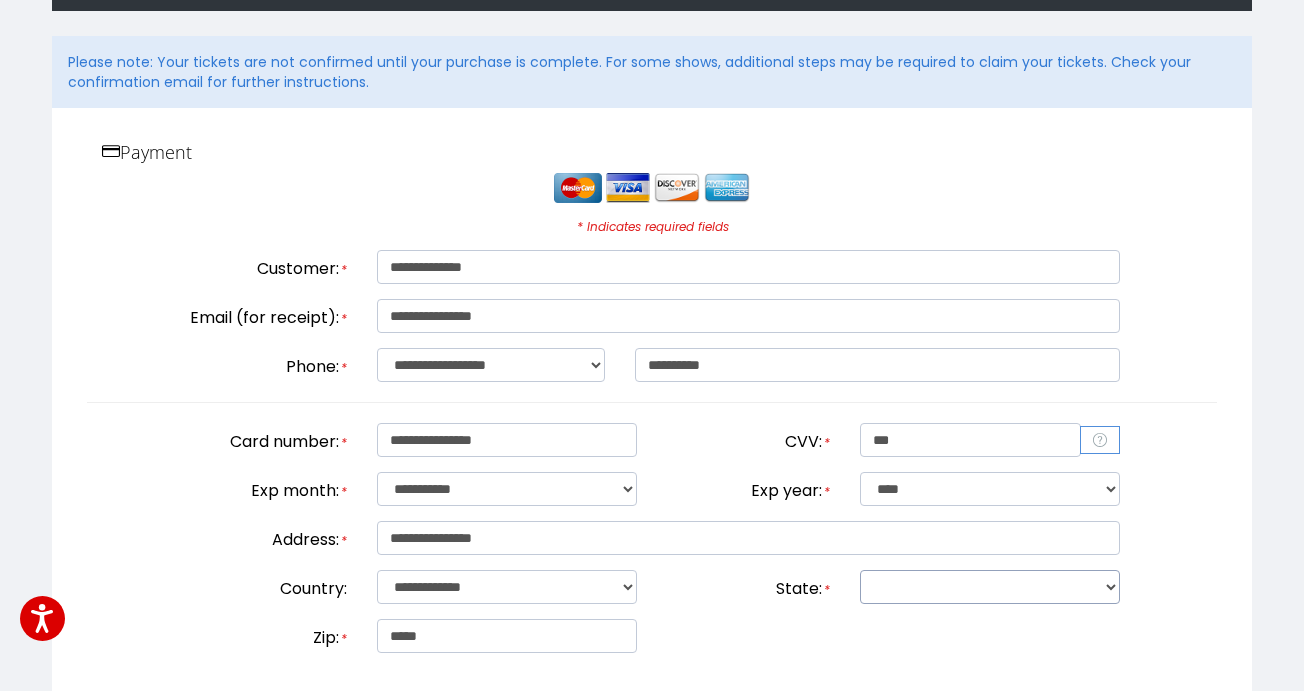 scroll, scrollTop: 540, scrollLeft: 0, axis: vertical 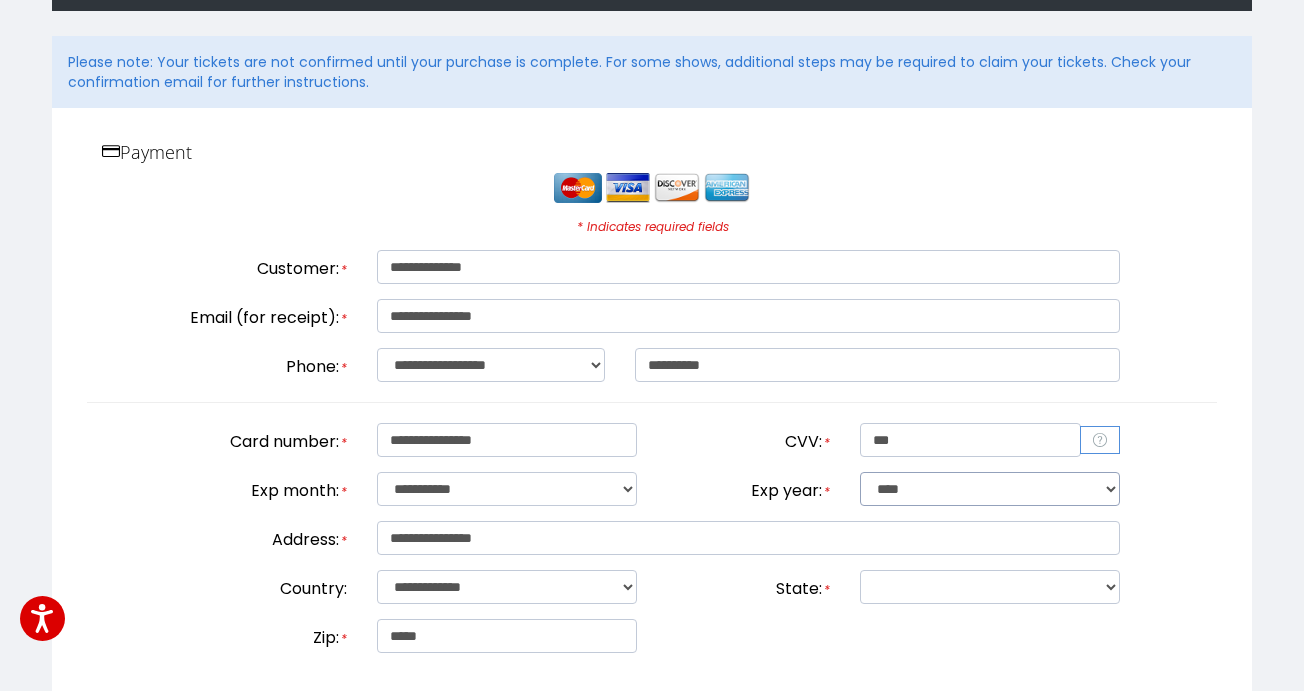 click on "**********" at bounding box center [990, 489] 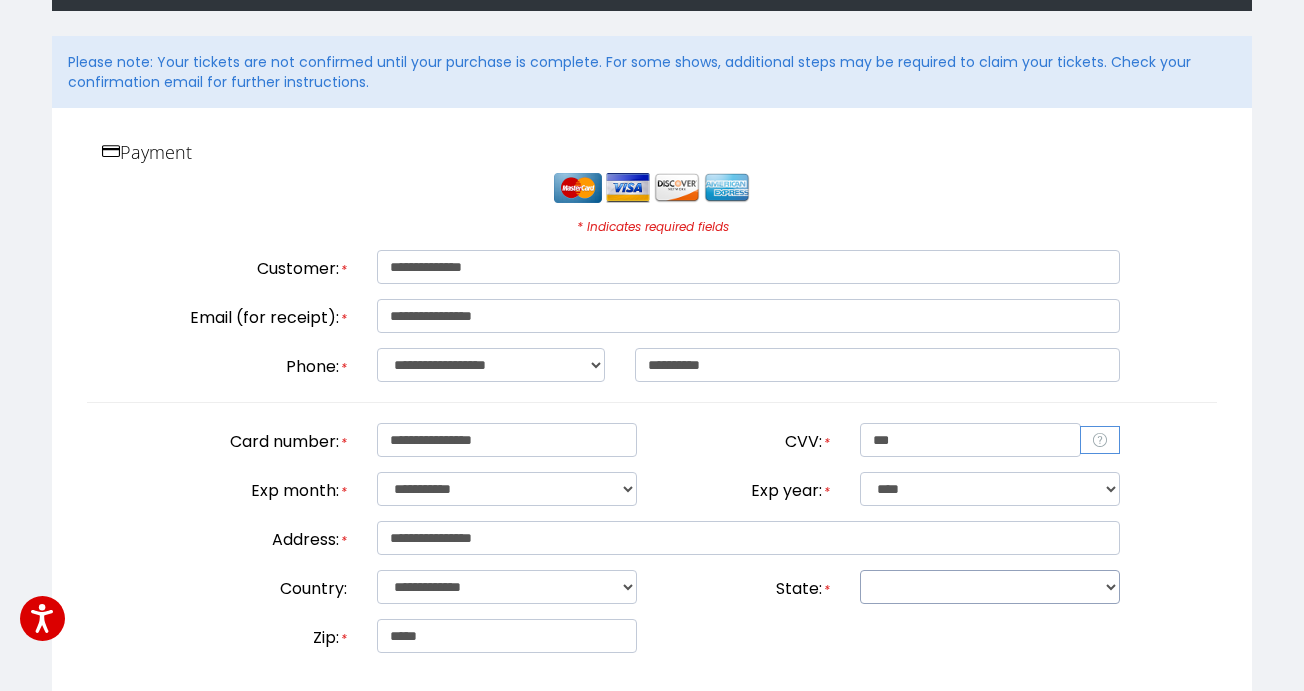 click at bounding box center (990, 587) 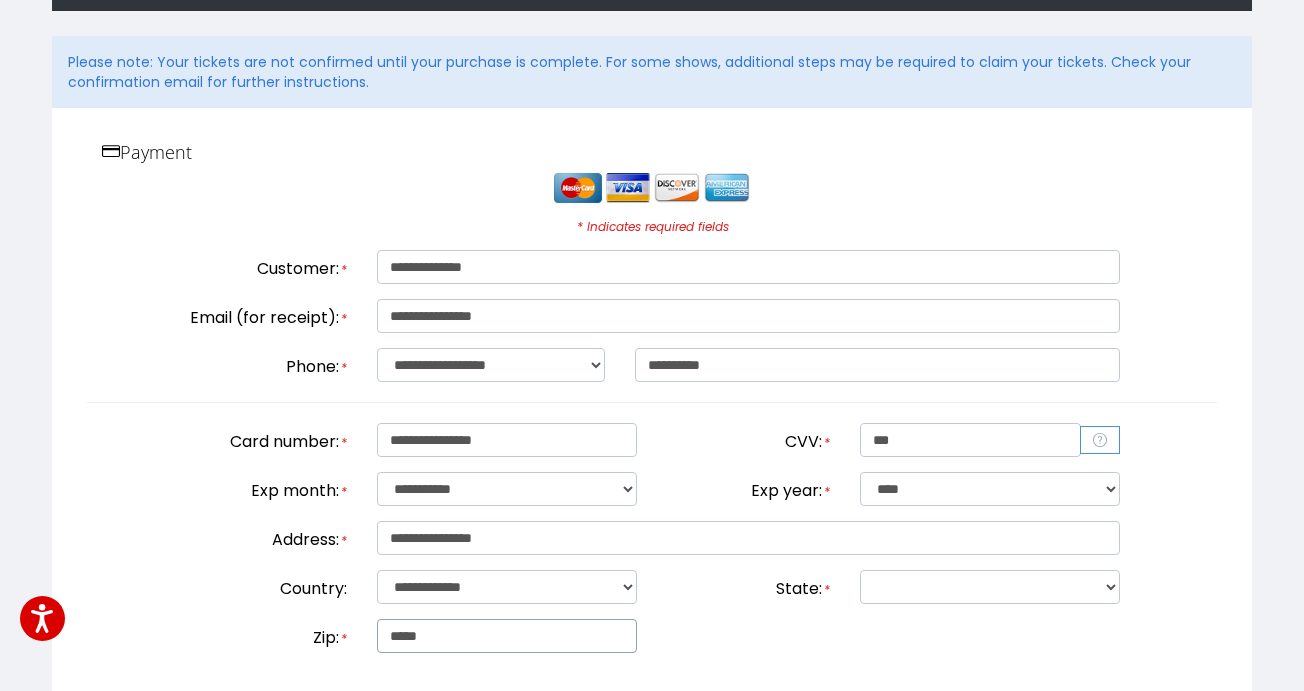 click on "*****" at bounding box center (507, 636) 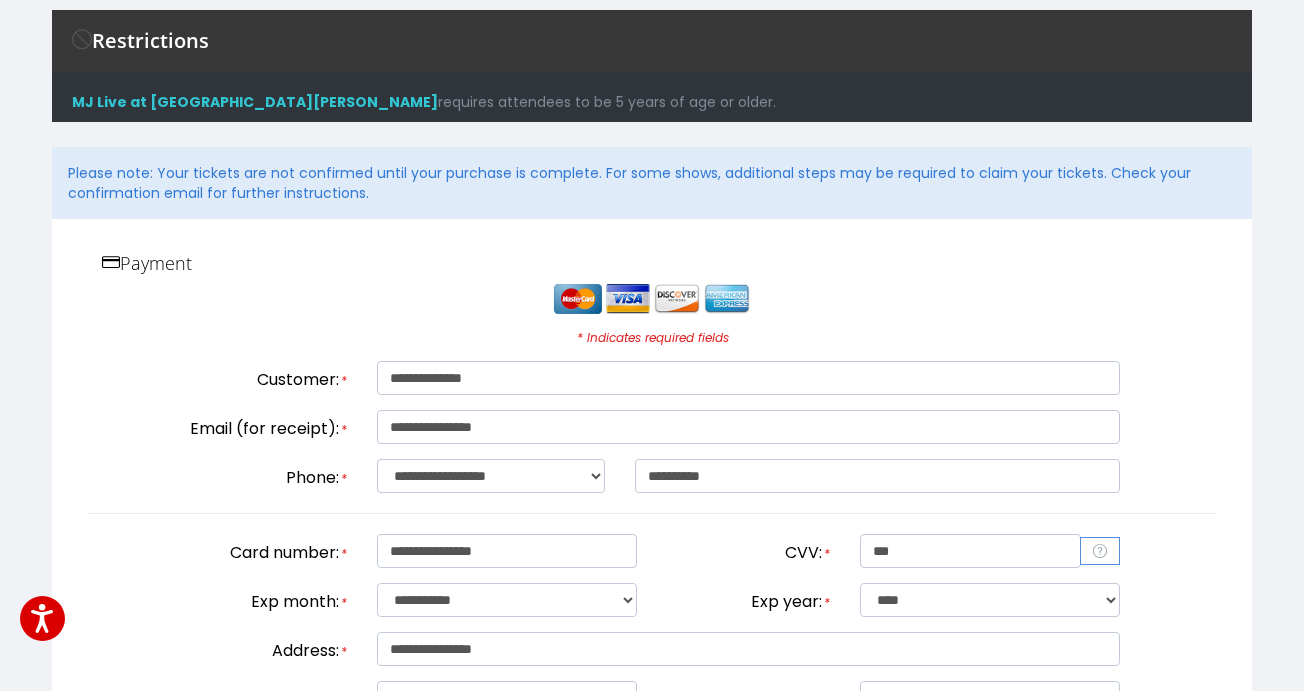 scroll, scrollTop: 419, scrollLeft: 0, axis: vertical 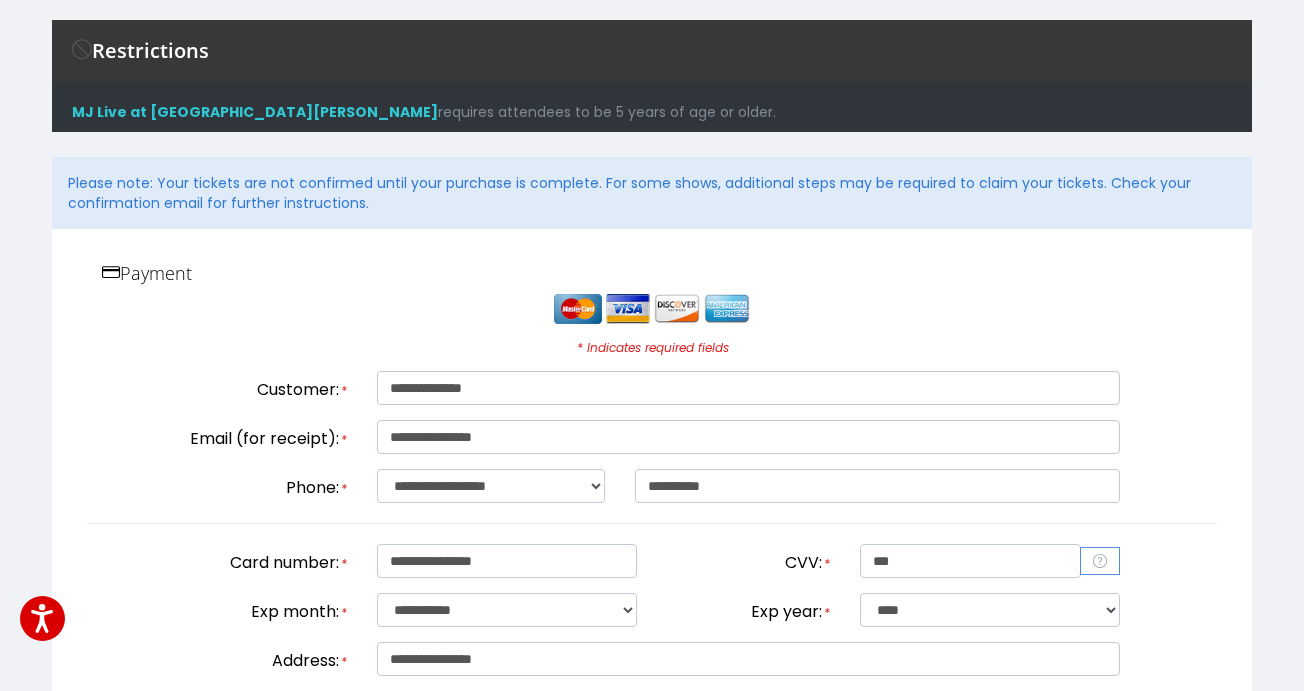 click at bounding box center [111, 272] 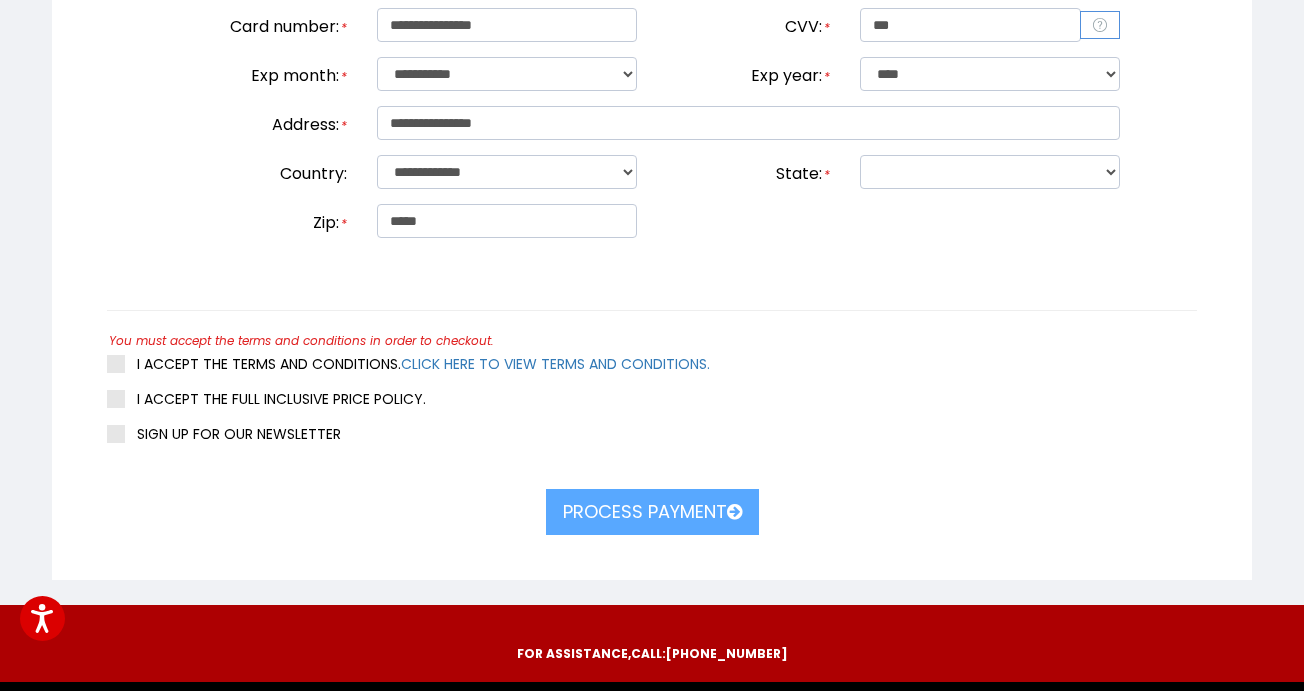 scroll, scrollTop: 929, scrollLeft: 0, axis: vertical 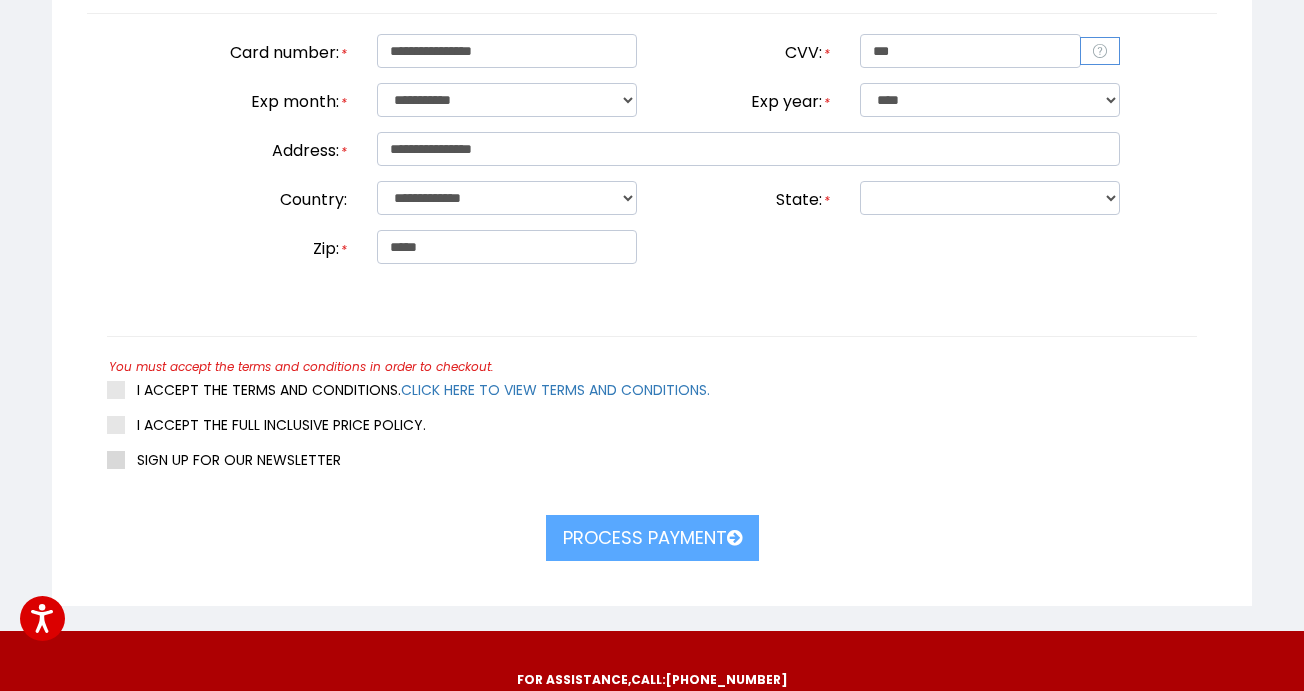 click at bounding box center [116, 460] 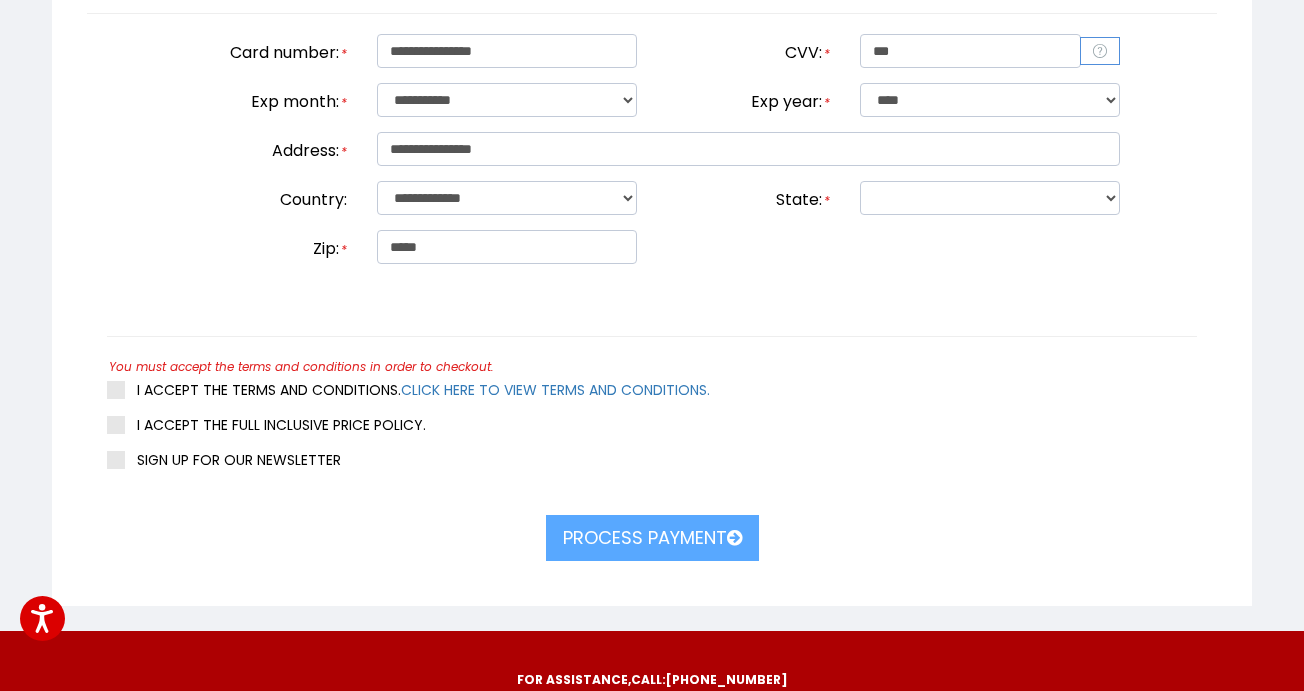 scroll, scrollTop: 928, scrollLeft: 0, axis: vertical 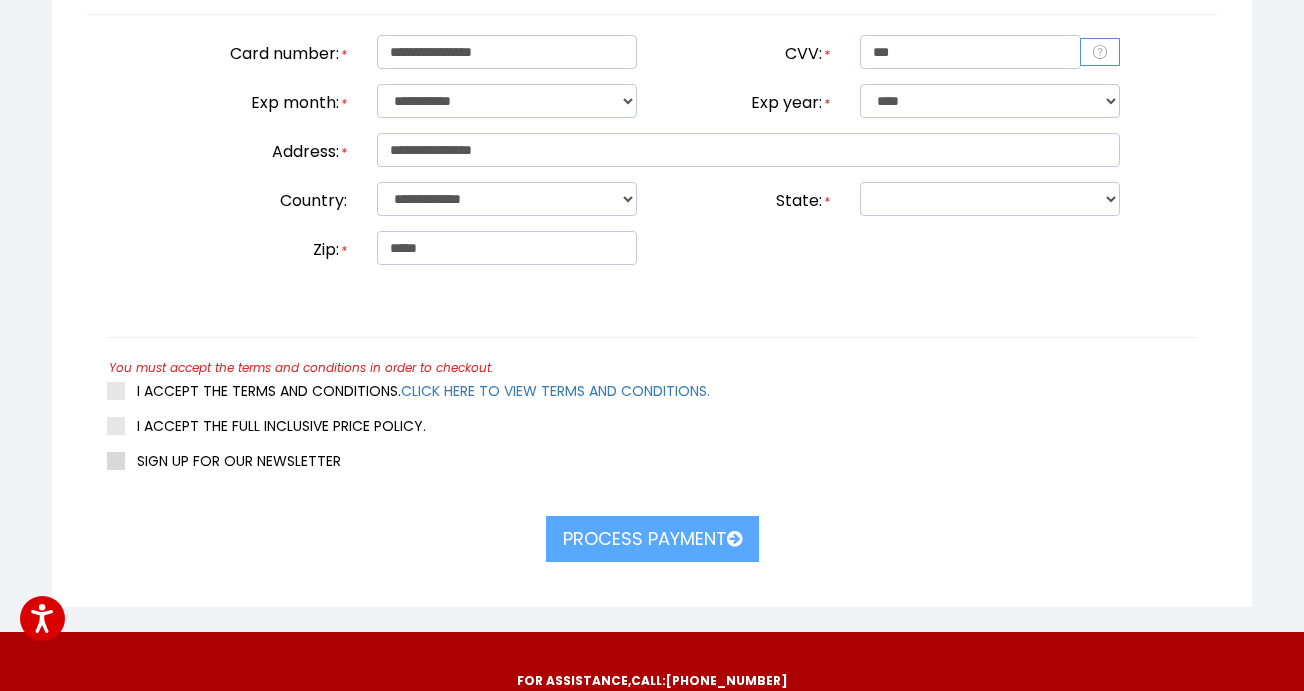 click at bounding box center [116, 461] 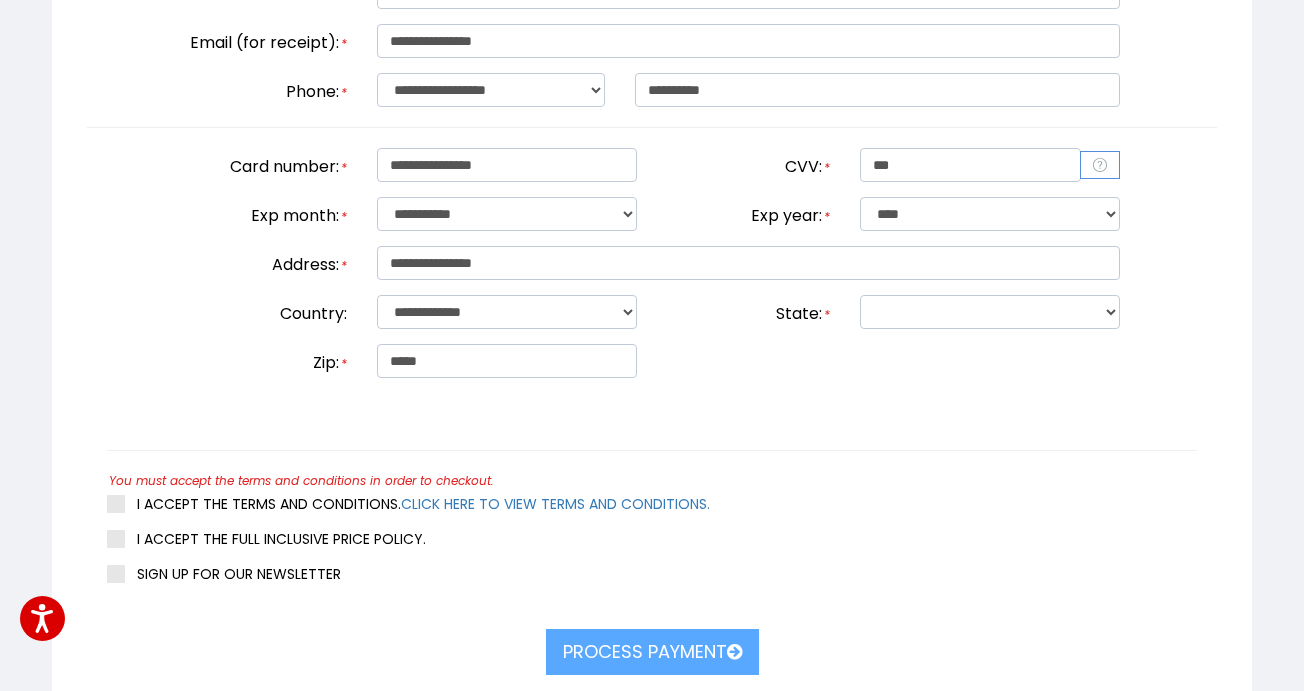 scroll, scrollTop: 777, scrollLeft: 0, axis: vertical 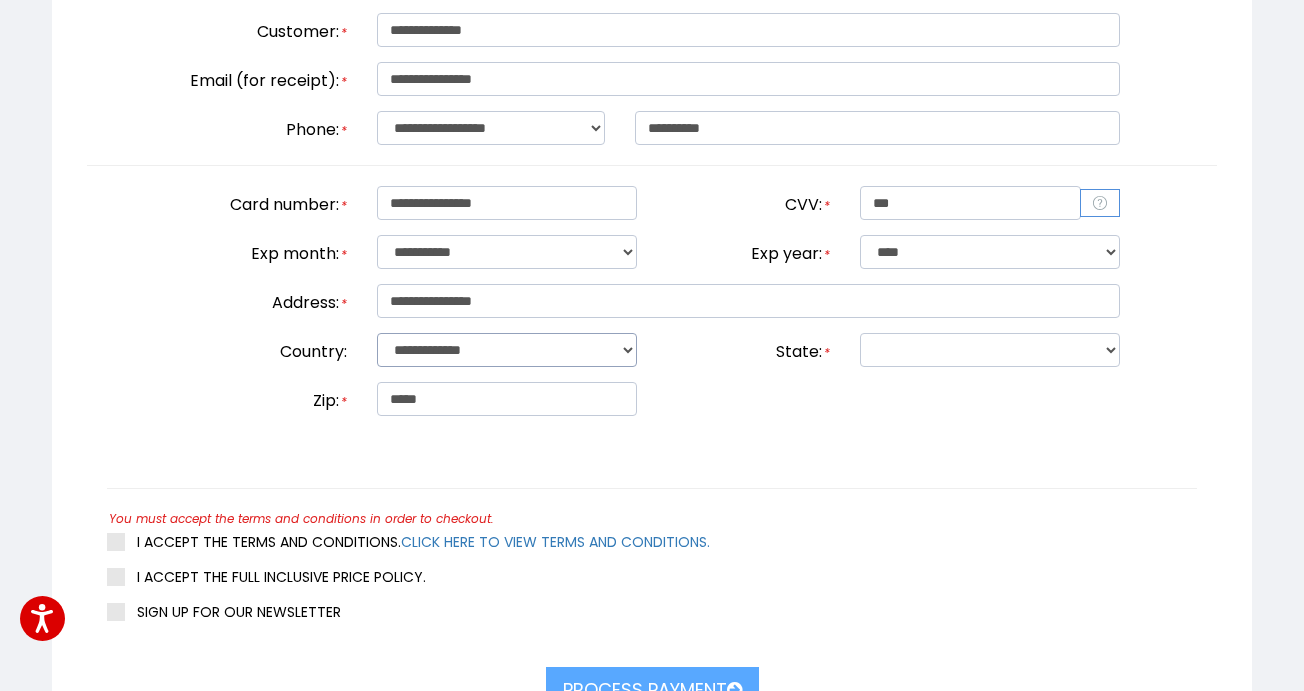 click on "**********" at bounding box center [507, 350] 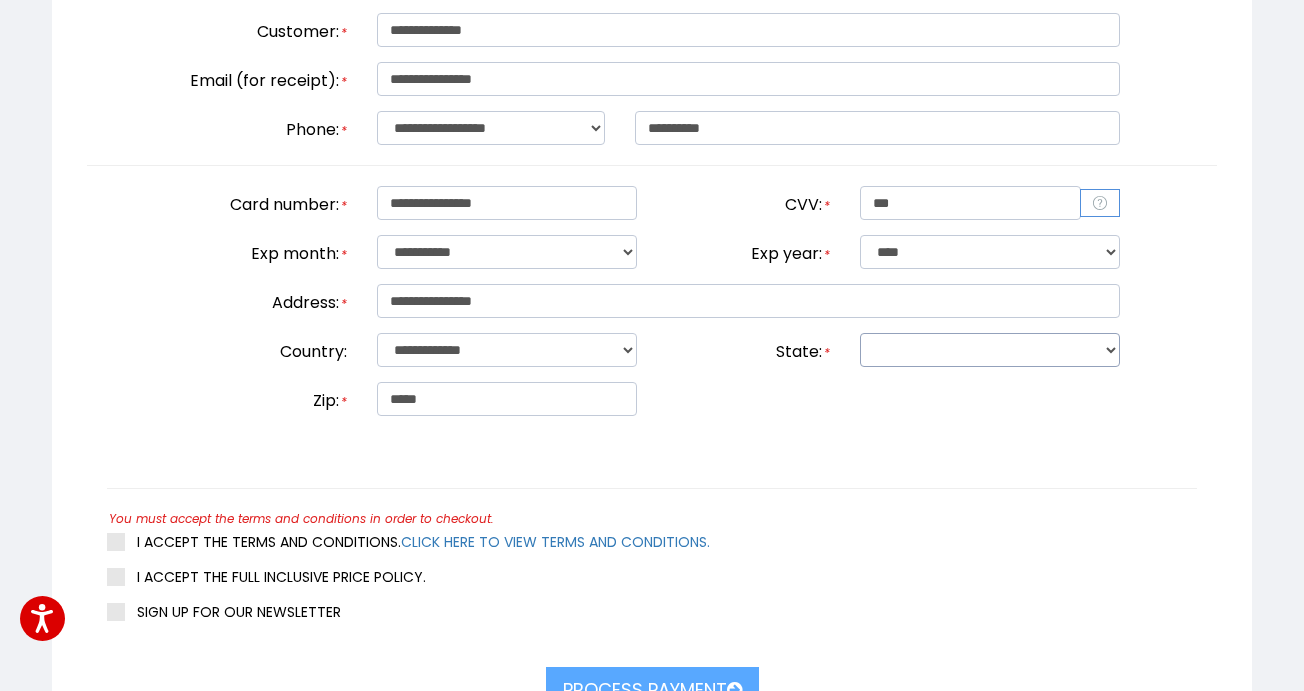 click at bounding box center [990, 350] 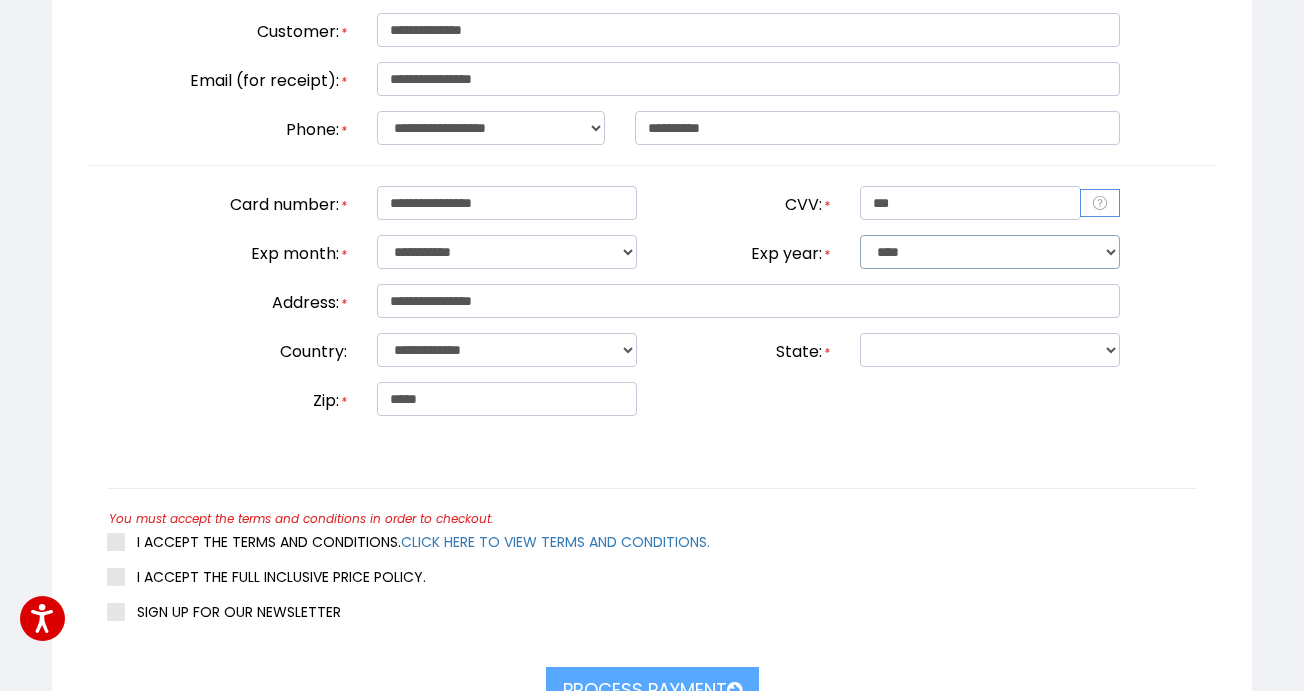 click on "**********" at bounding box center [990, 252] 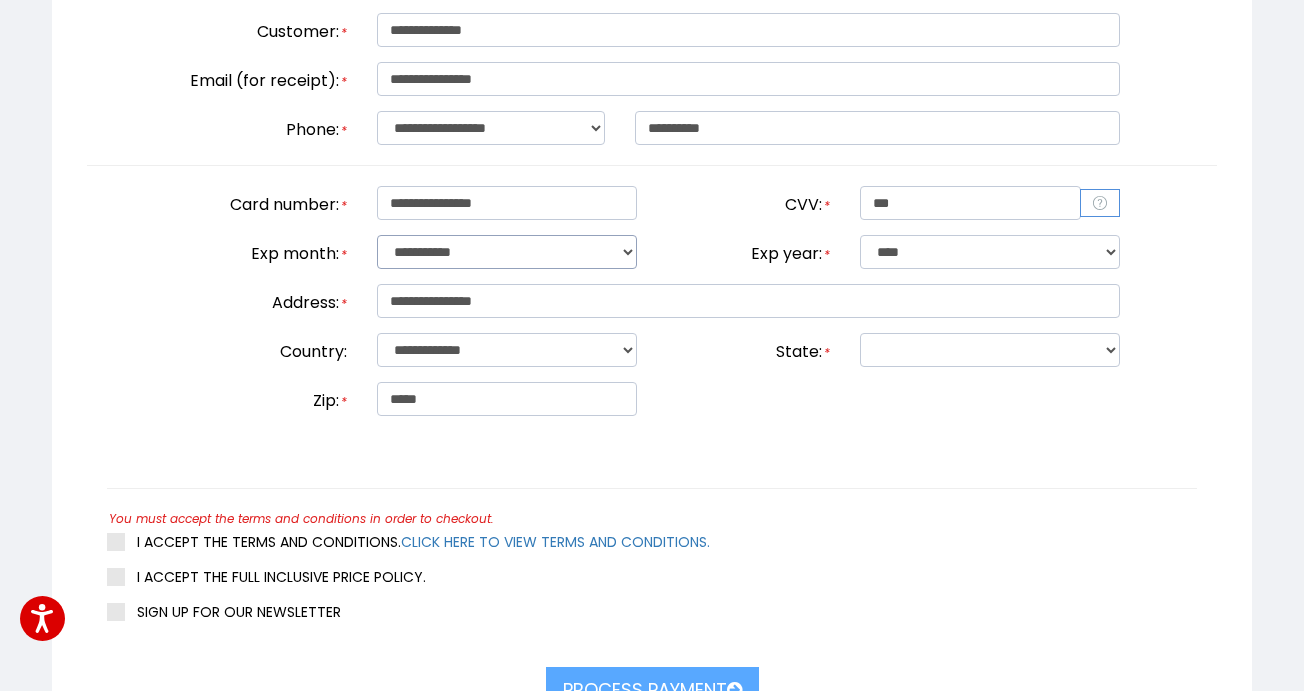 click on "**********" at bounding box center (507, 252) 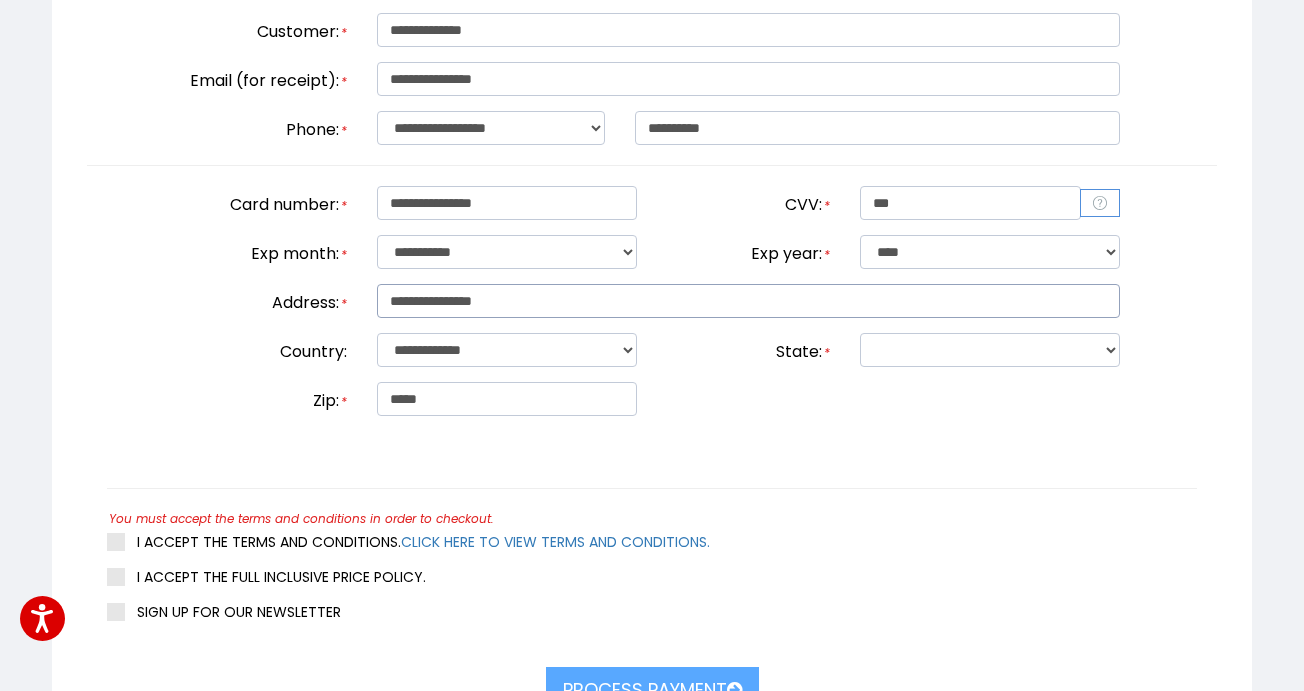 click on "**********" at bounding box center (748, 301) 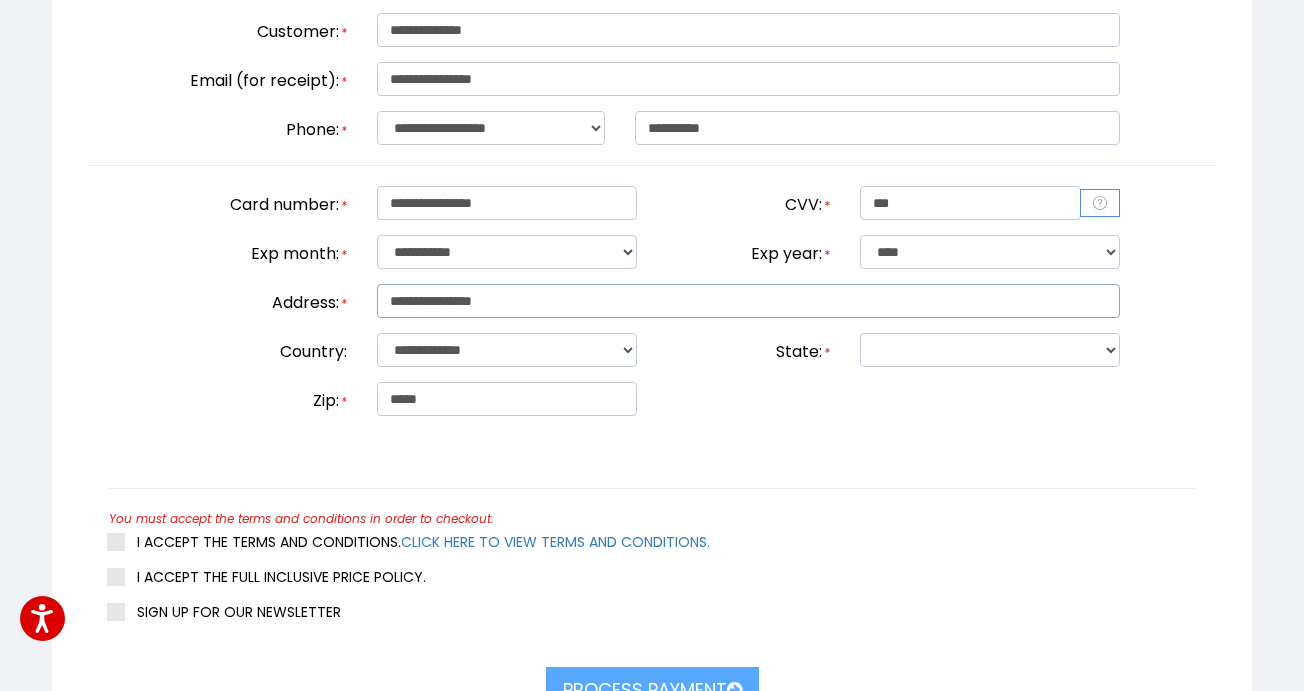 click on "**********" at bounding box center (748, 301) 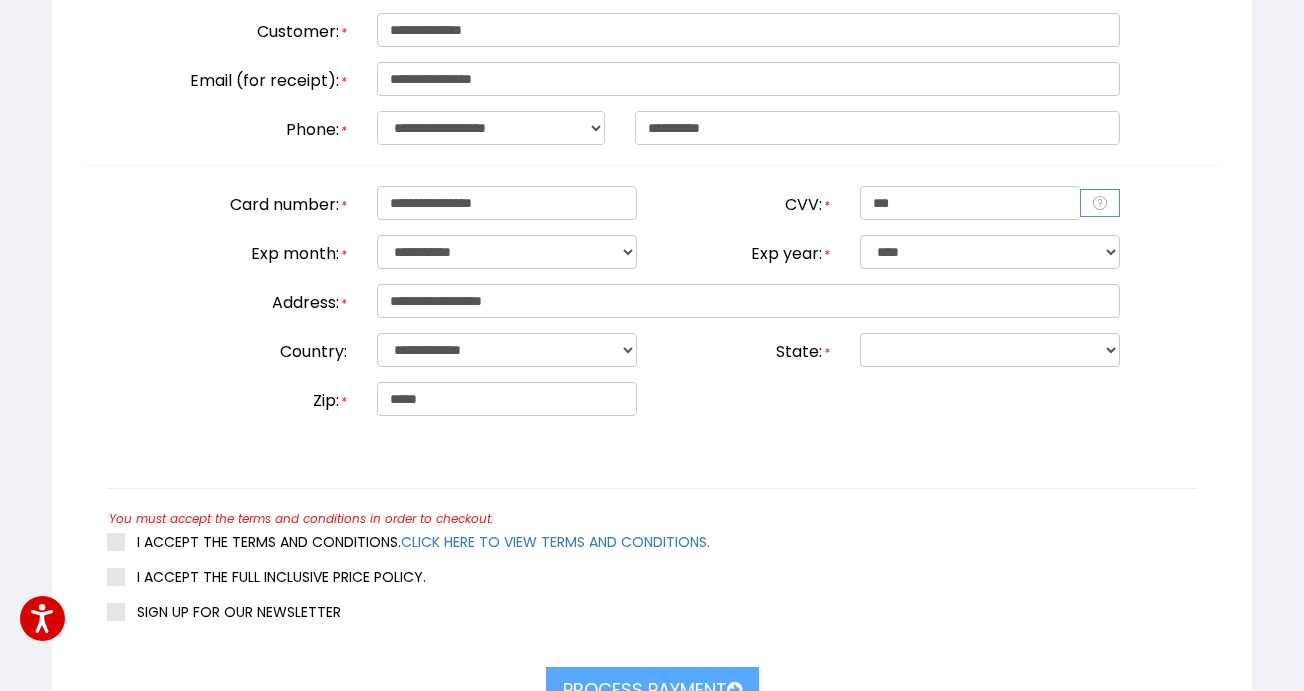click on "**********" at bounding box center (748, 301) 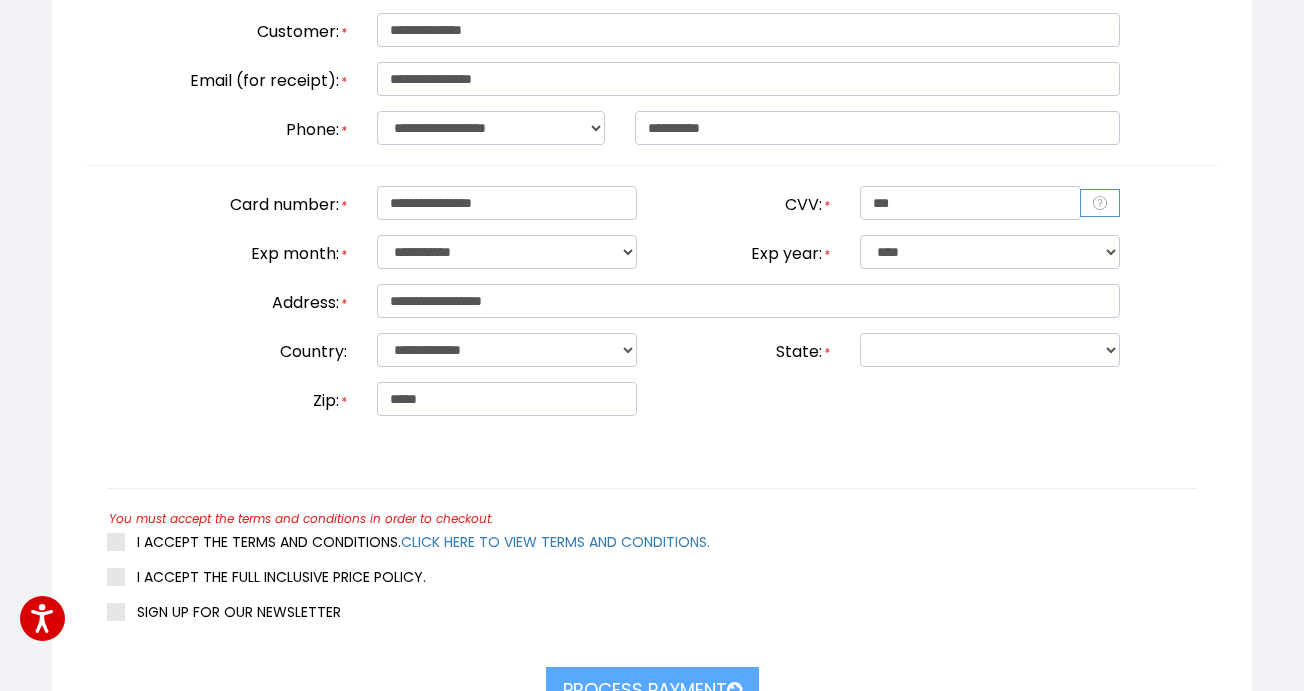 click on "**********" at bounding box center (748, 301) 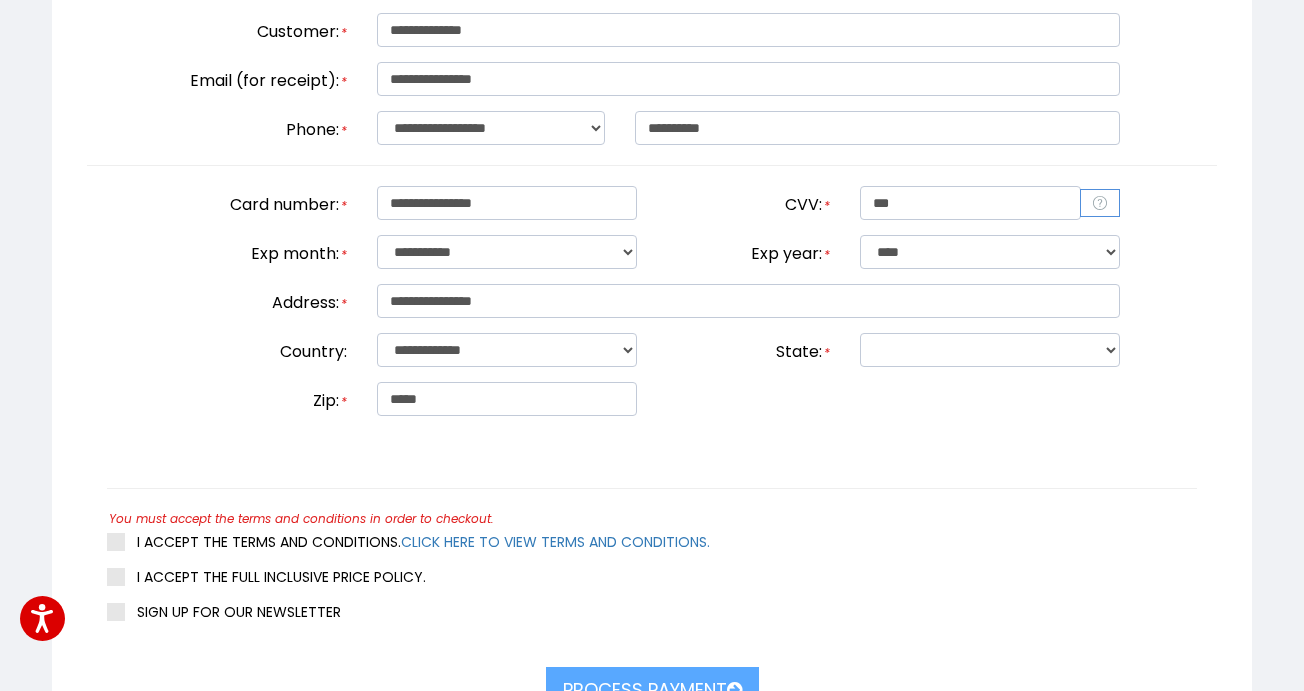 click on "**********" at bounding box center (748, 301) 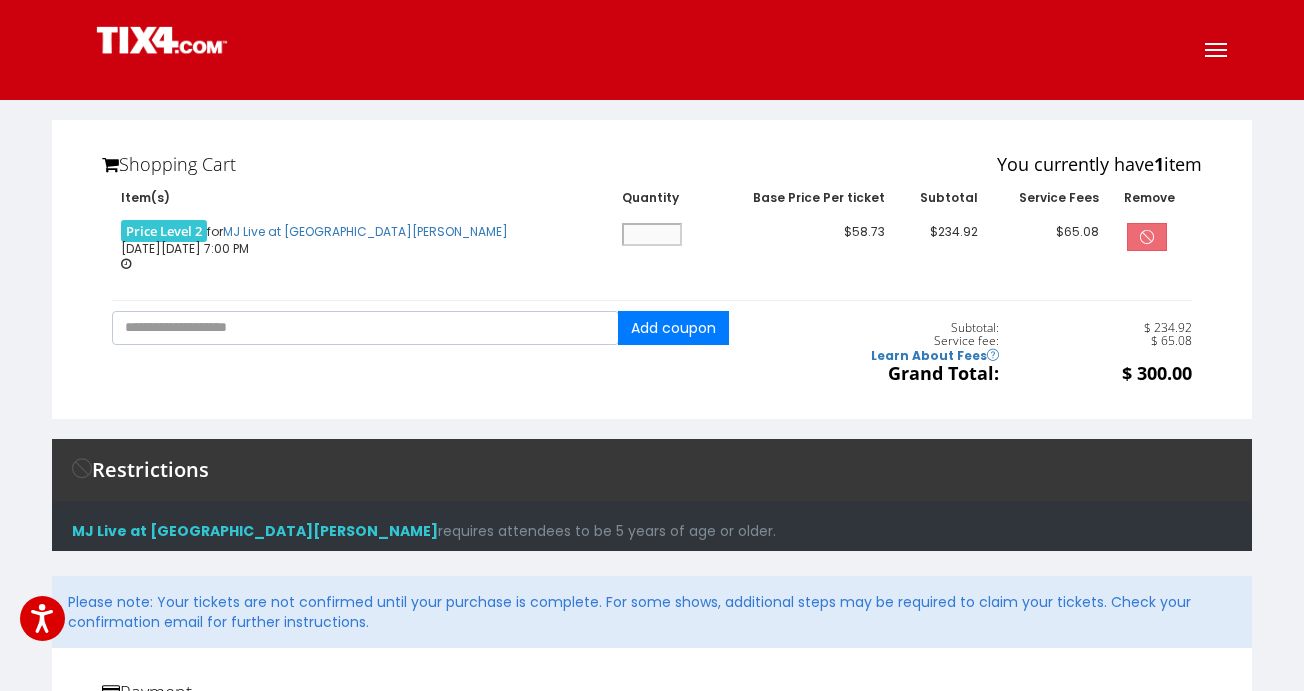 scroll, scrollTop: 0, scrollLeft: 0, axis: both 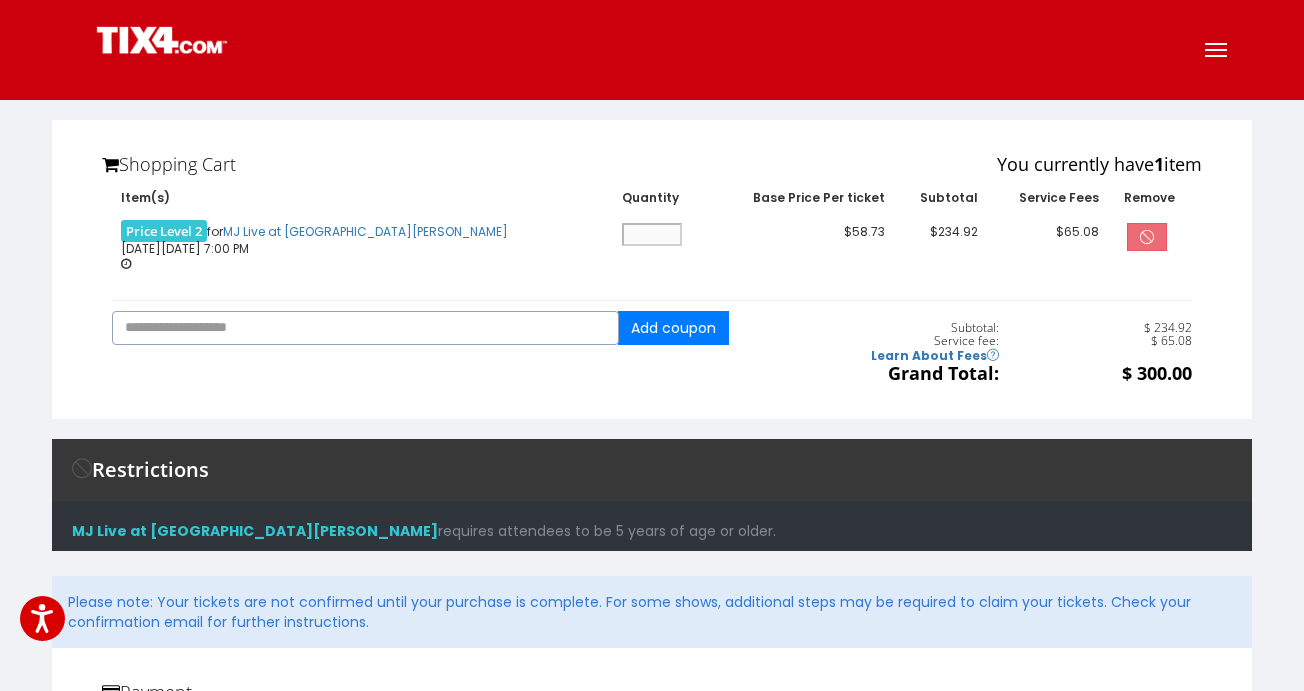 click at bounding box center (365, 328) 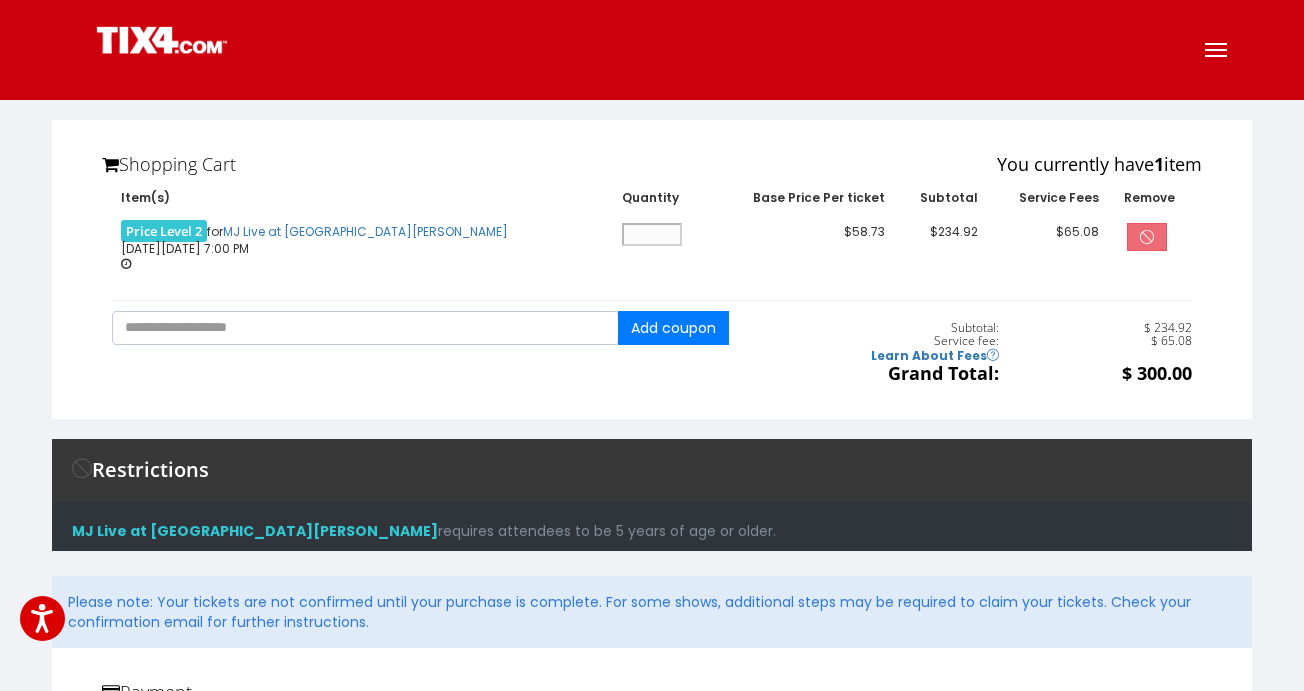 scroll, scrollTop: 0, scrollLeft: 0, axis: both 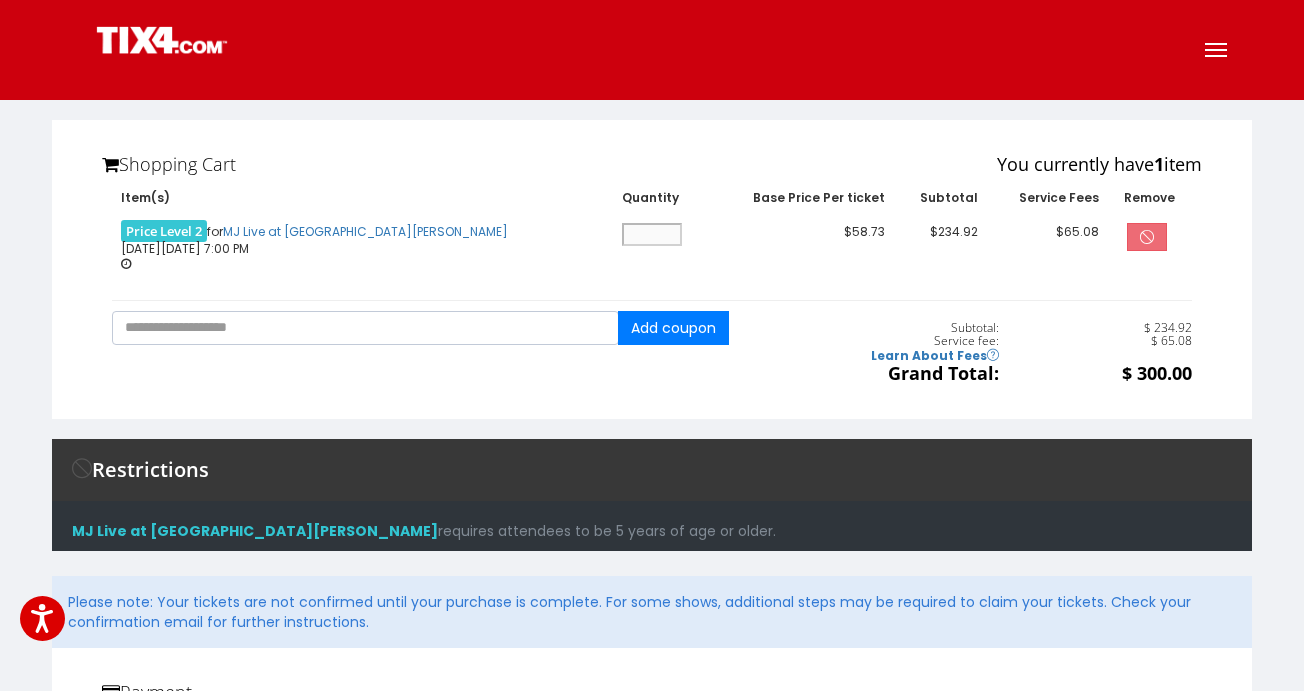 click at bounding box center [1147, 237] 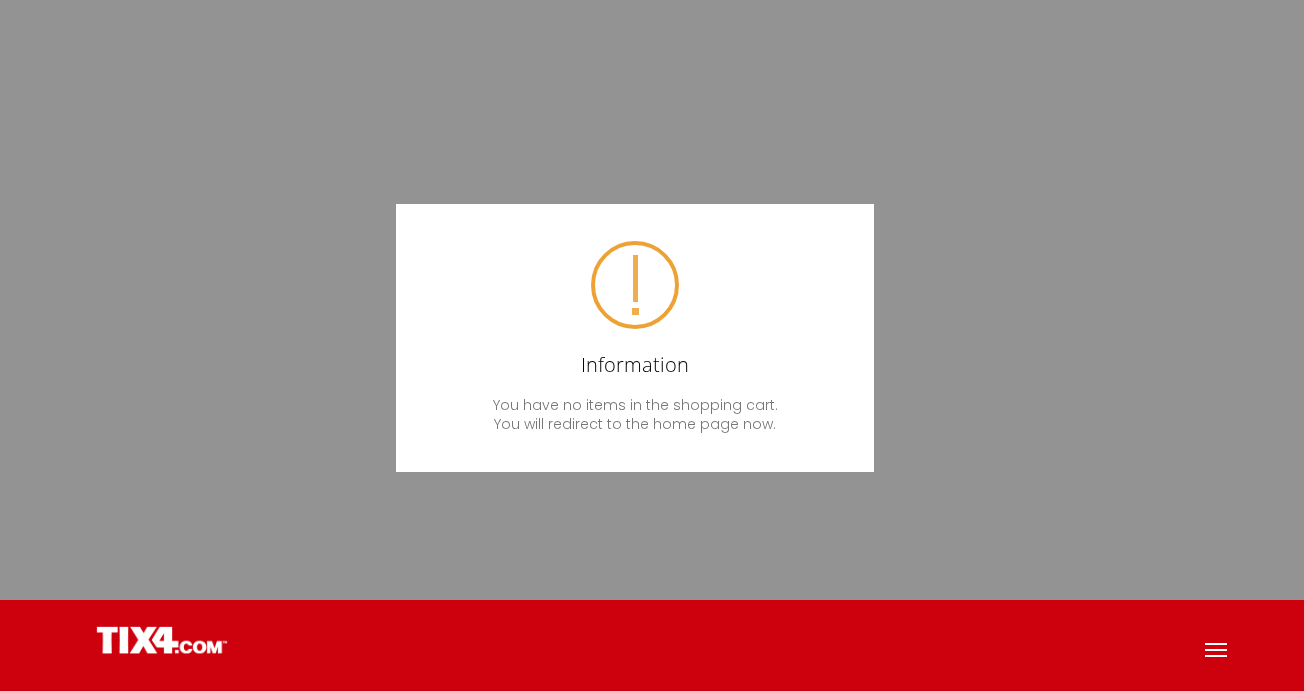 scroll, scrollTop: 0, scrollLeft: 0, axis: both 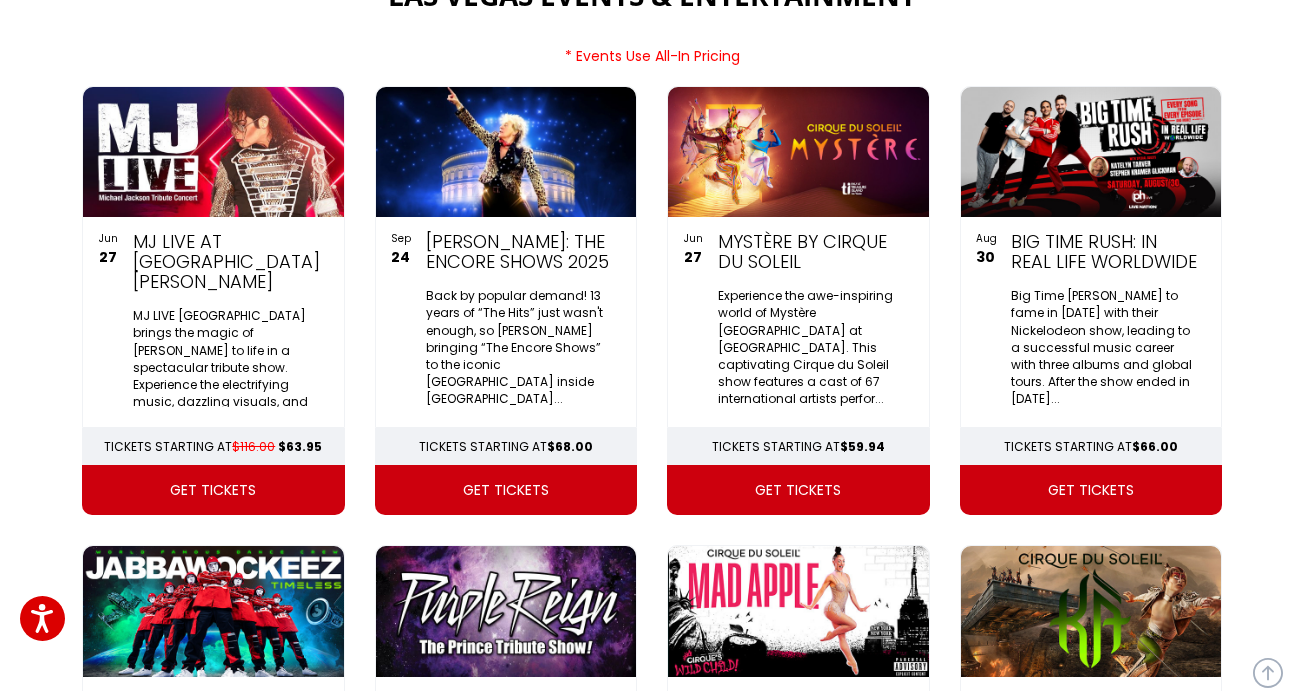 click at bounding box center (213, 152) 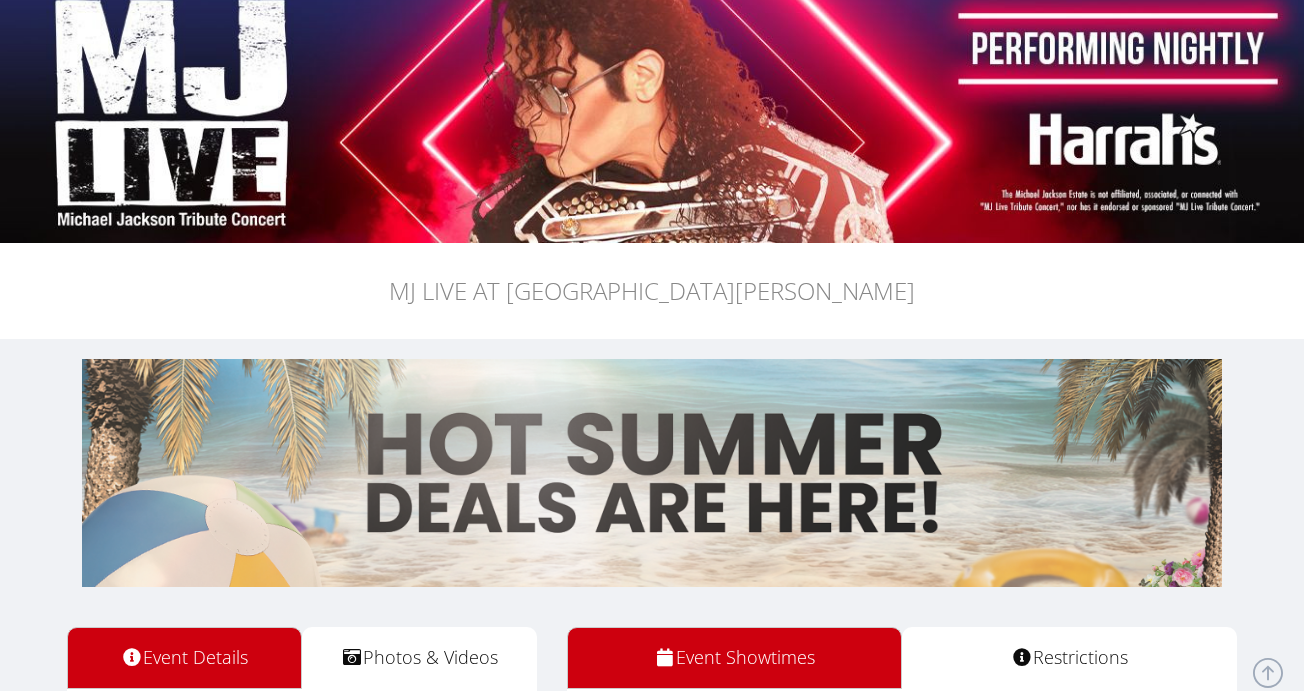 scroll, scrollTop: 0, scrollLeft: 0, axis: both 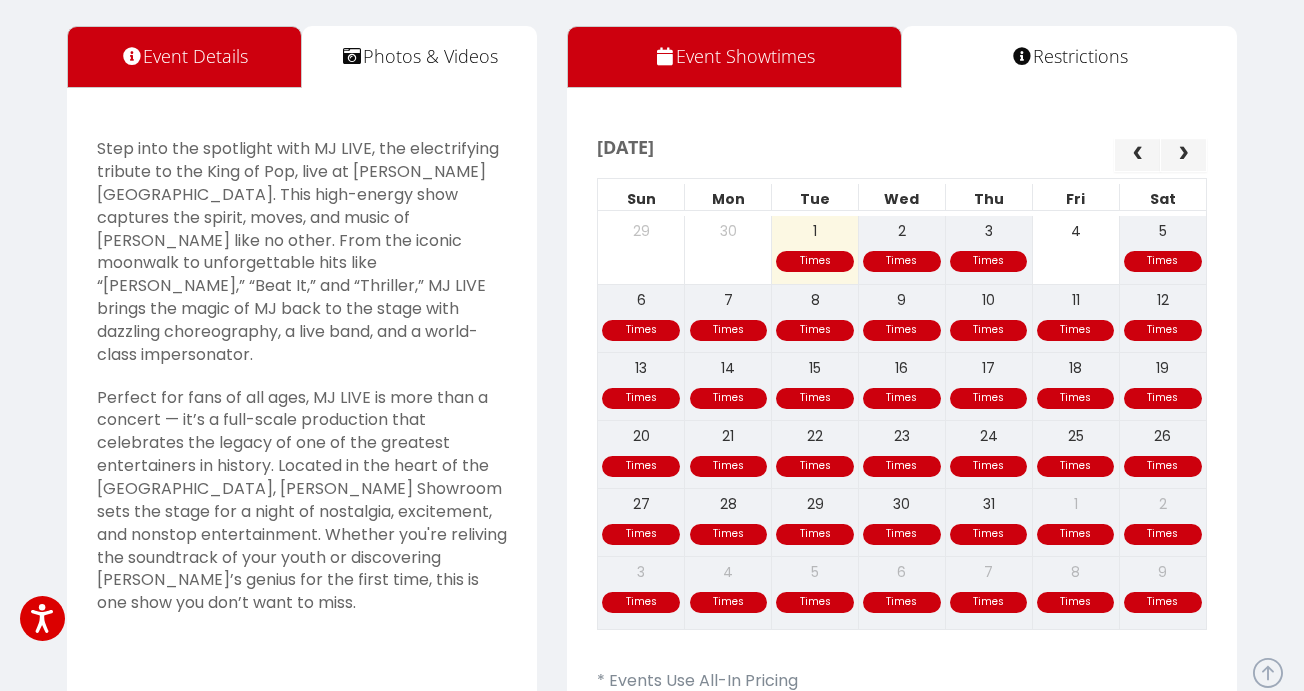 click on "Times Times Times Times 29 30 1 2 3 4 5" 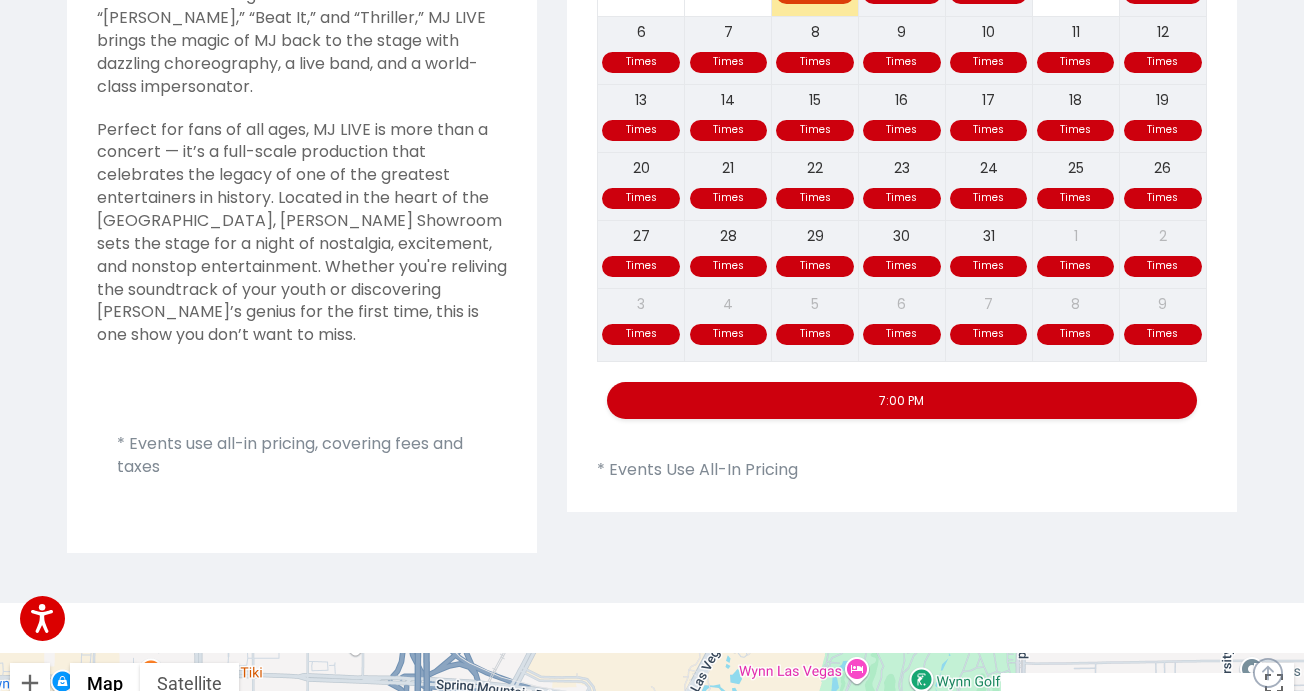 scroll, scrollTop: 985, scrollLeft: 0, axis: vertical 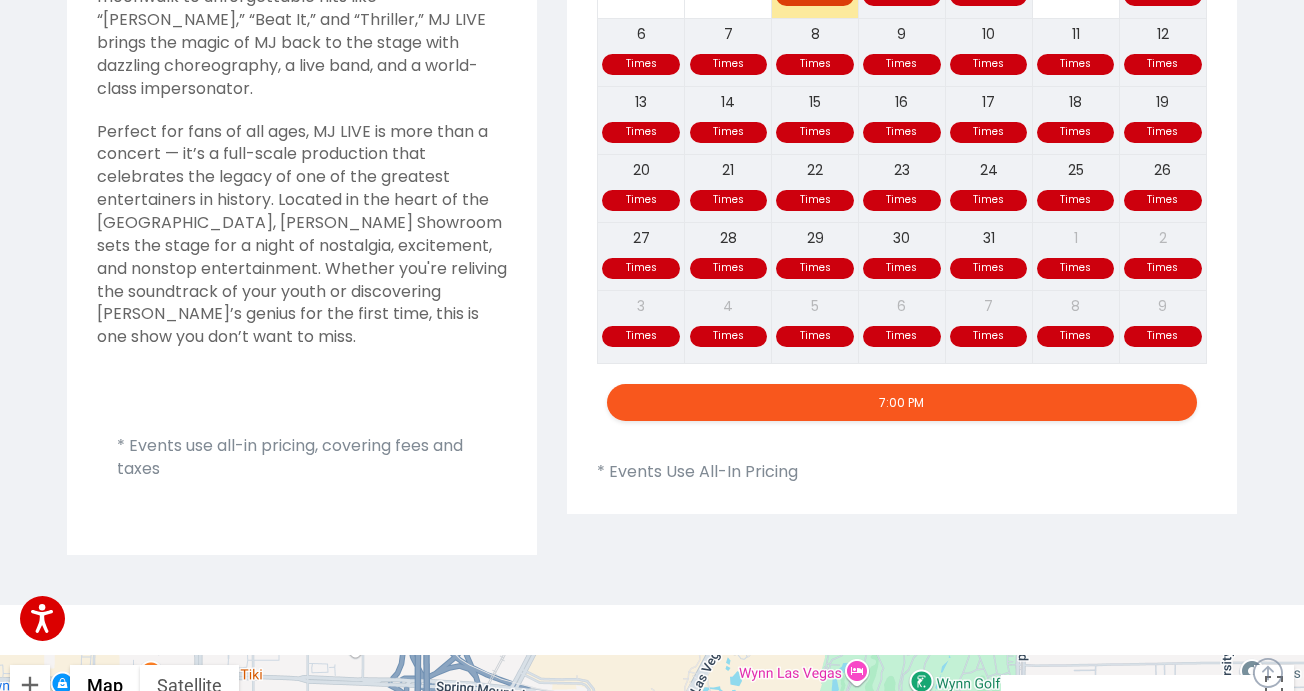 click on "7:00 PM" at bounding box center (902, 402) 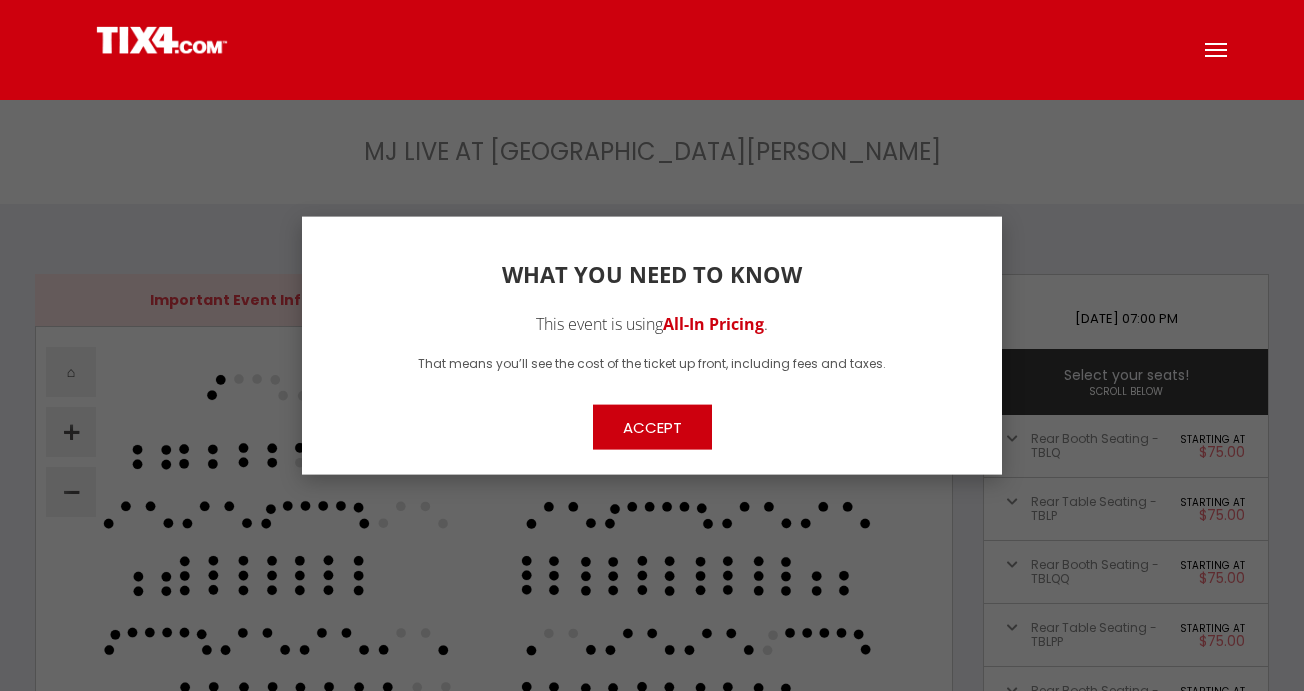 scroll, scrollTop: 0, scrollLeft: 0, axis: both 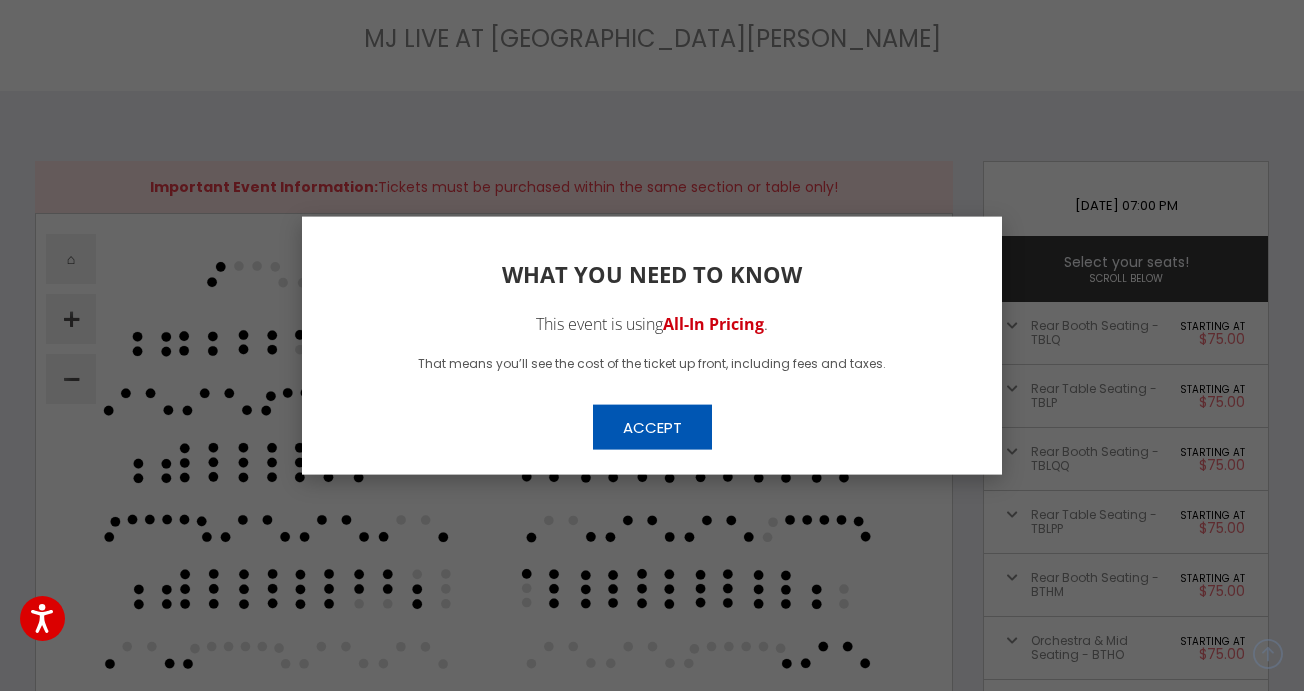 click on "Accept" at bounding box center [652, 426] 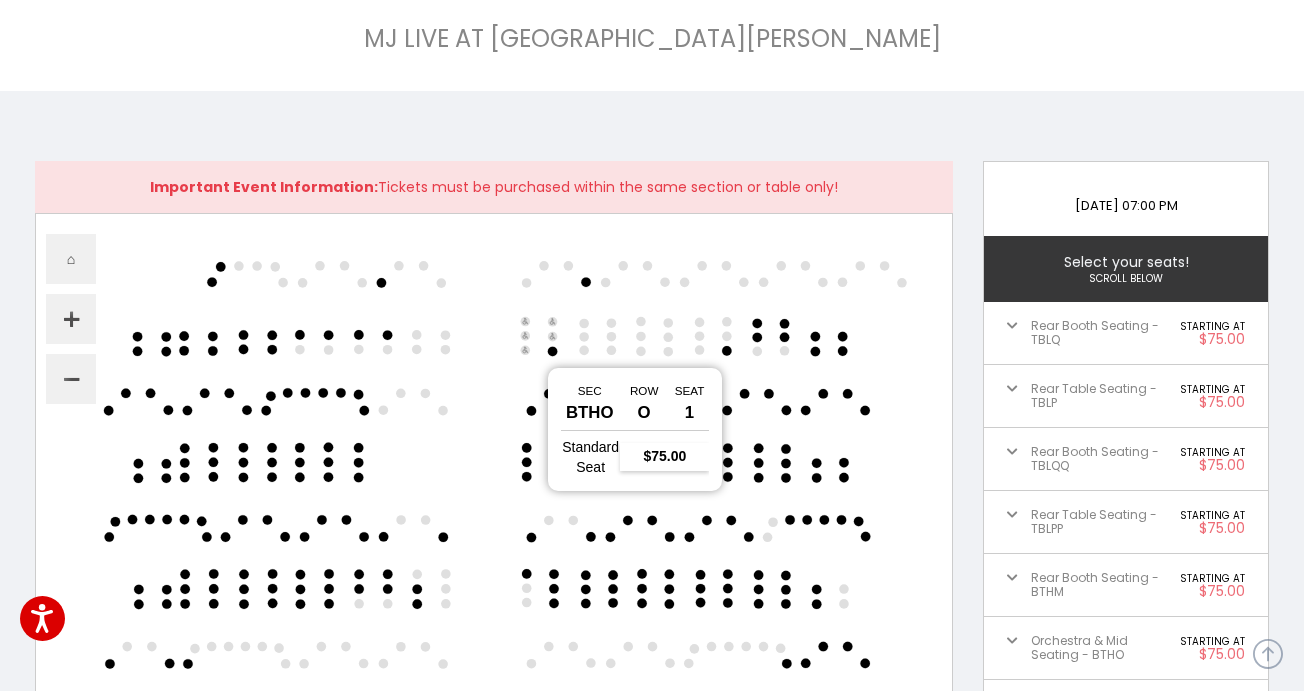 click 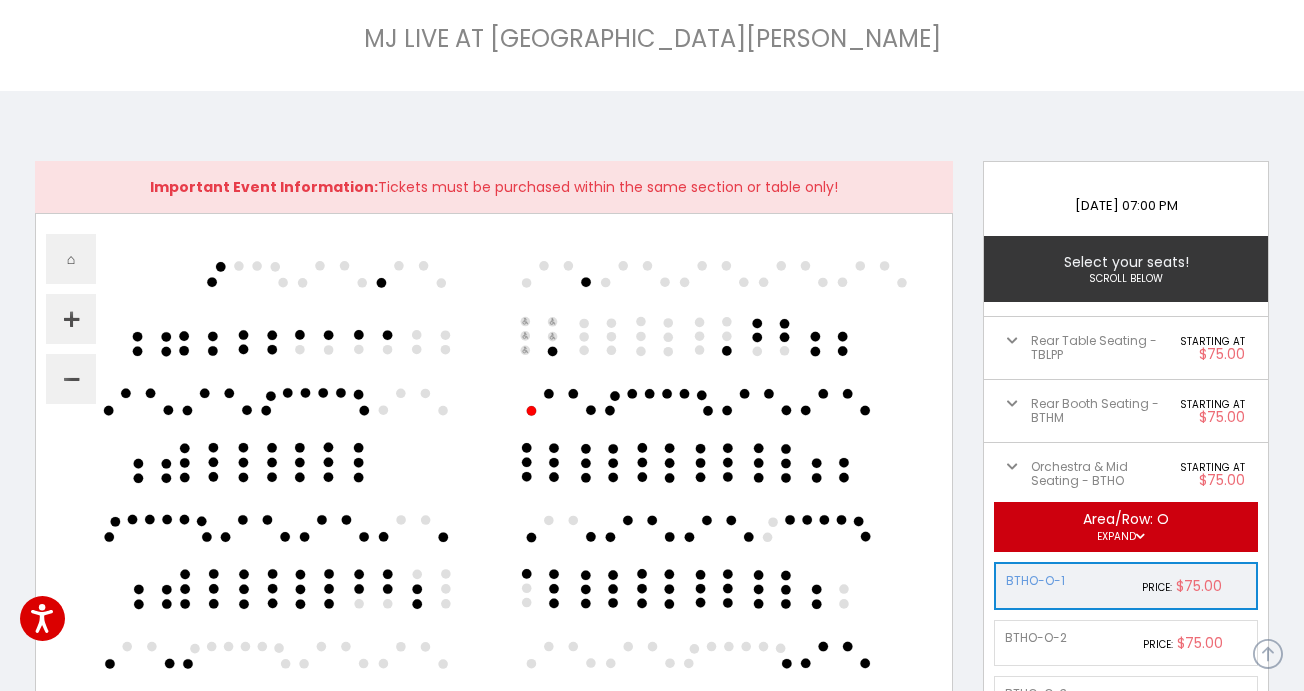 scroll, scrollTop: 183, scrollLeft: 0, axis: vertical 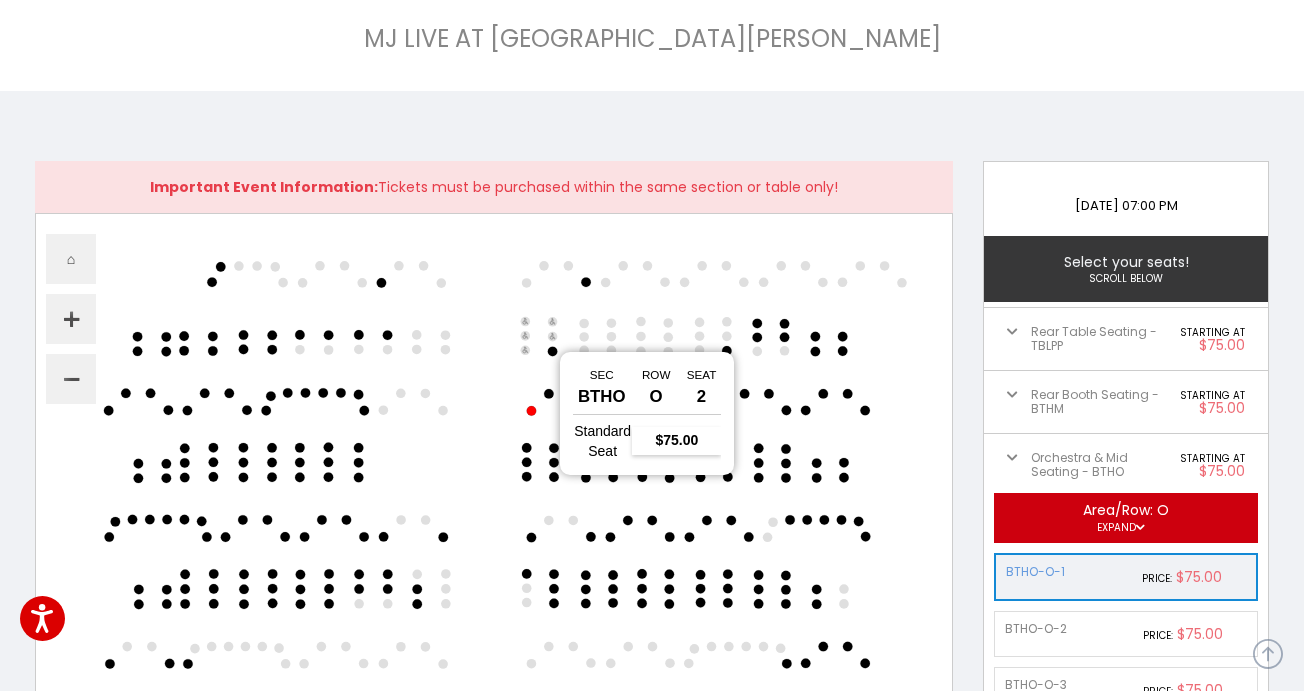 click 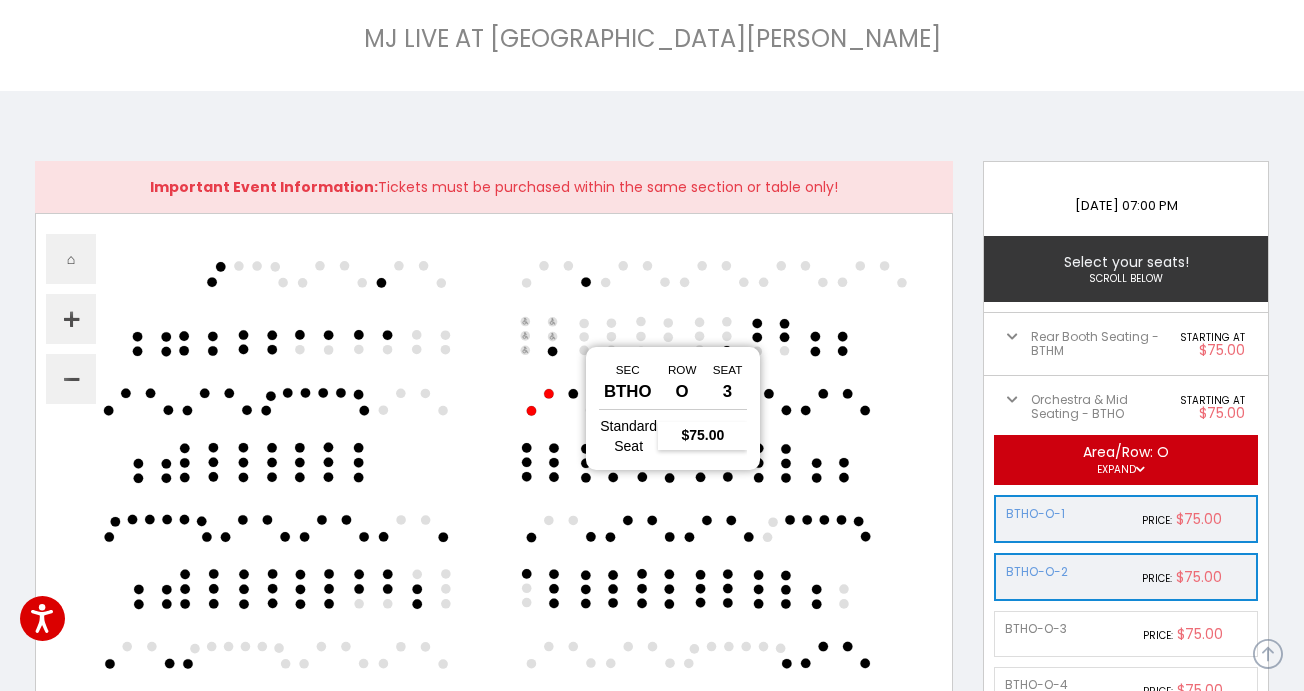 click 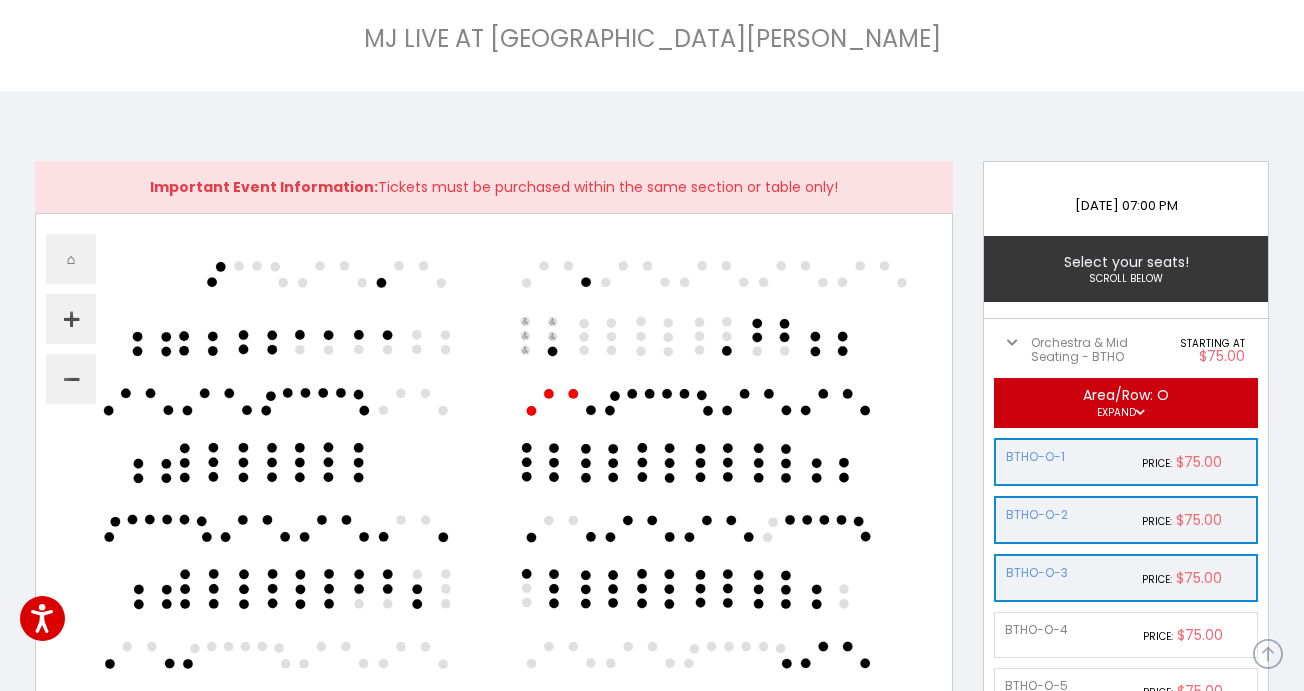scroll, scrollTop: 299, scrollLeft: 0, axis: vertical 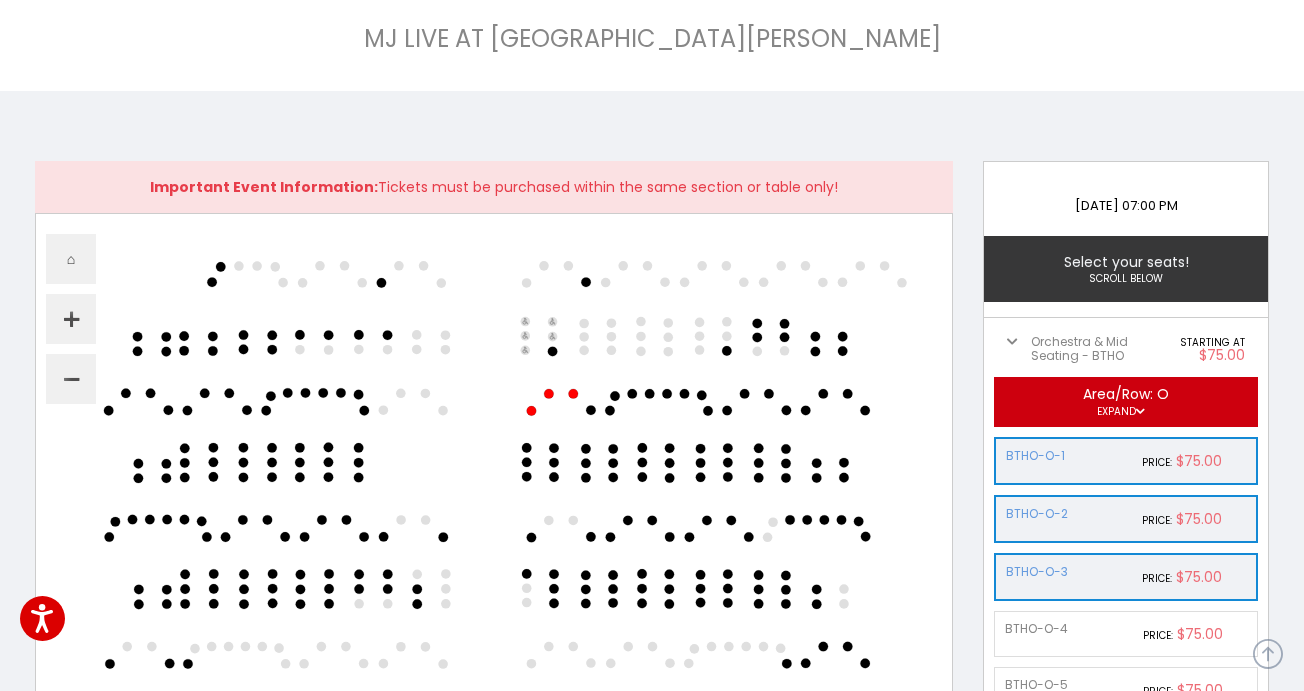 click on ".seat path {fill: white;} svg{background-repeat: no-repeat;background-position: 50%;background-size: contain;}.labels{display:none}.polygons{display:none}" 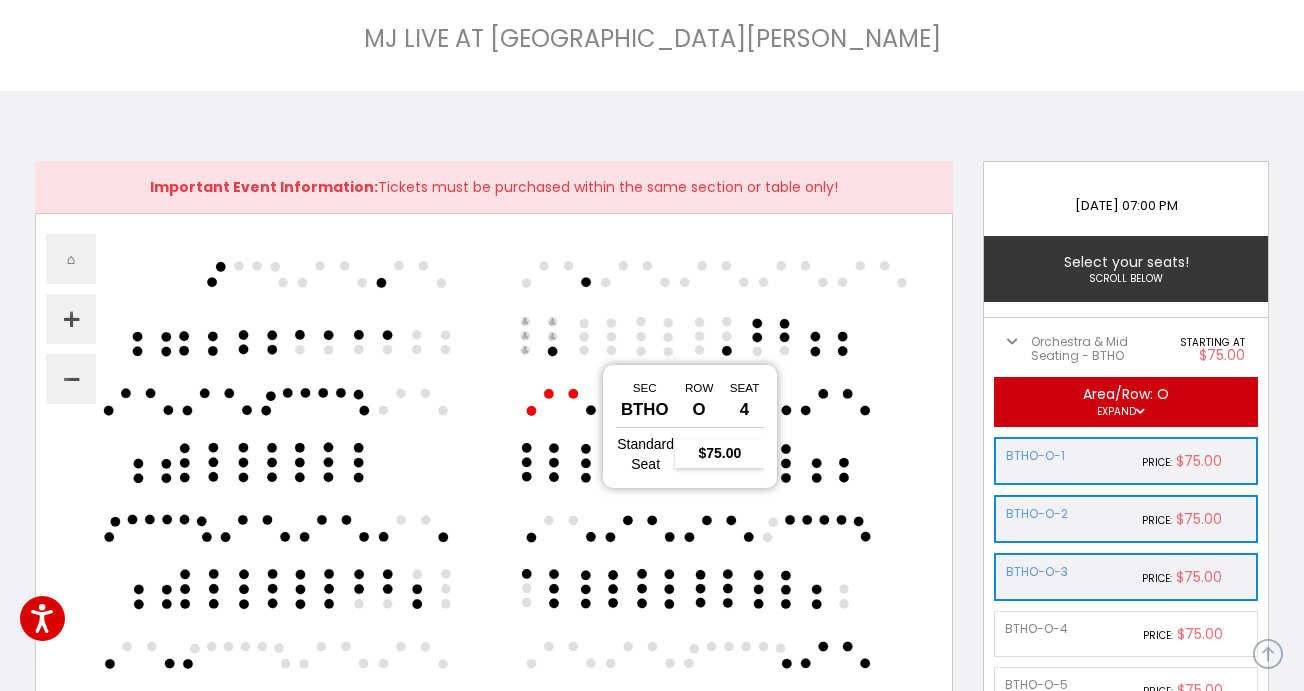click 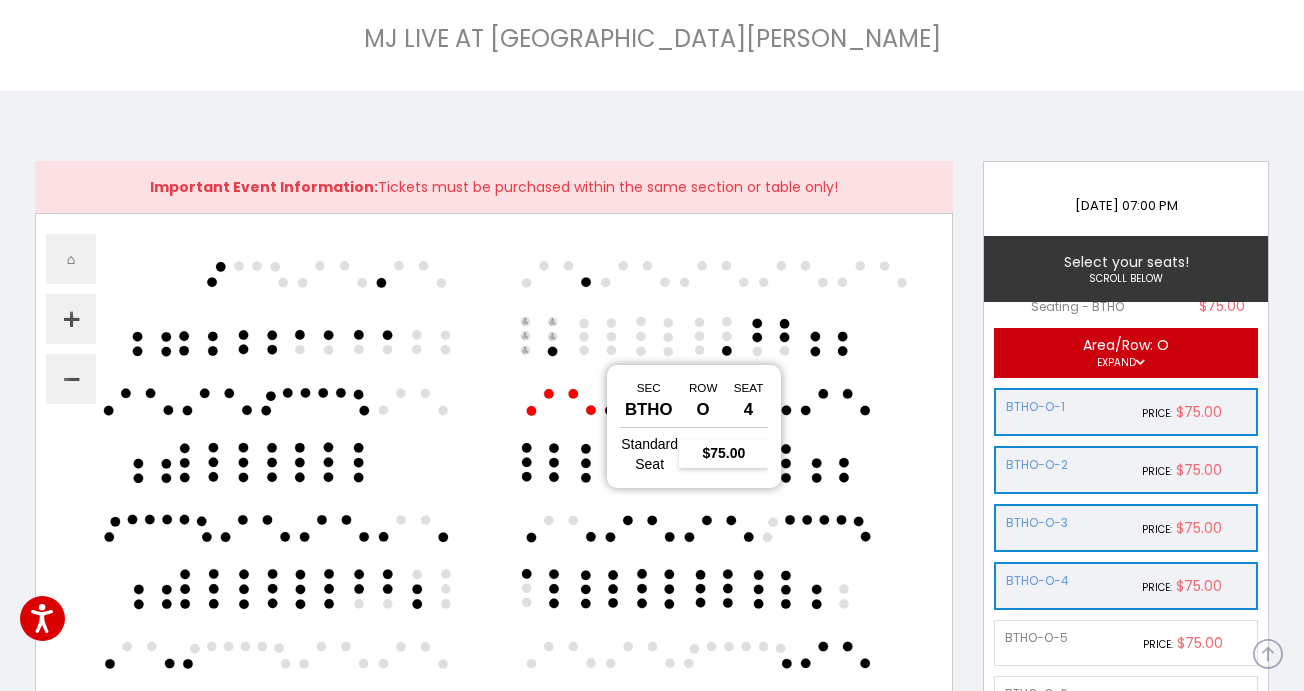 scroll, scrollTop: 357, scrollLeft: 0, axis: vertical 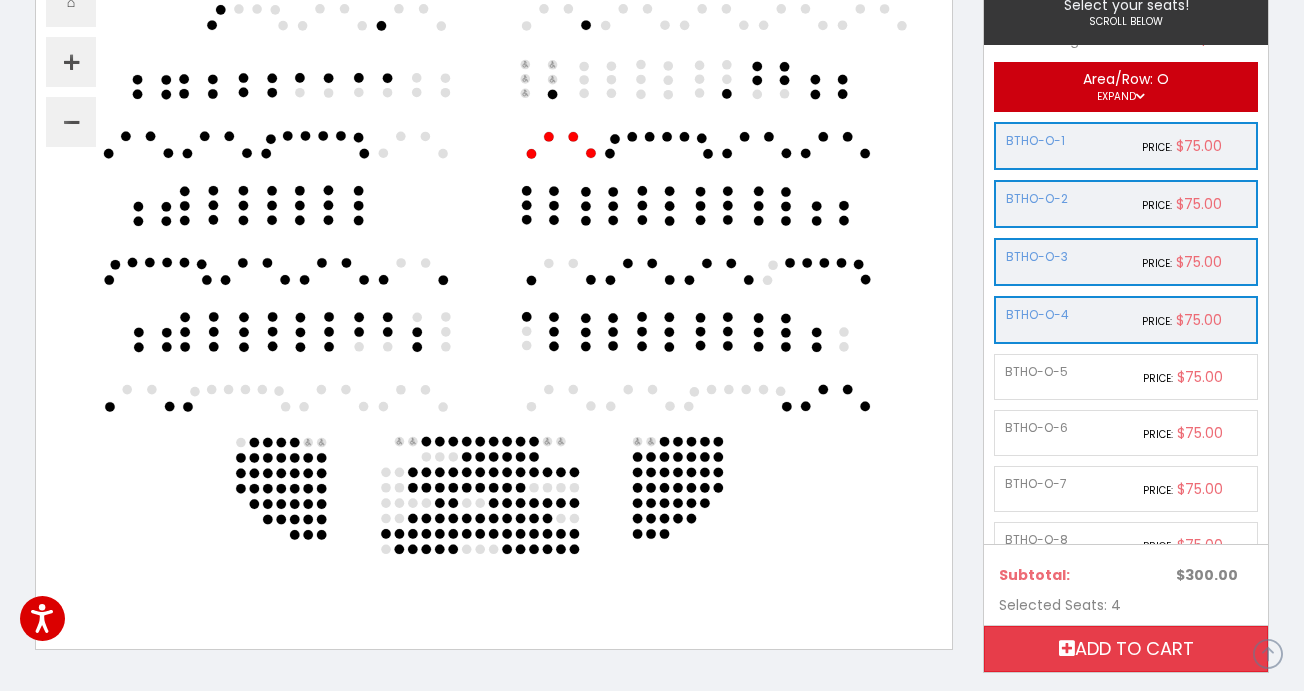 click on "Add
to cart" at bounding box center (1126, 649) 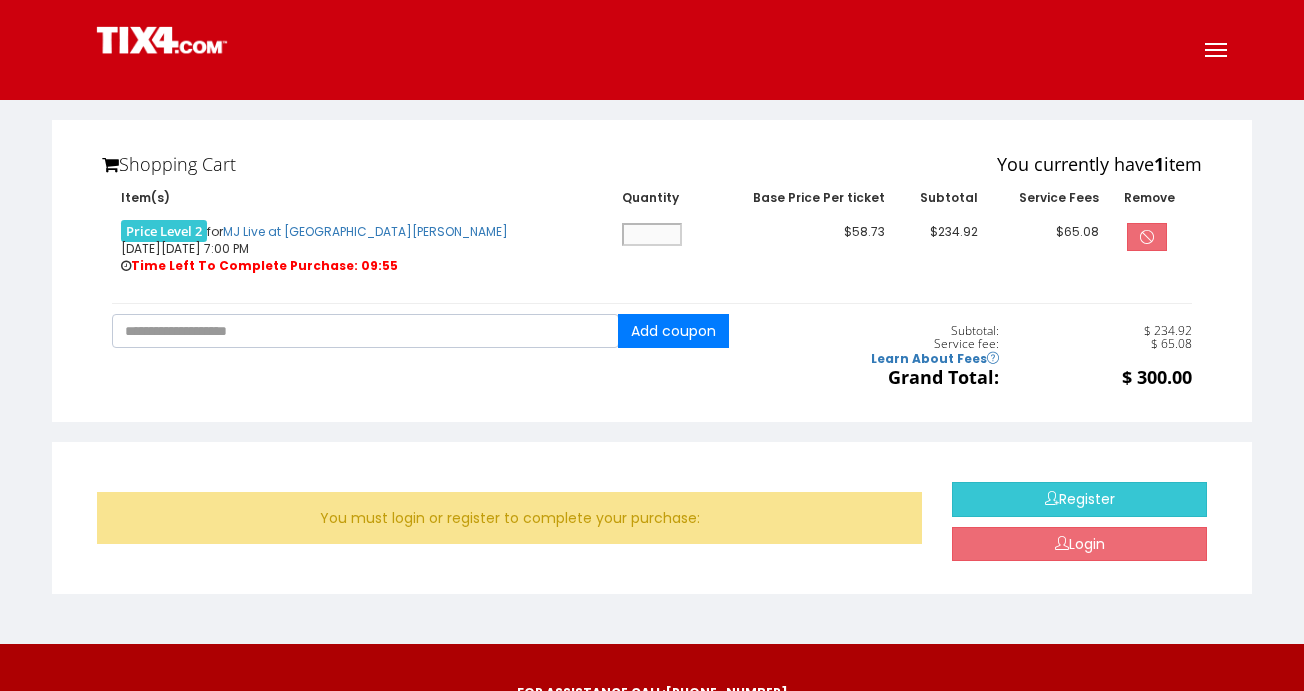 scroll, scrollTop: 0, scrollLeft: 0, axis: both 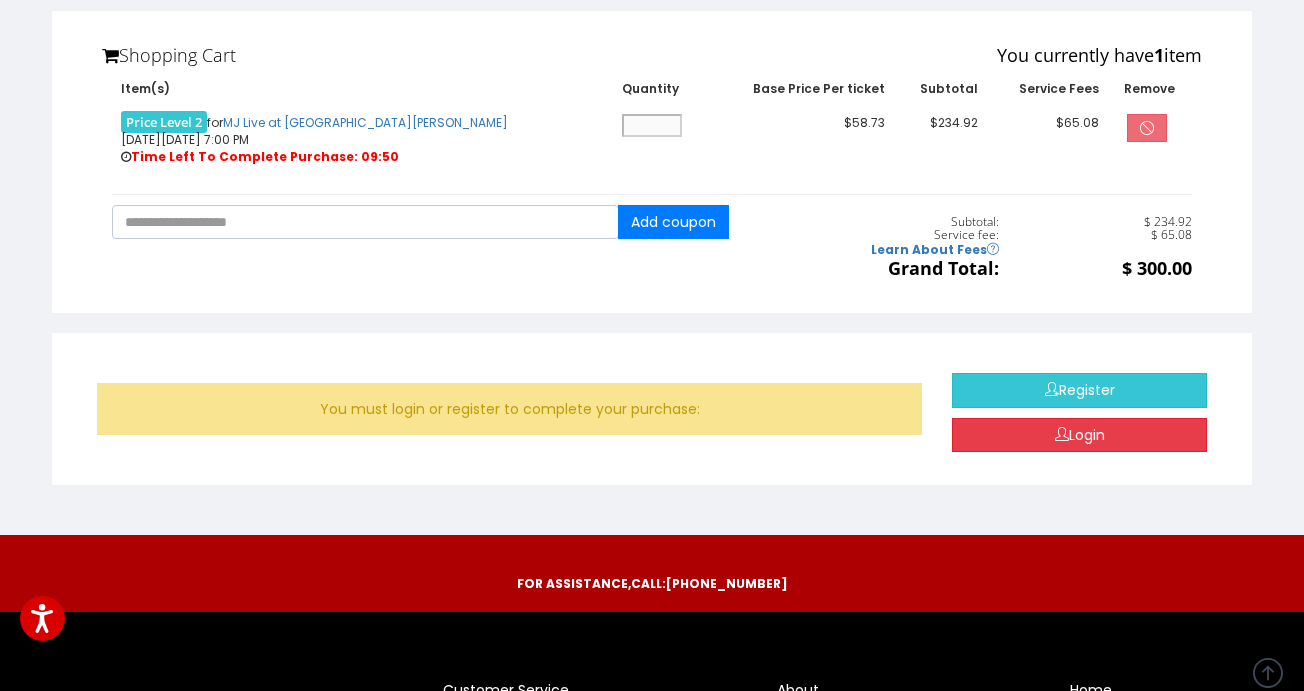 click on "Login" at bounding box center [1079, 435] 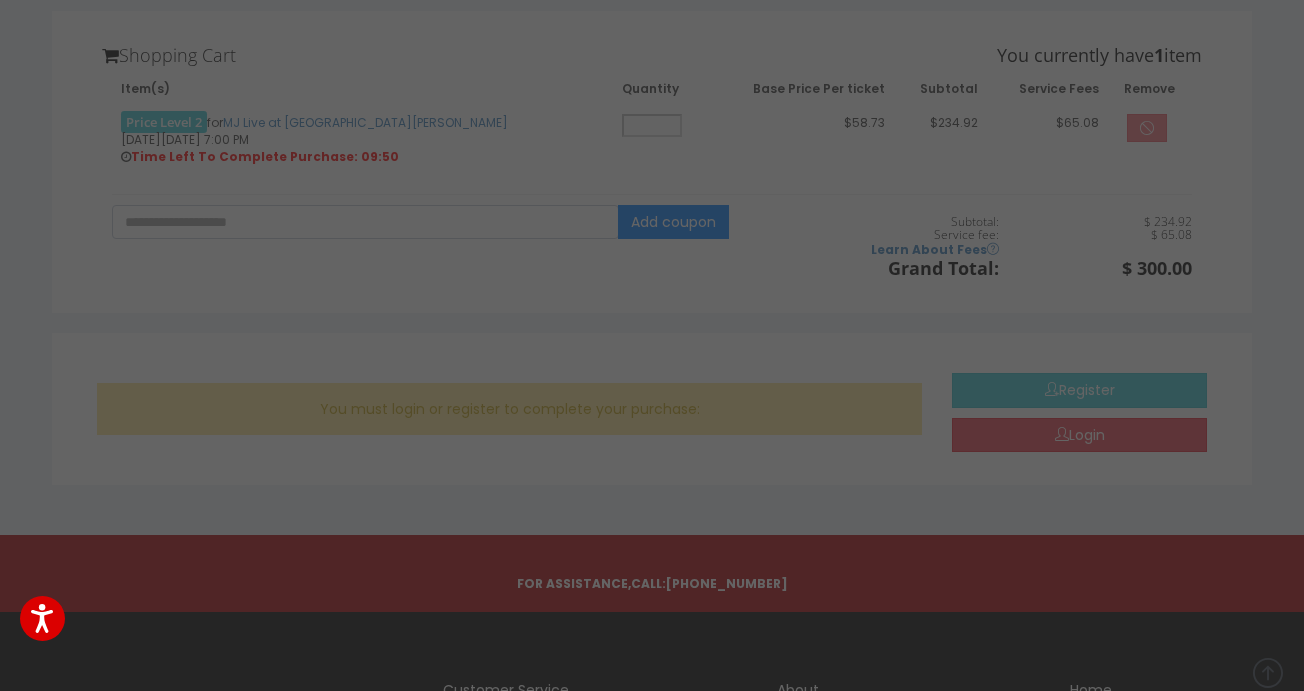scroll, scrollTop: 0, scrollLeft: 0, axis: both 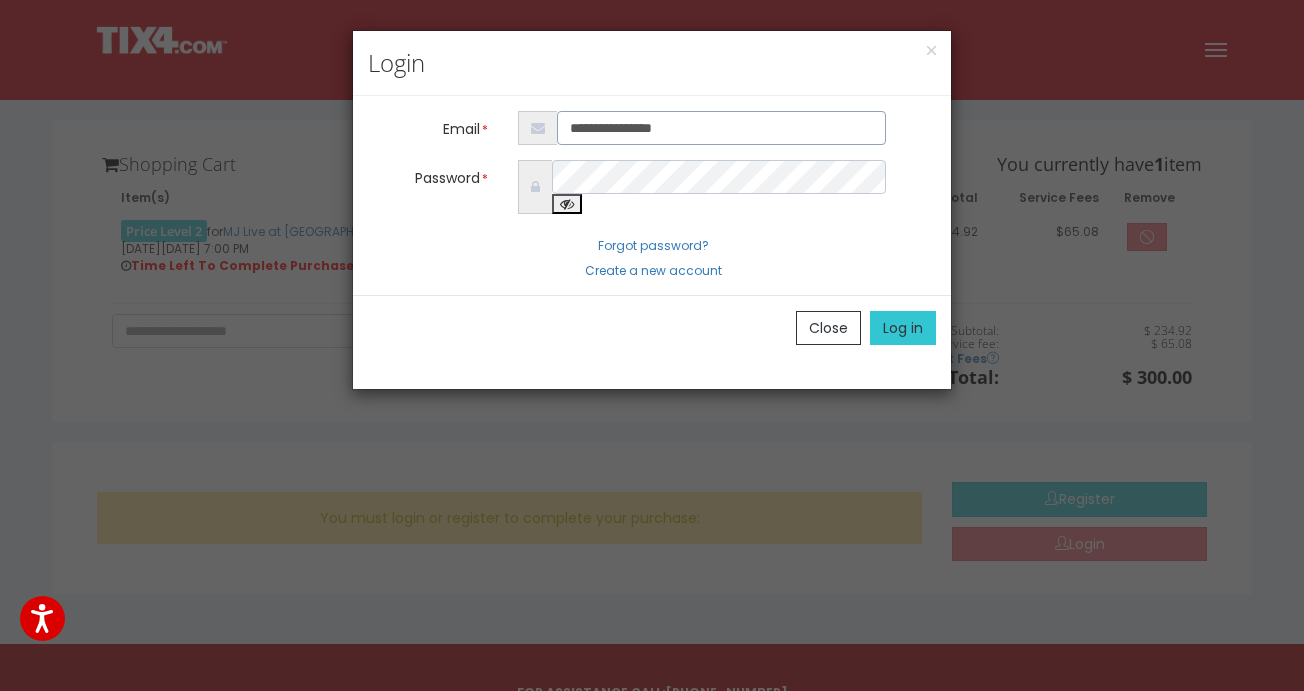 type on "**********" 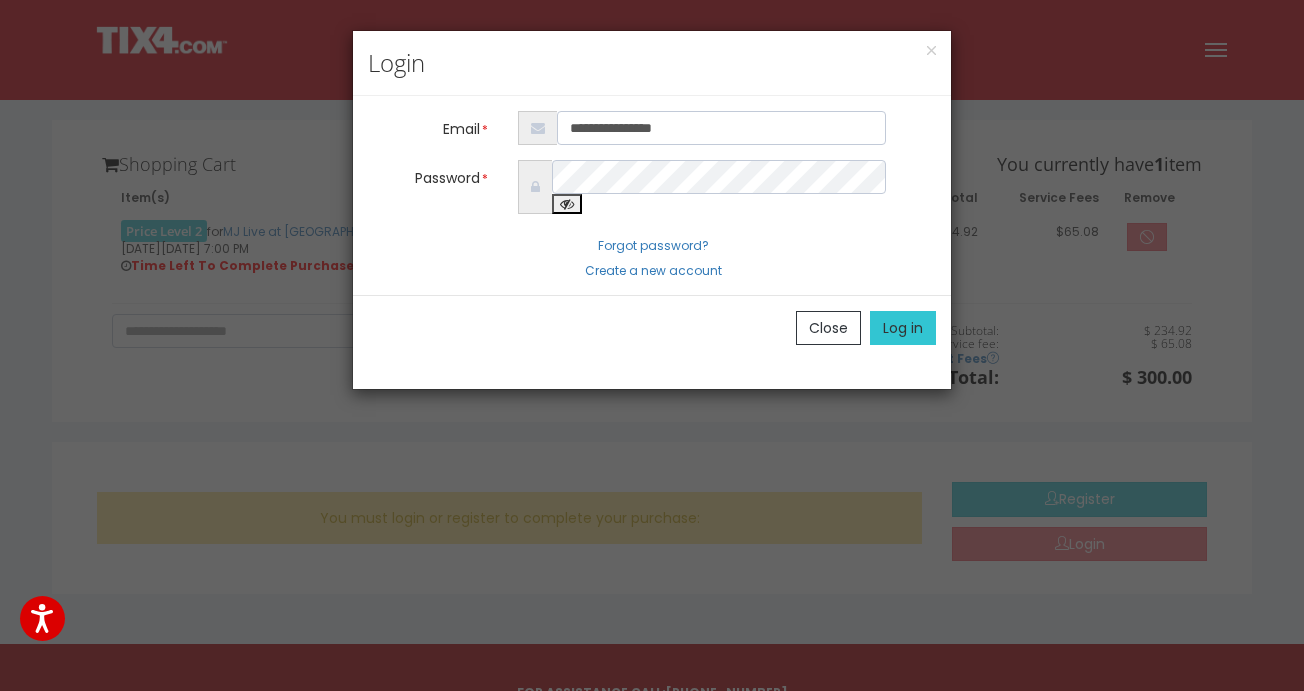 click on "Log in" at bounding box center [903, 328] 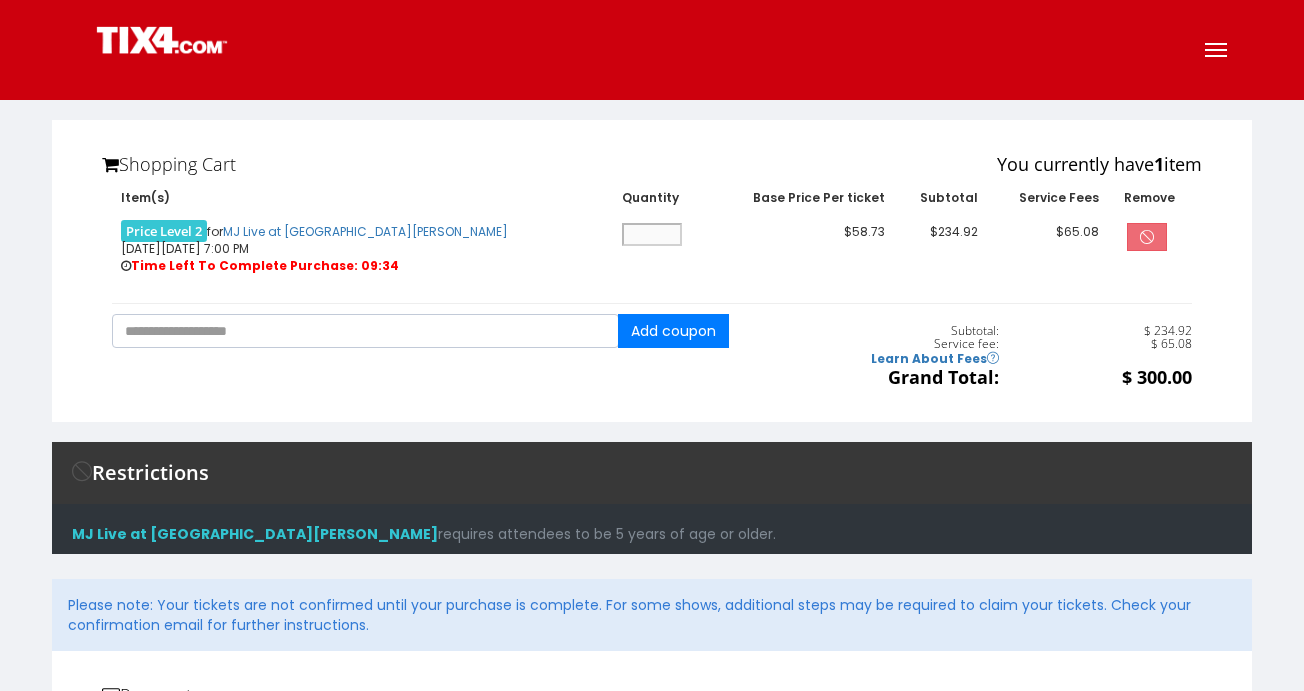 select 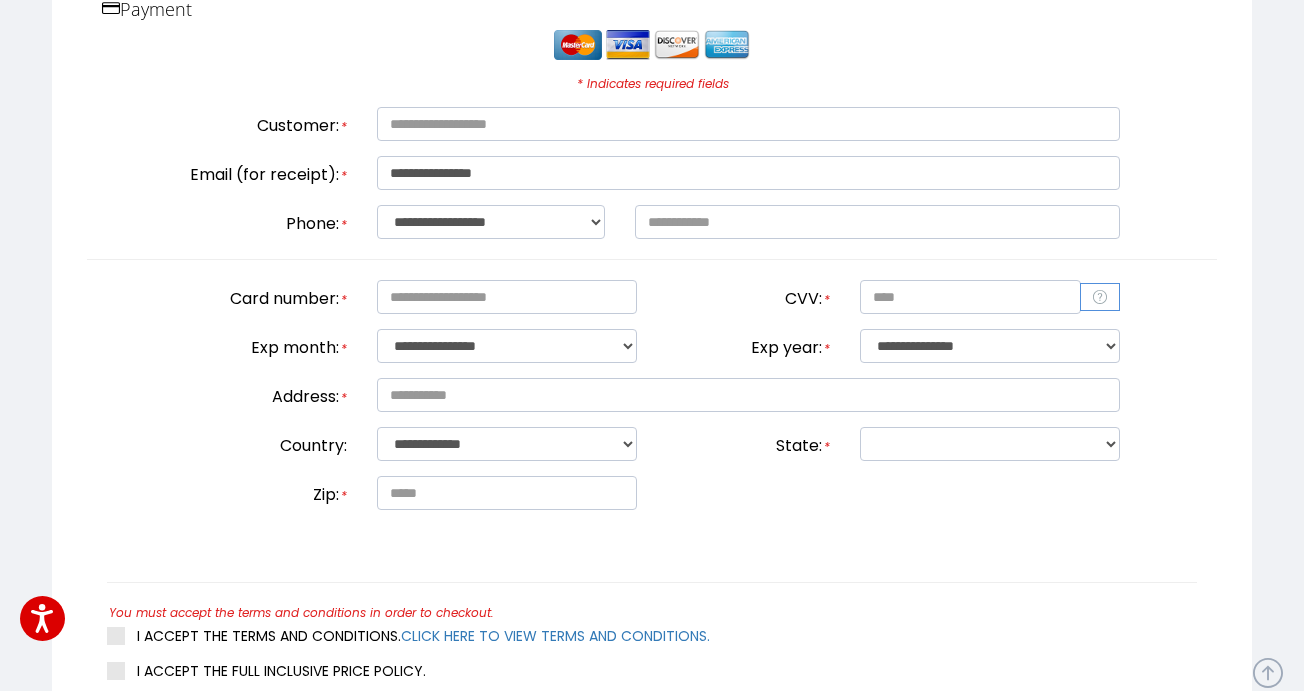 scroll, scrollTop: 553, scrollLeft: 0, axis: vertical 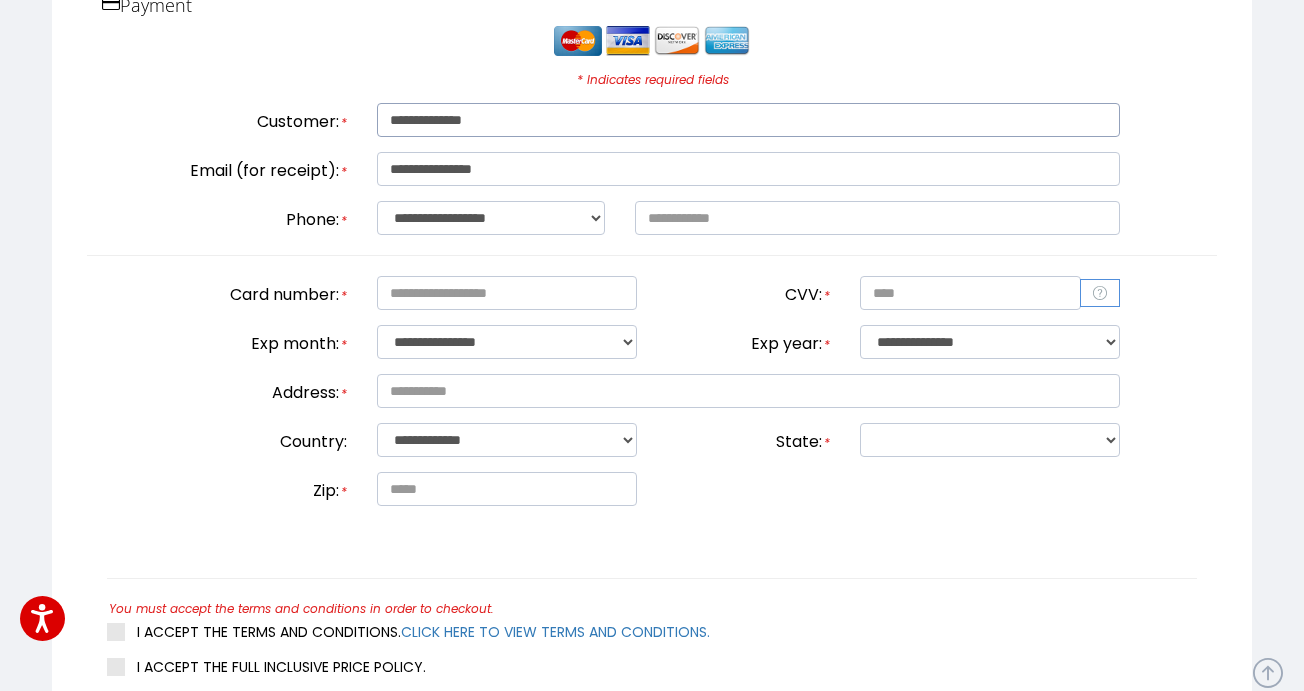 type on "**********" 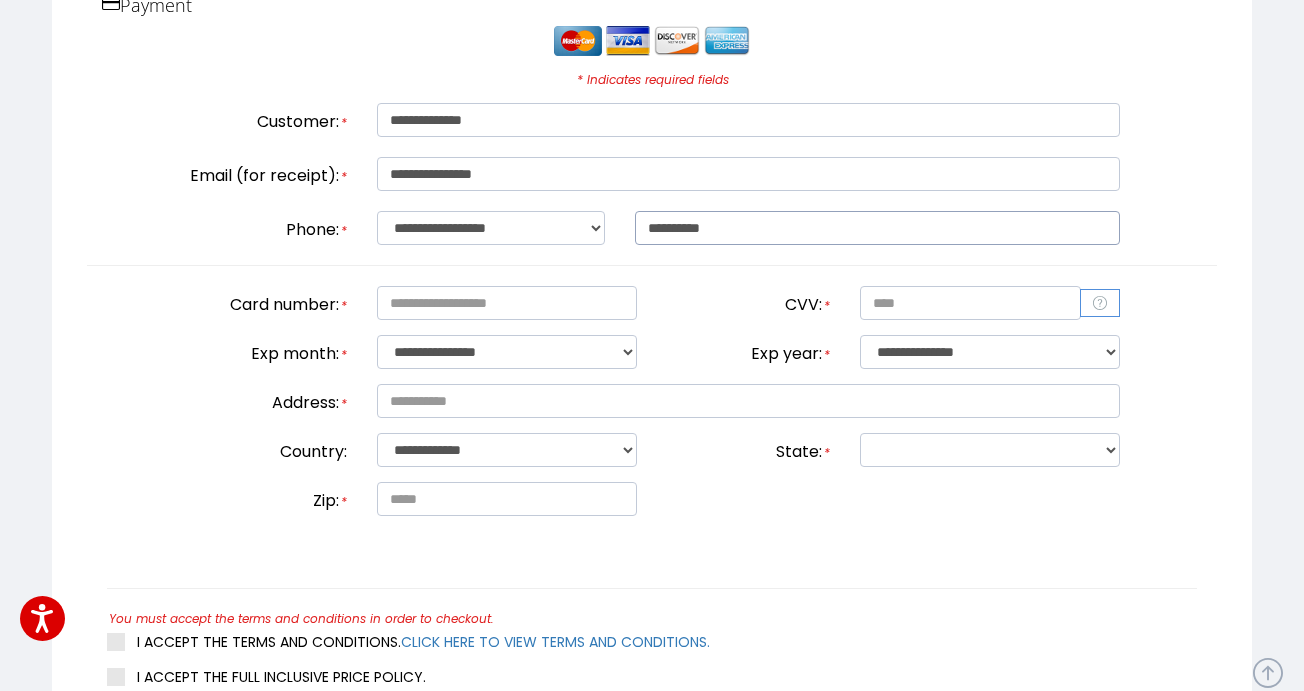 type on "**********" 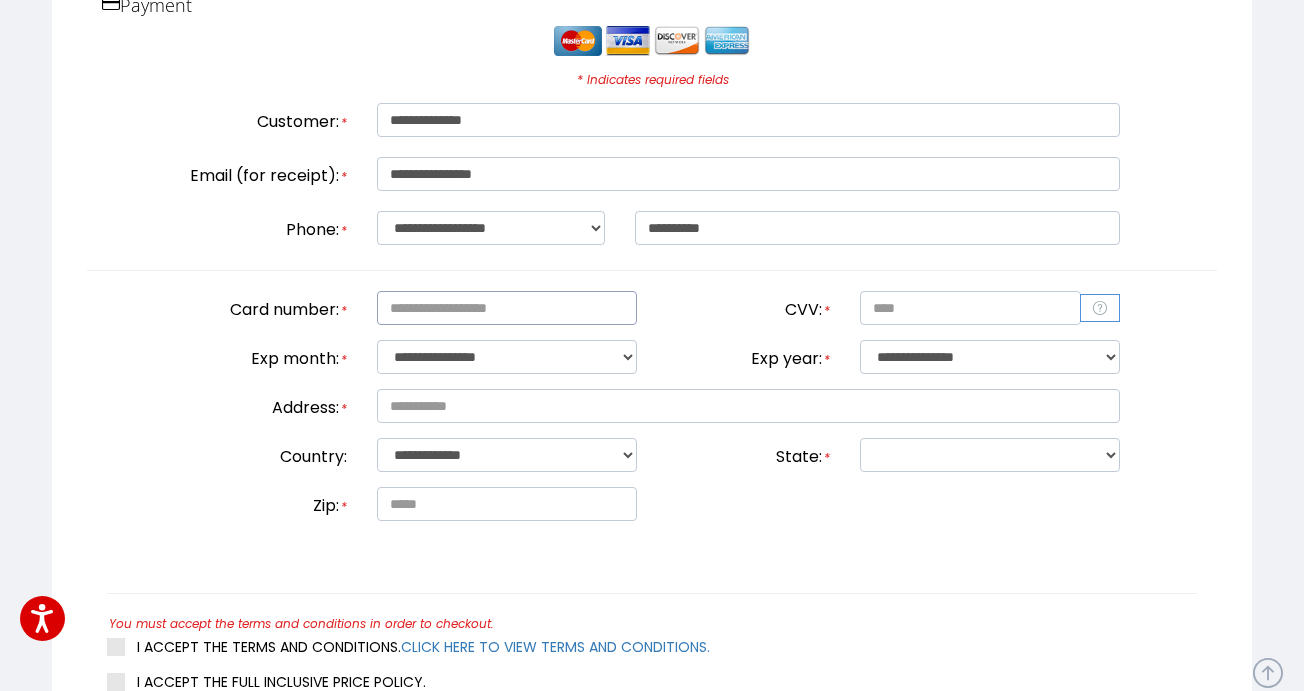 click at bounding box center [507, 308] 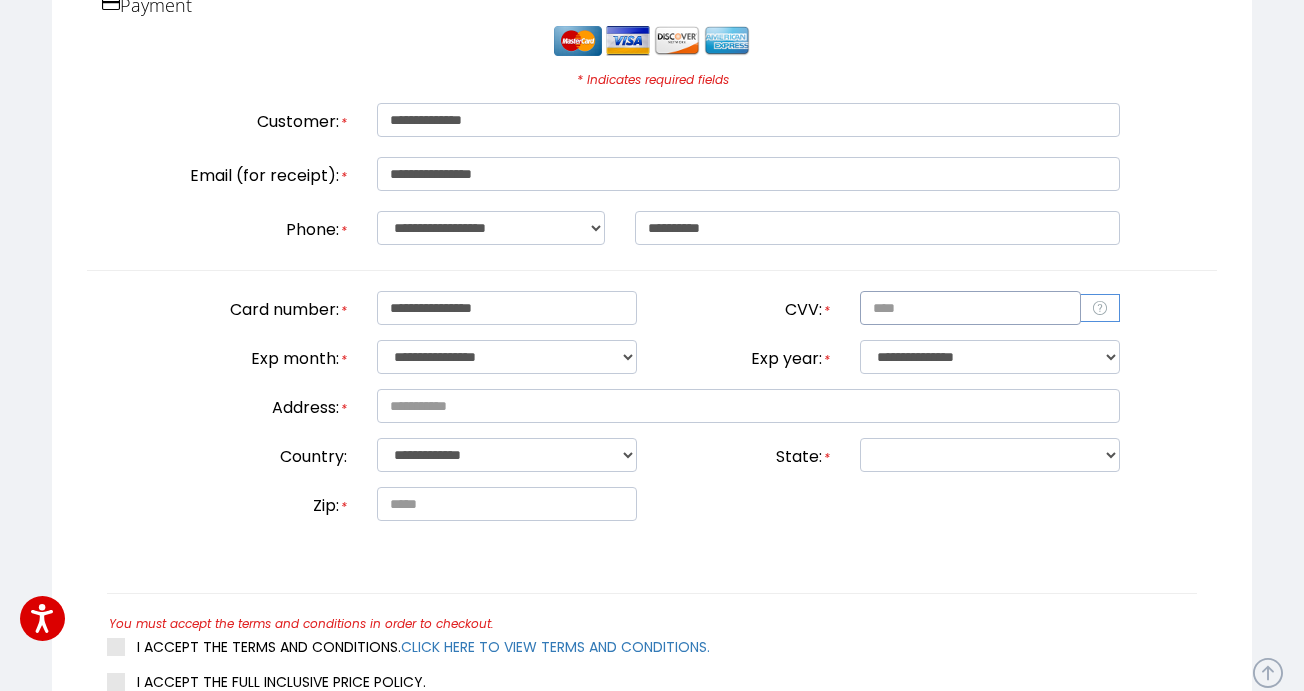 type on "**********" 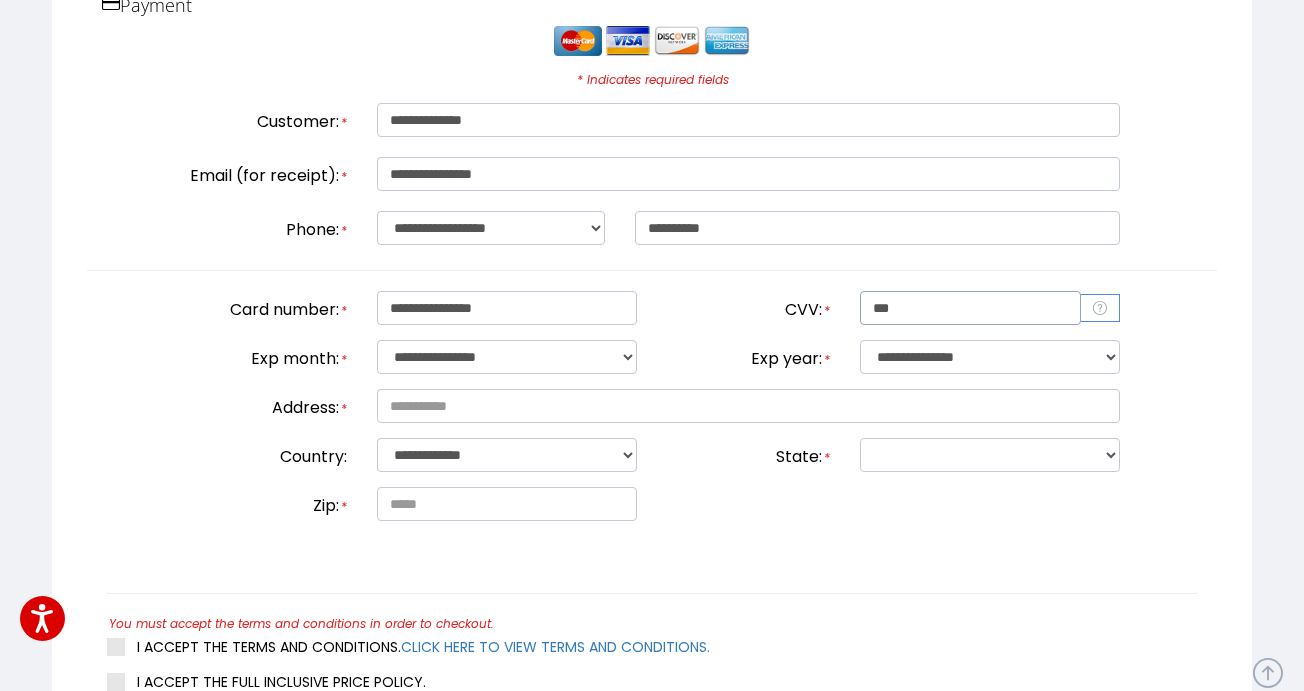 type on "***" 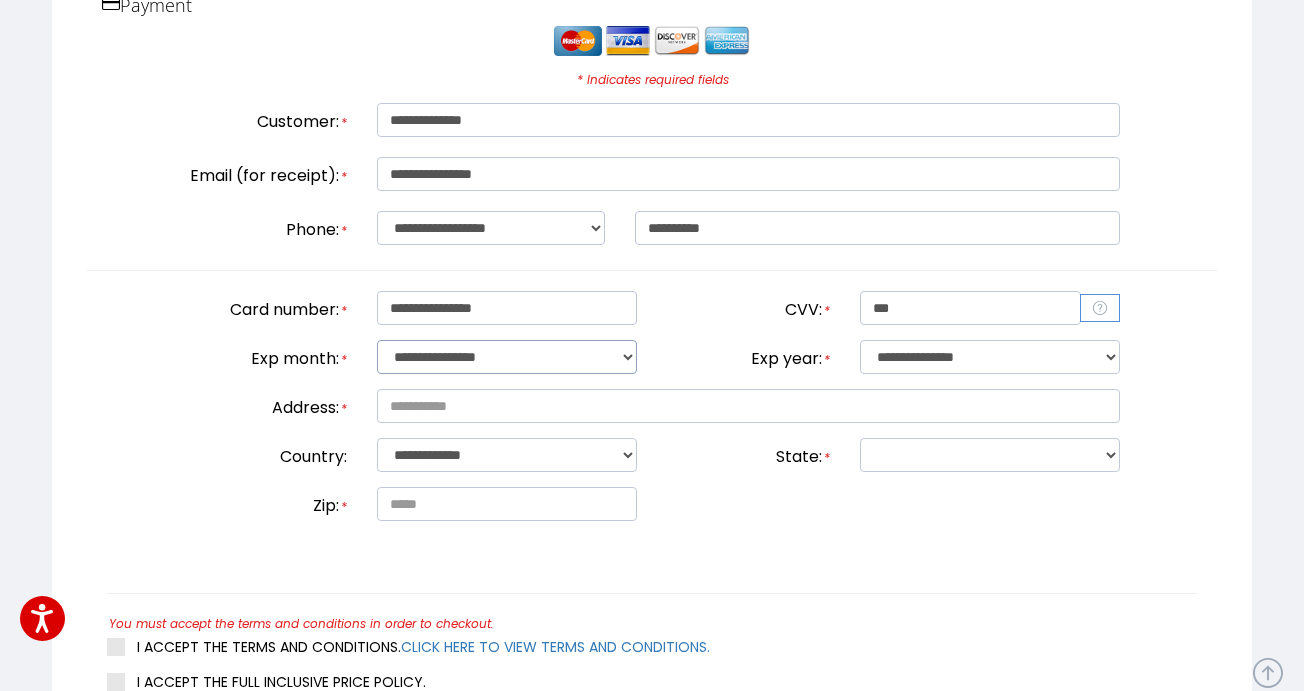 select on "**" 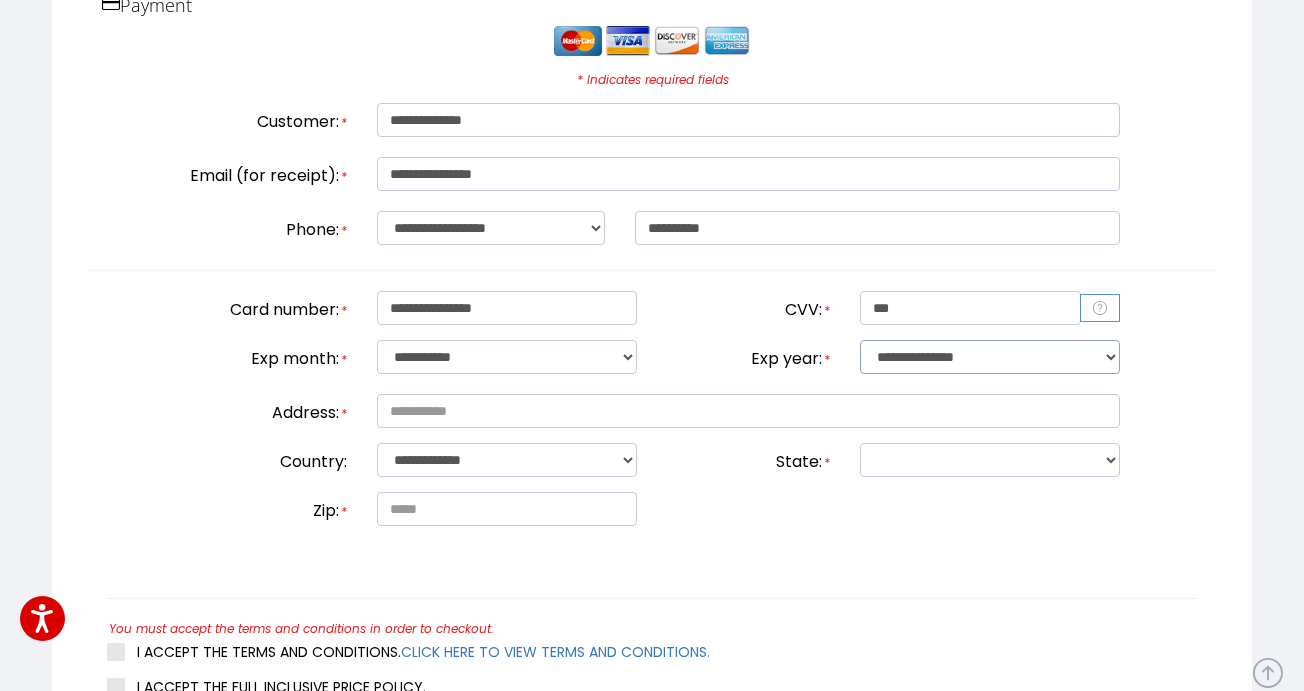 click on "**********" at bounding box center [990, 357] 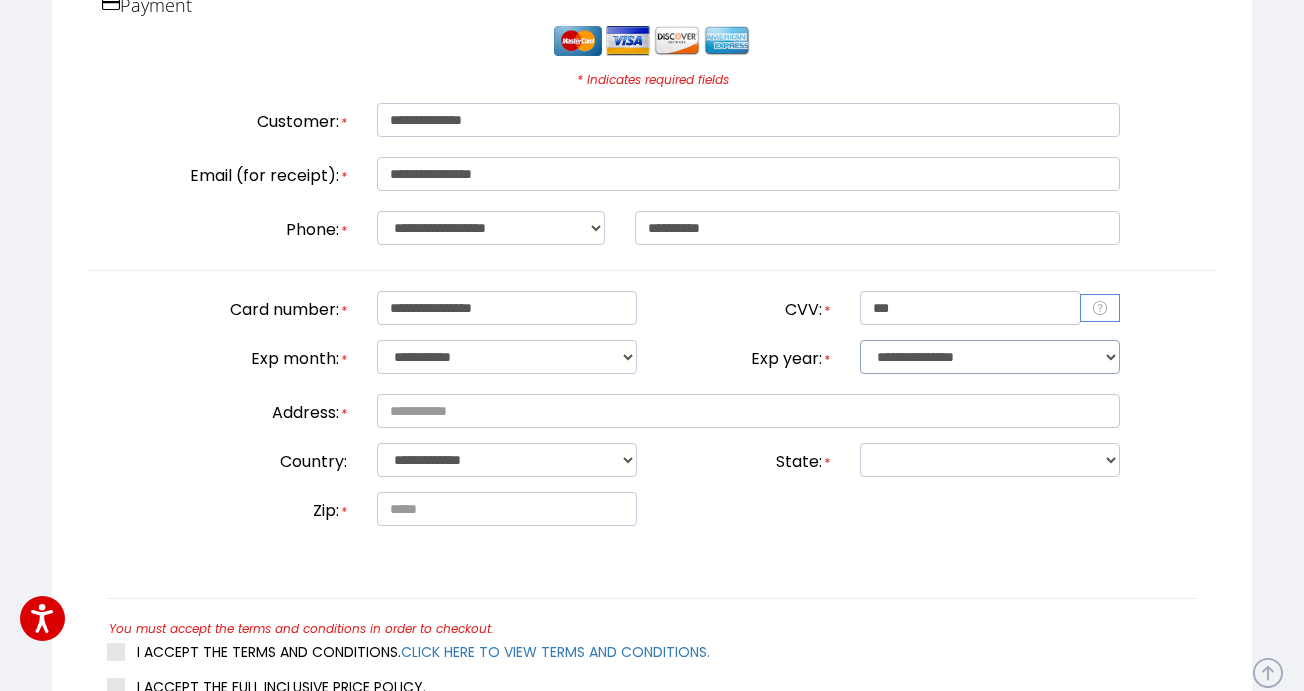 select on "****" 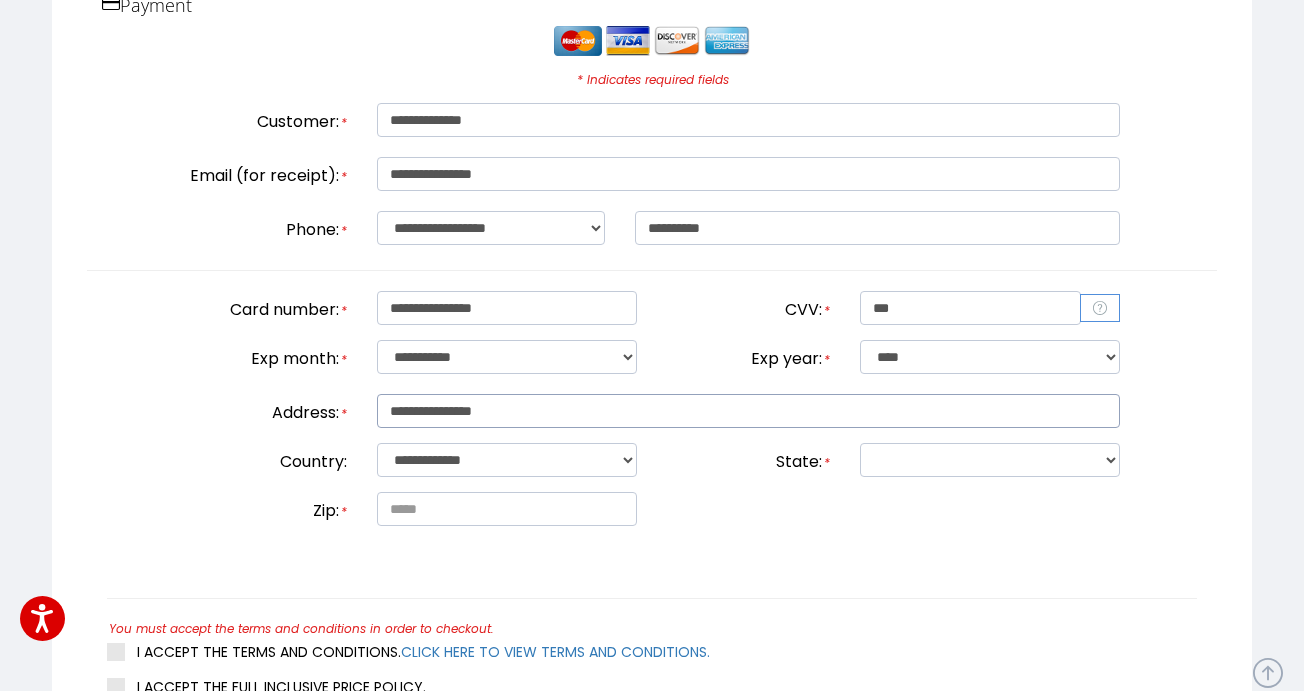 type on "**********" 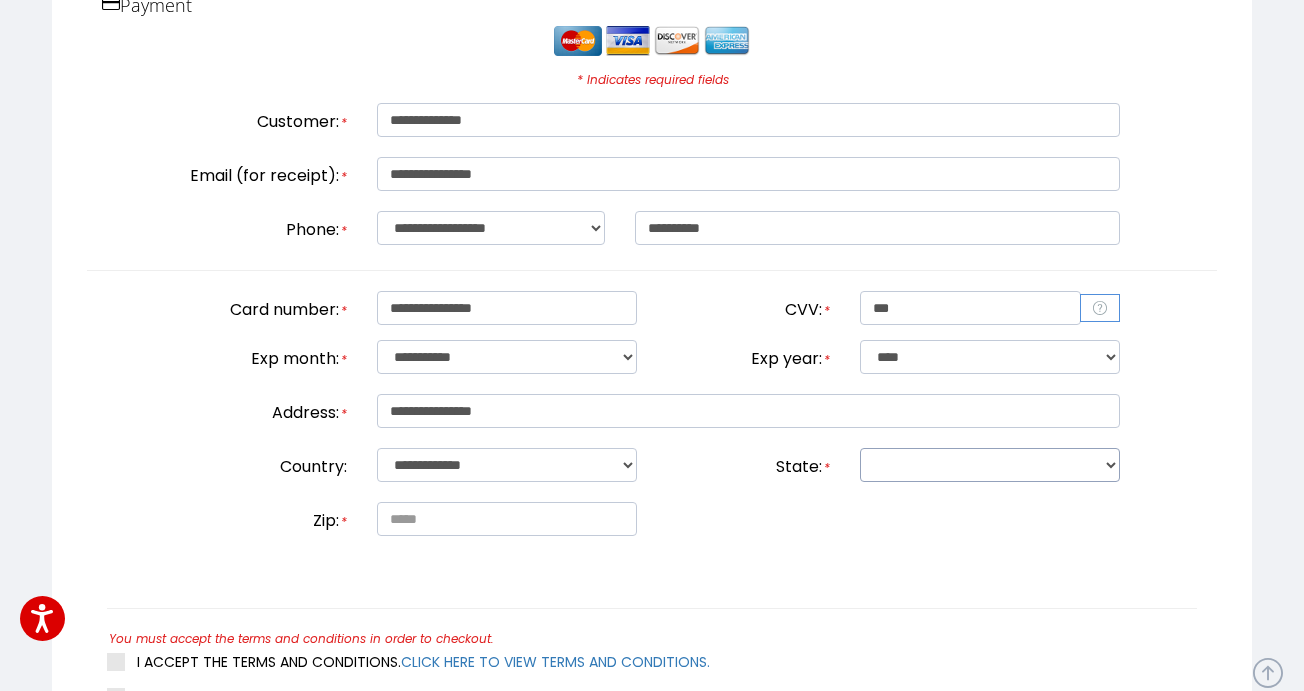 click on "**********" at bounding box center [990, 465] 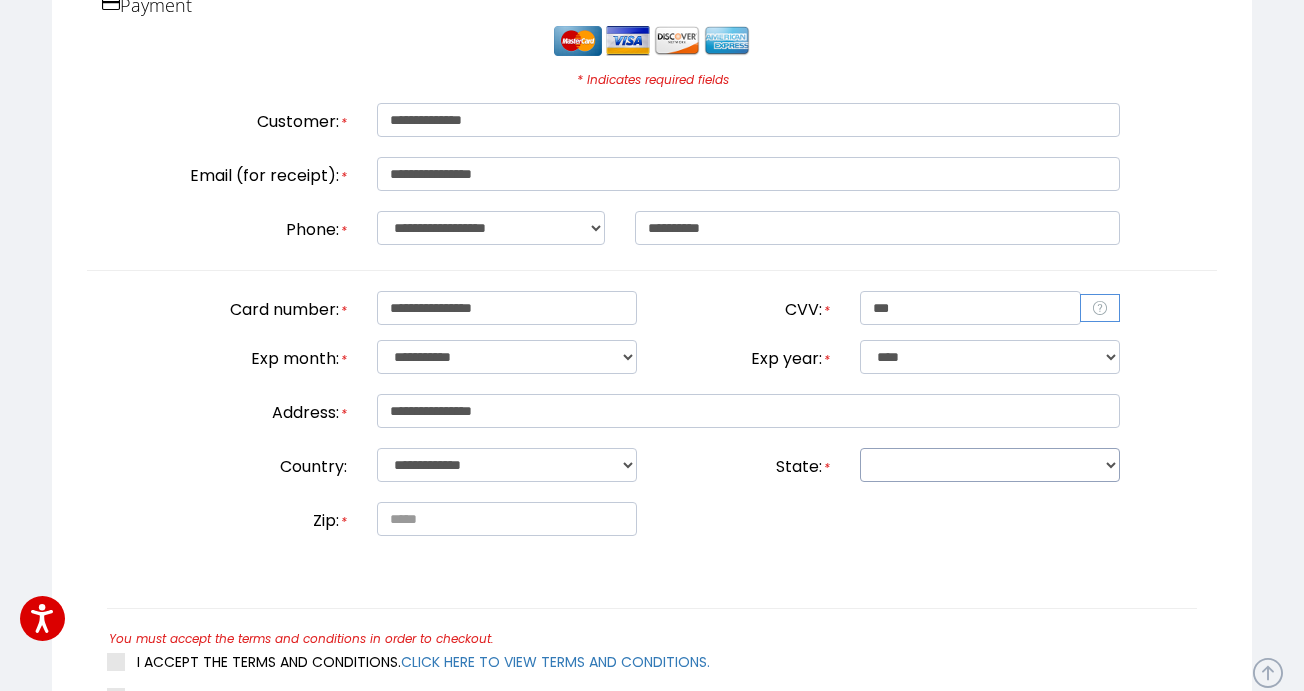 select on "**" 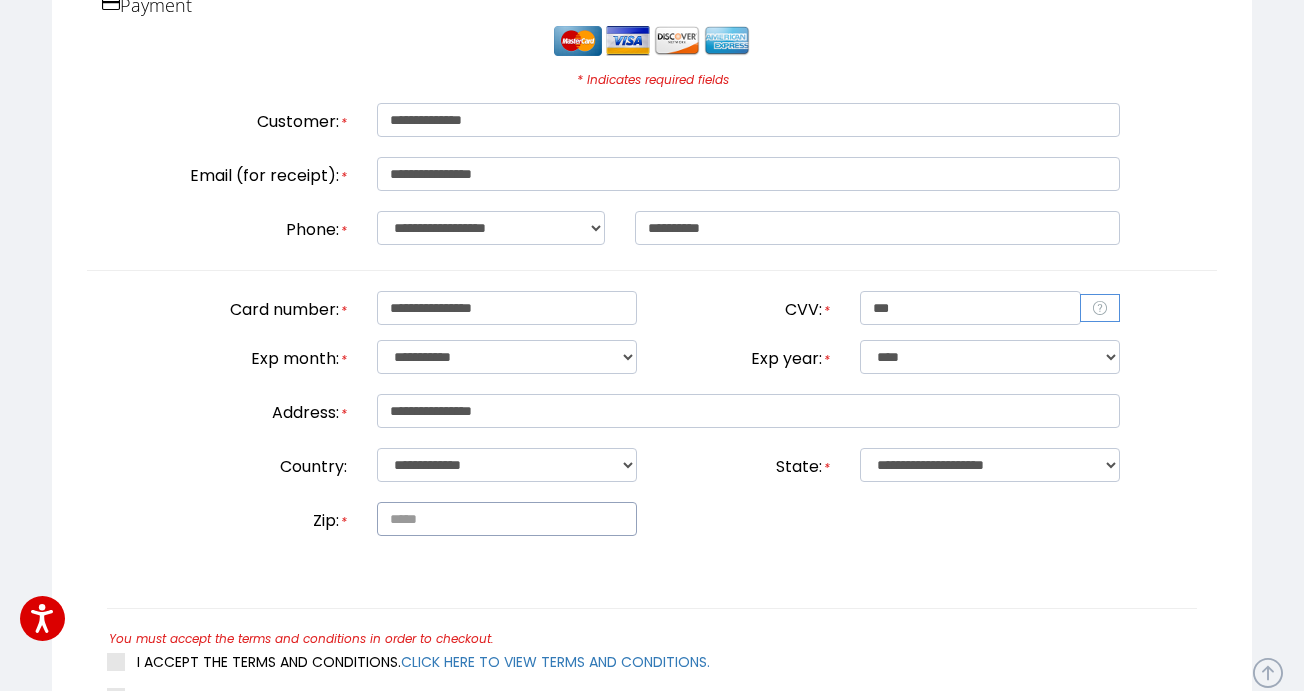 click at bounding box center [507, 519] 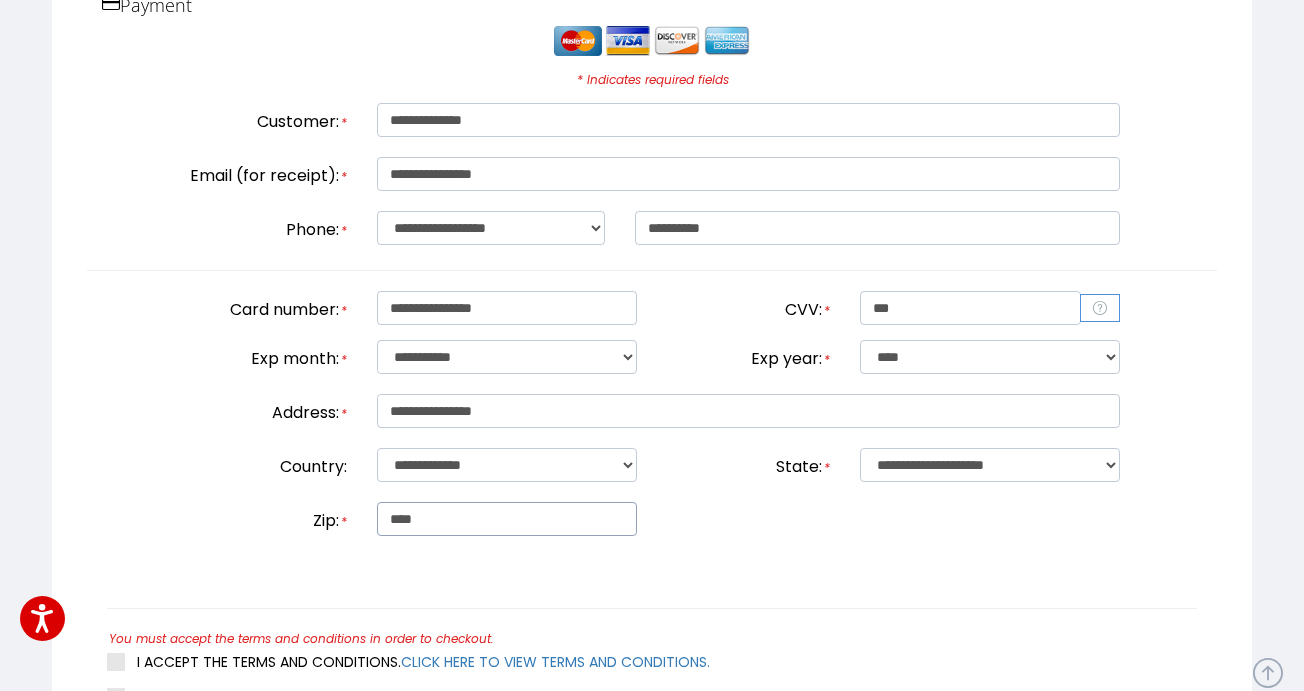 type on "*****" 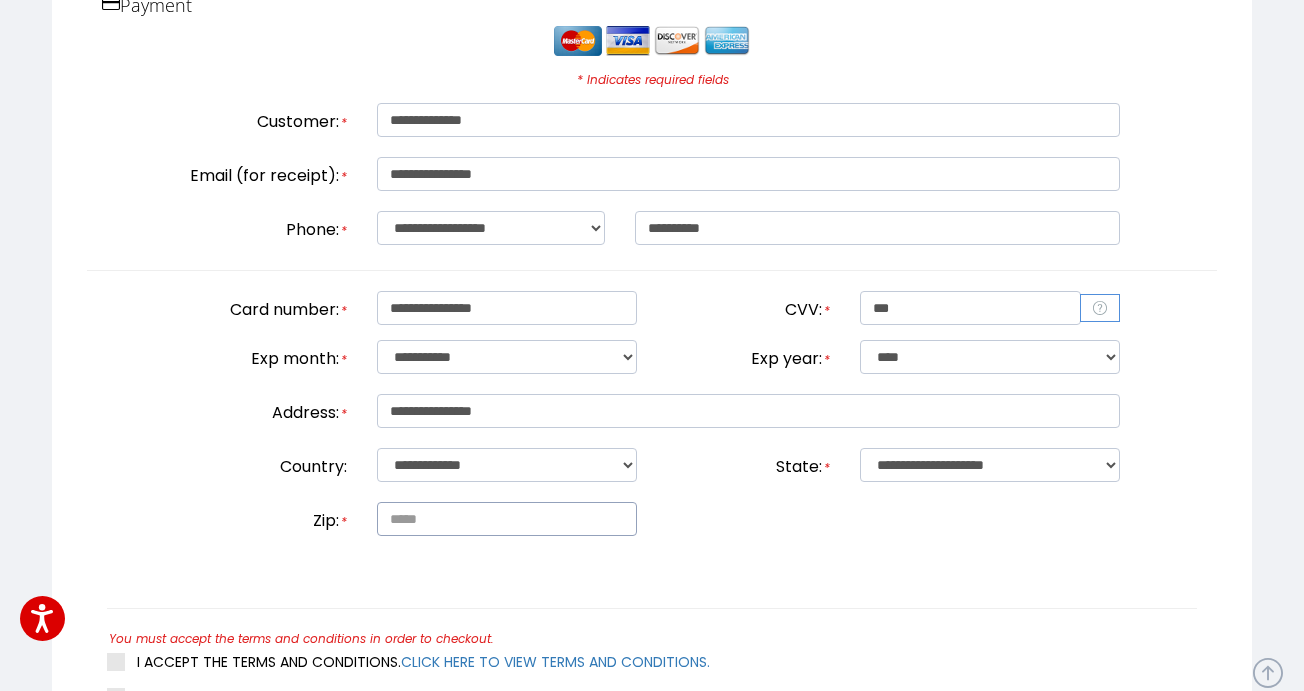 type on "*****" 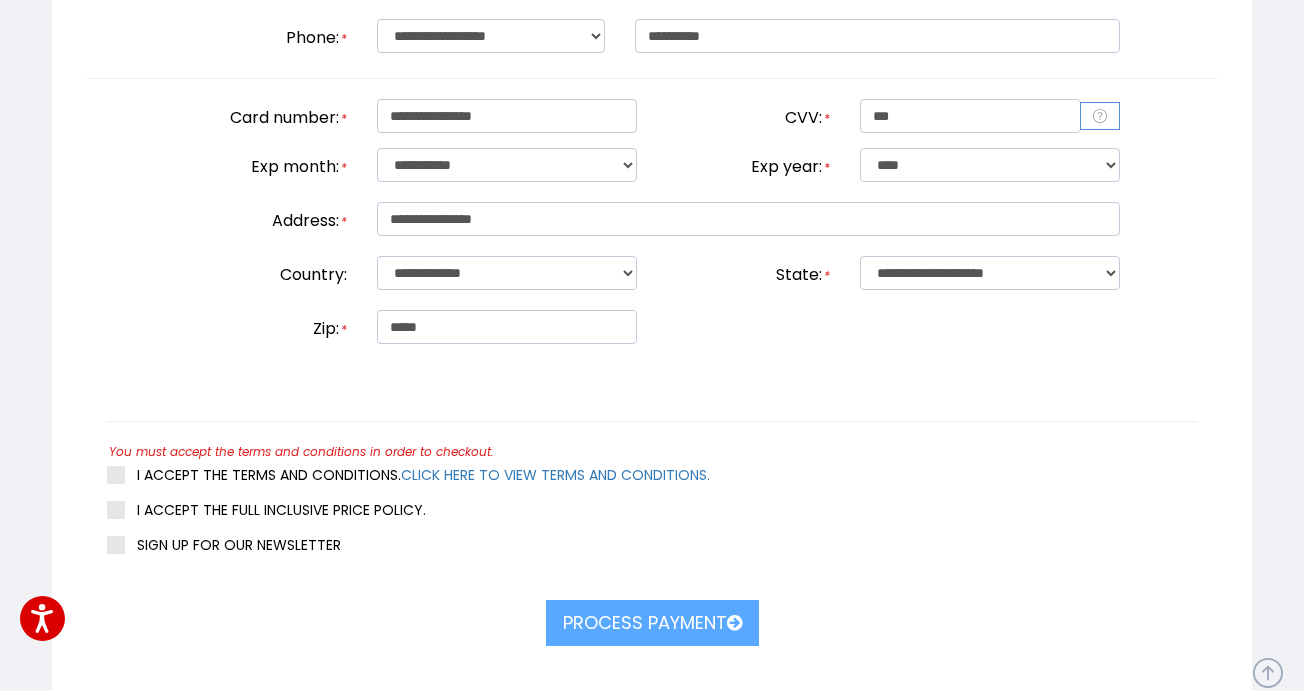 scroll, scrollTop: 749, scrollLeft: 0, axis: vertical 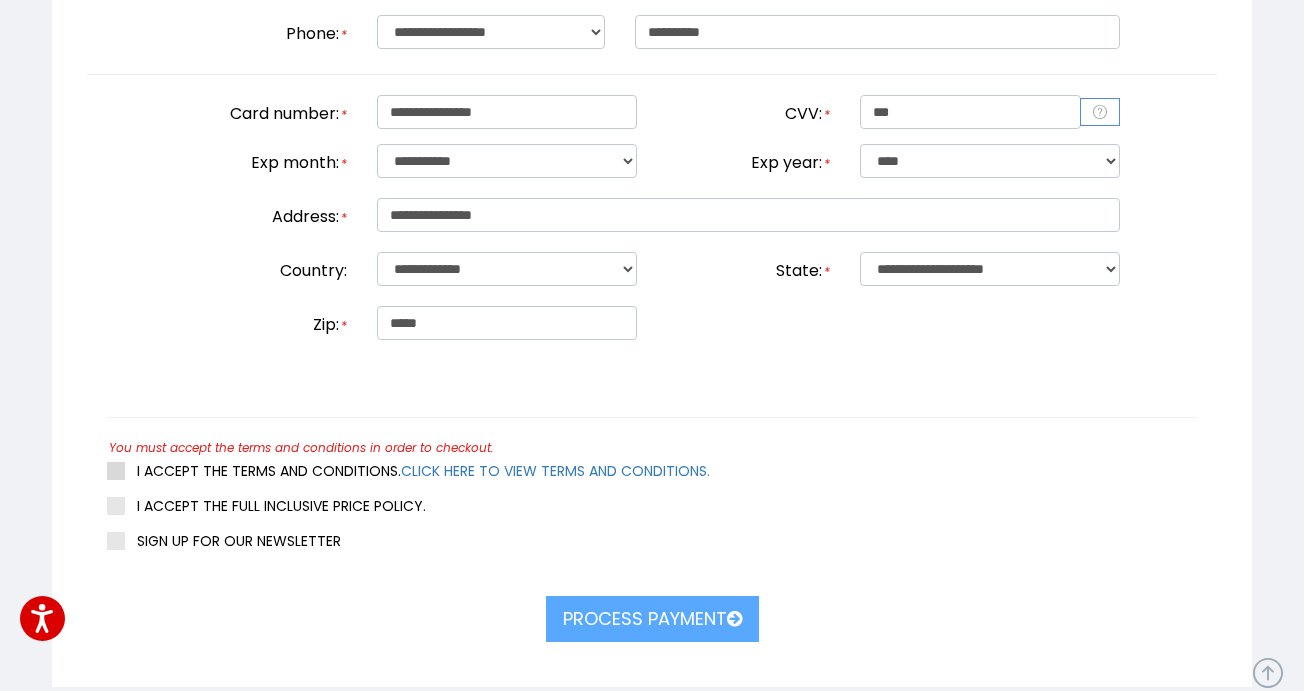 click at bounding box center [116, 471] 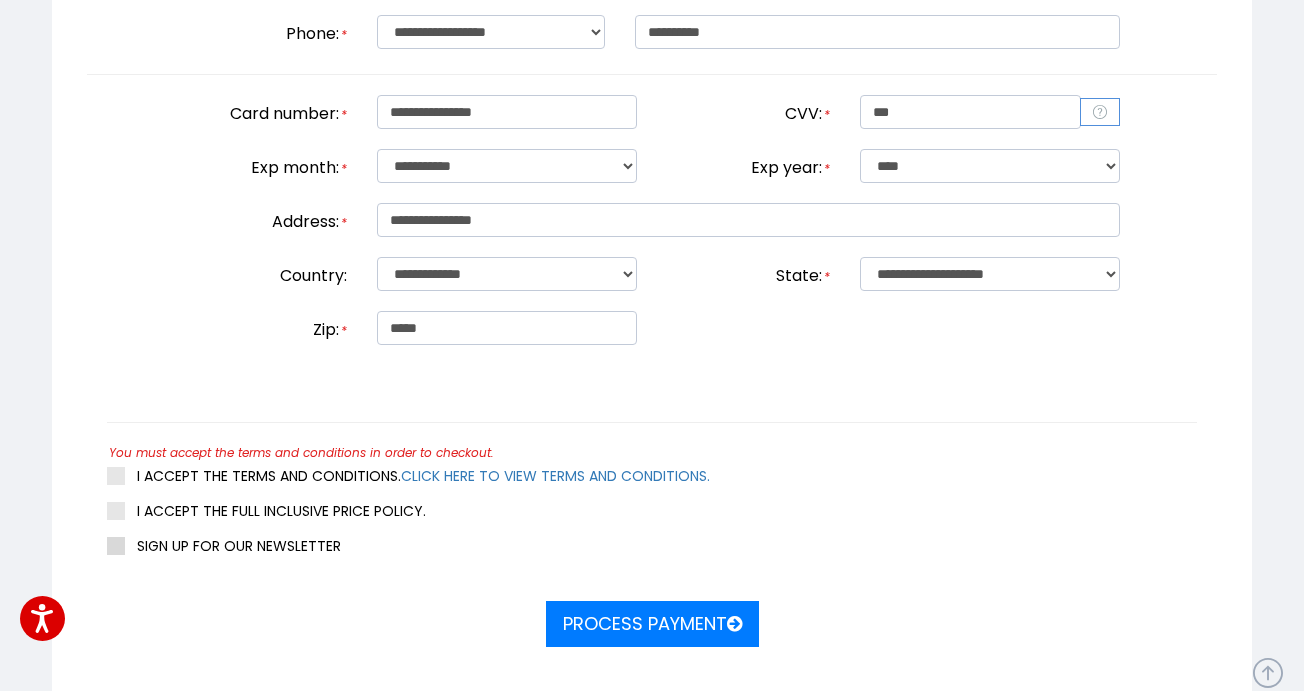 click at bounding box center [116, 546] 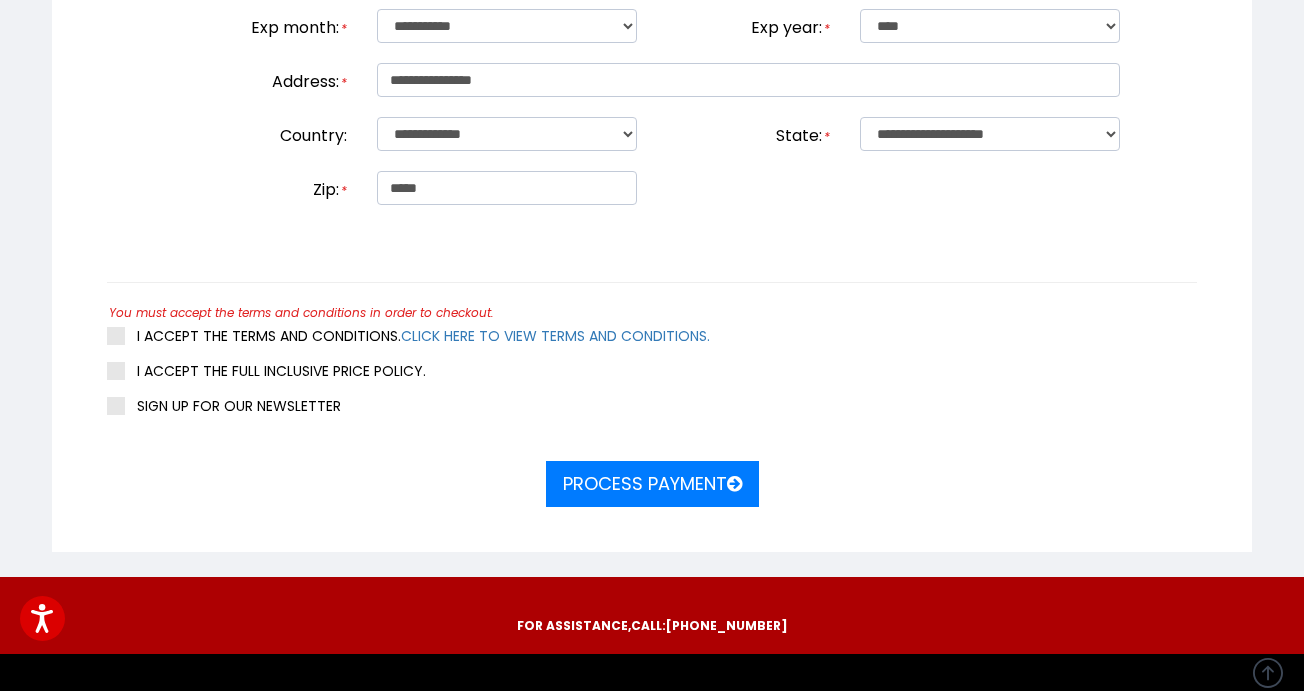 scroll, scrollTop: 897, scrollLeft: 0, axis: vertical 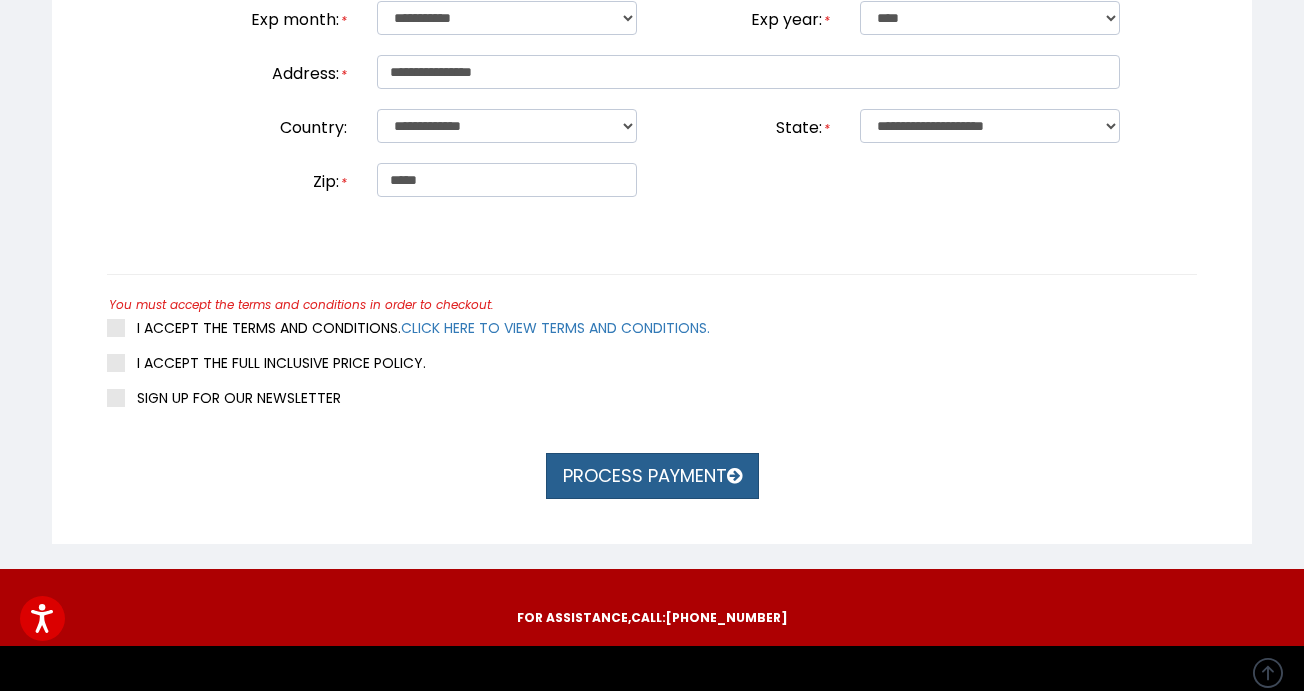 click on "Process payment" at bounding box center [652, 476] 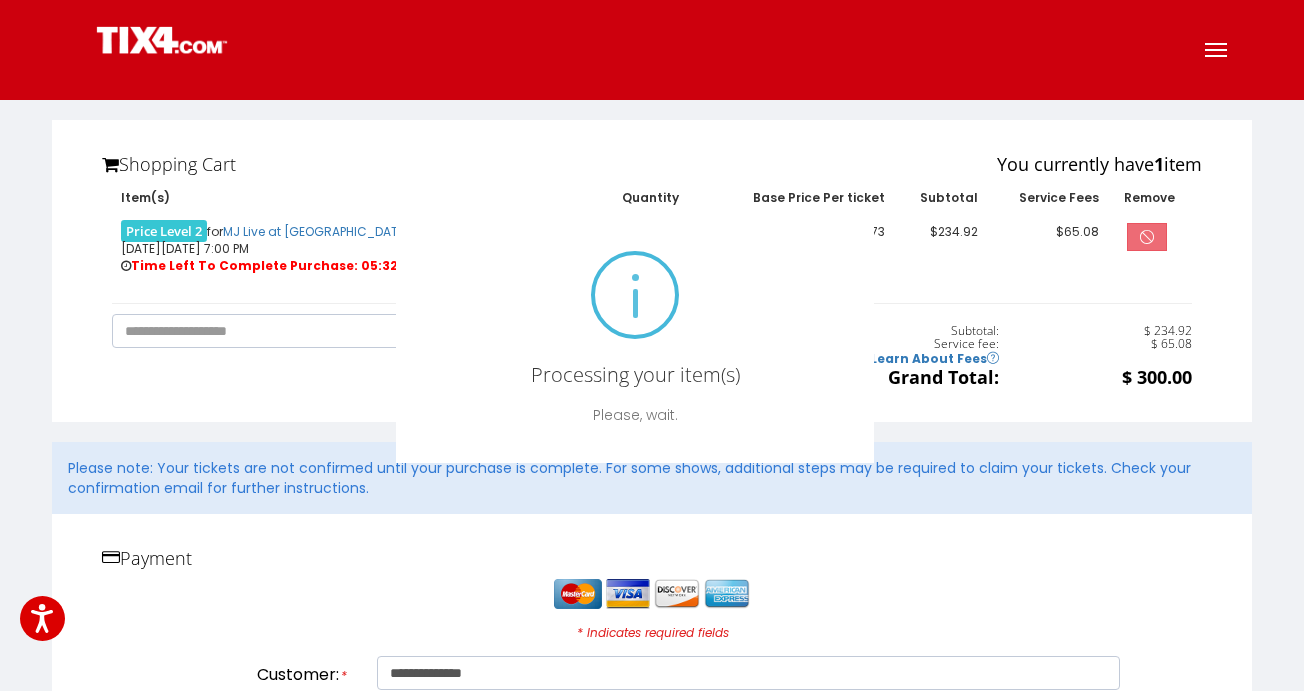 scroll, scrollTop: -1, scrollLeft: 0, axis: vertical 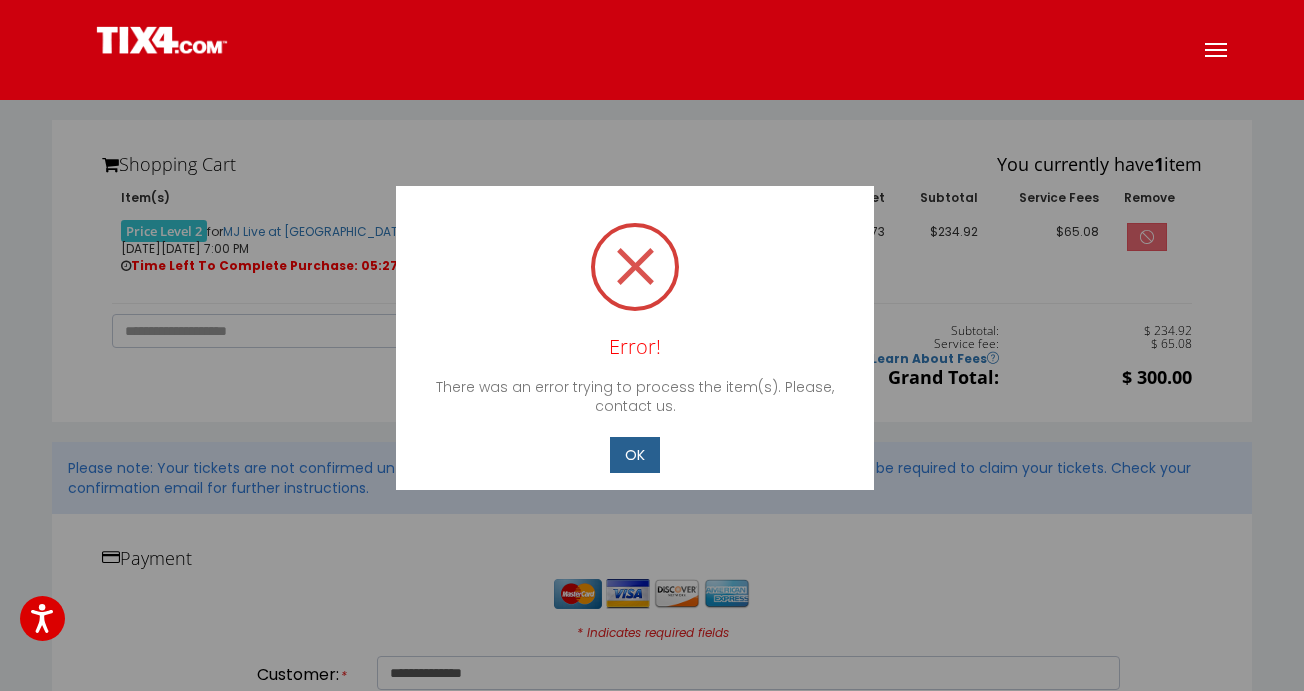 click on "OK" at bounding box center [635, 455] 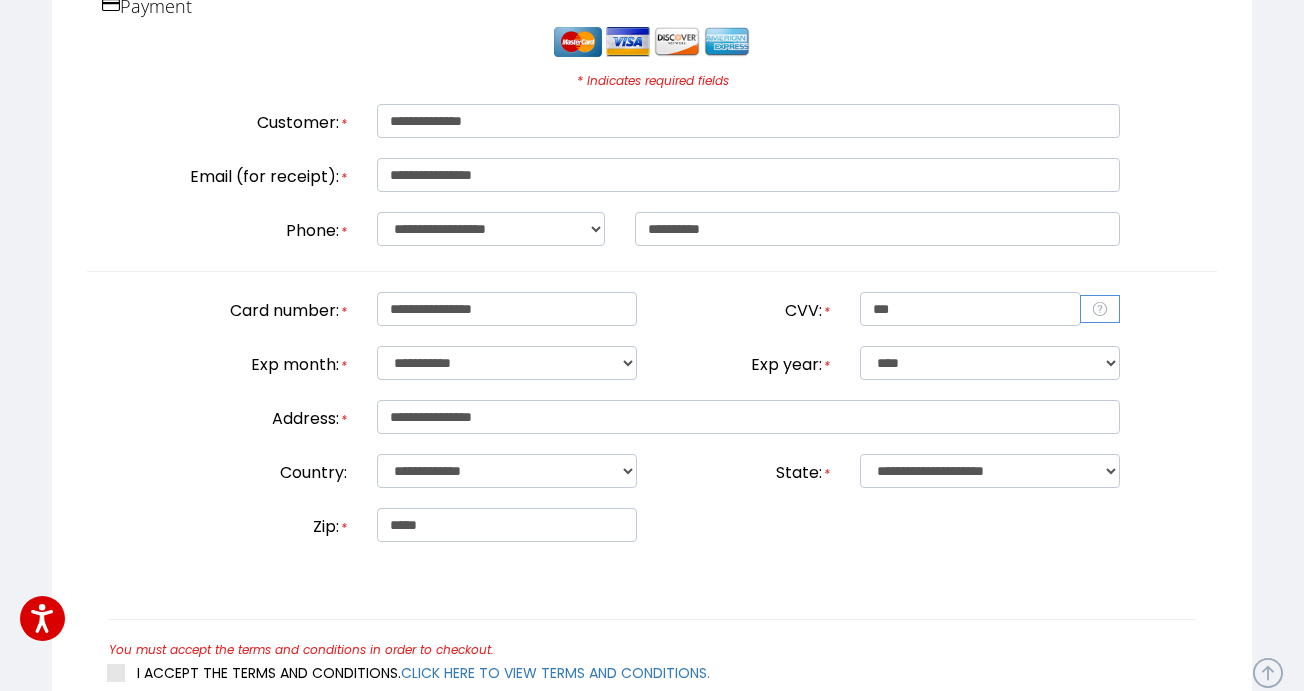 scroll, scrollTop: 552, scrollLeft: 0, axis: vertical 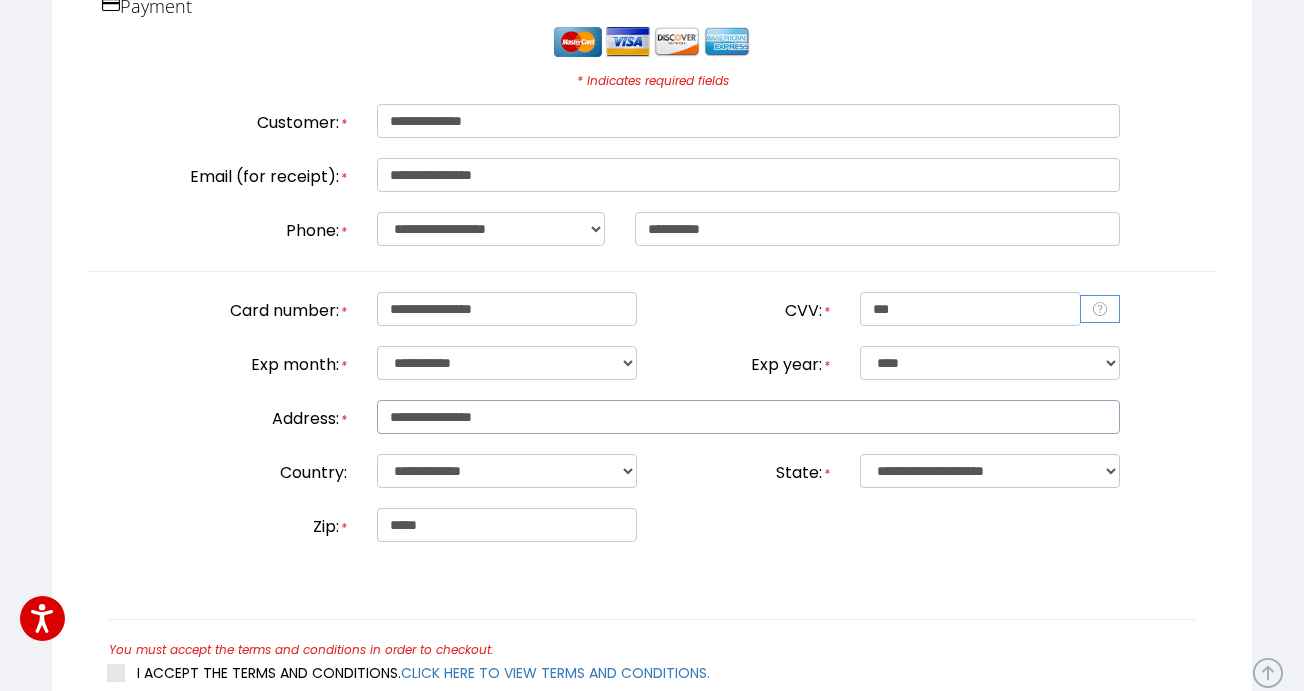 click on "**********" at bounding box center [748, 417] 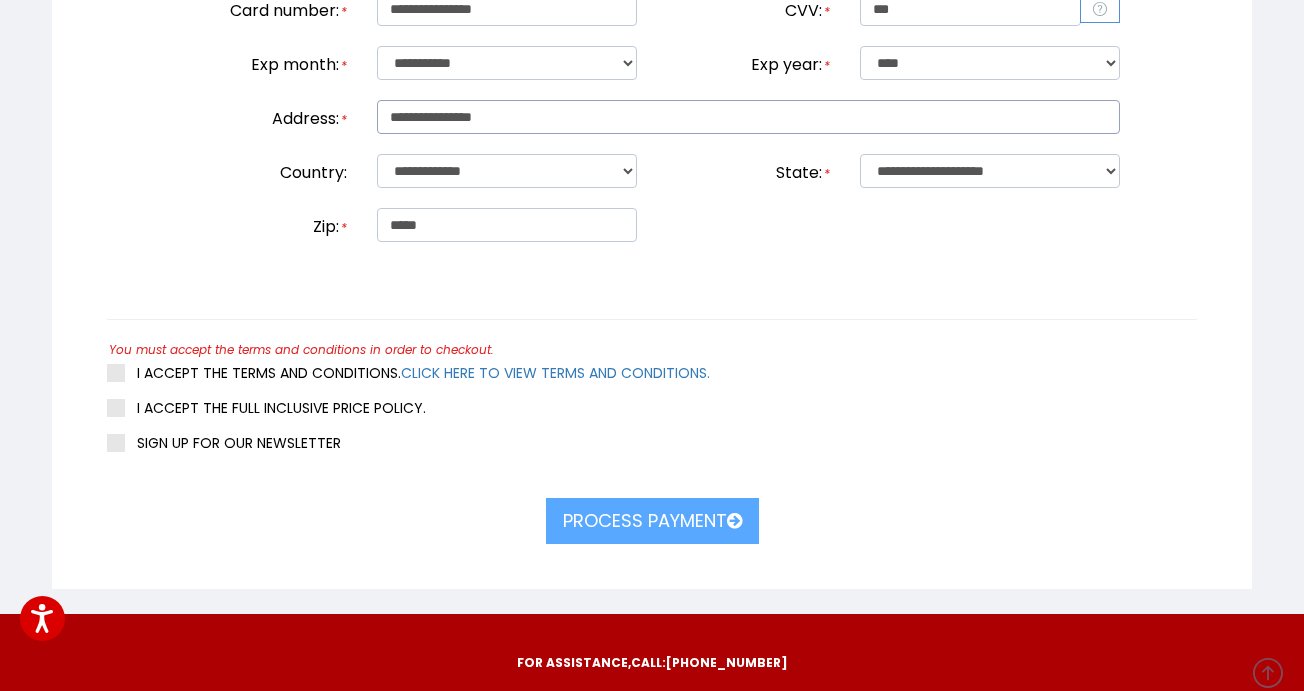 scroll, scrollTop: 869, scrollLeft: 0, axis: vertical 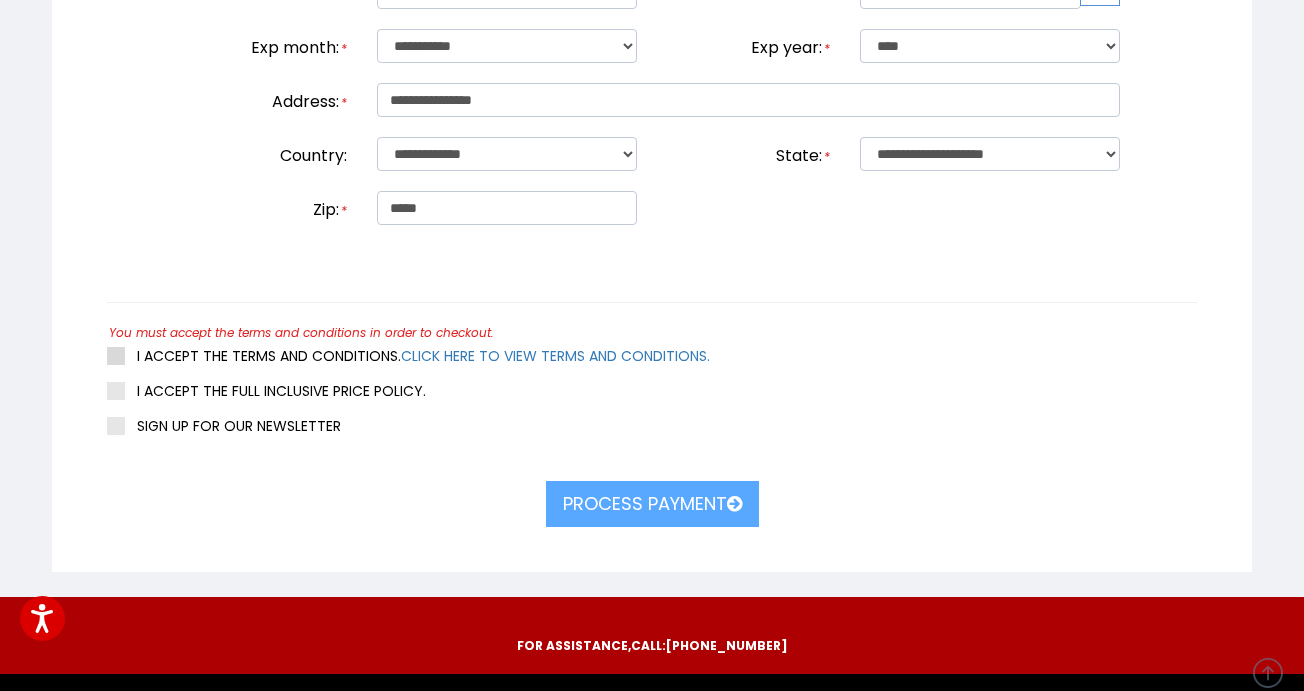 click at bounding box center (116, 356) 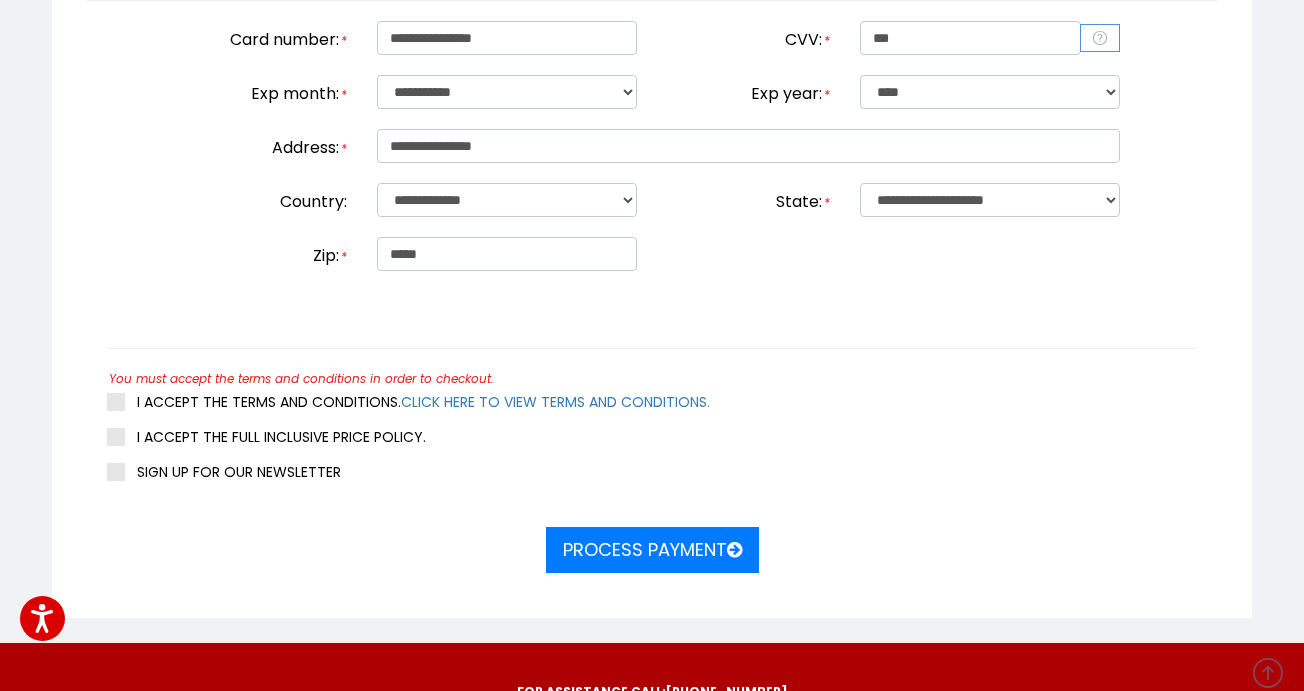 scroll, scrollTop: 805, scrollLeft: 0, axis: vertical 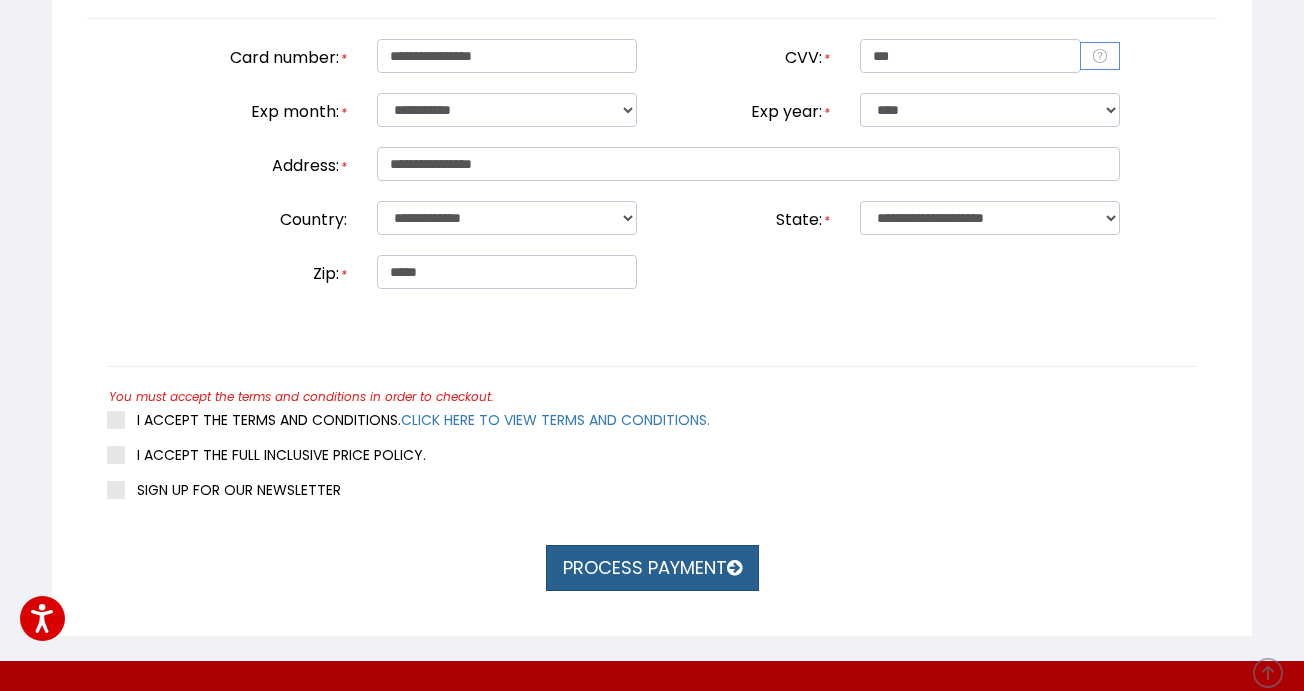 click on "Process payment" at bounding box center (652, 568) 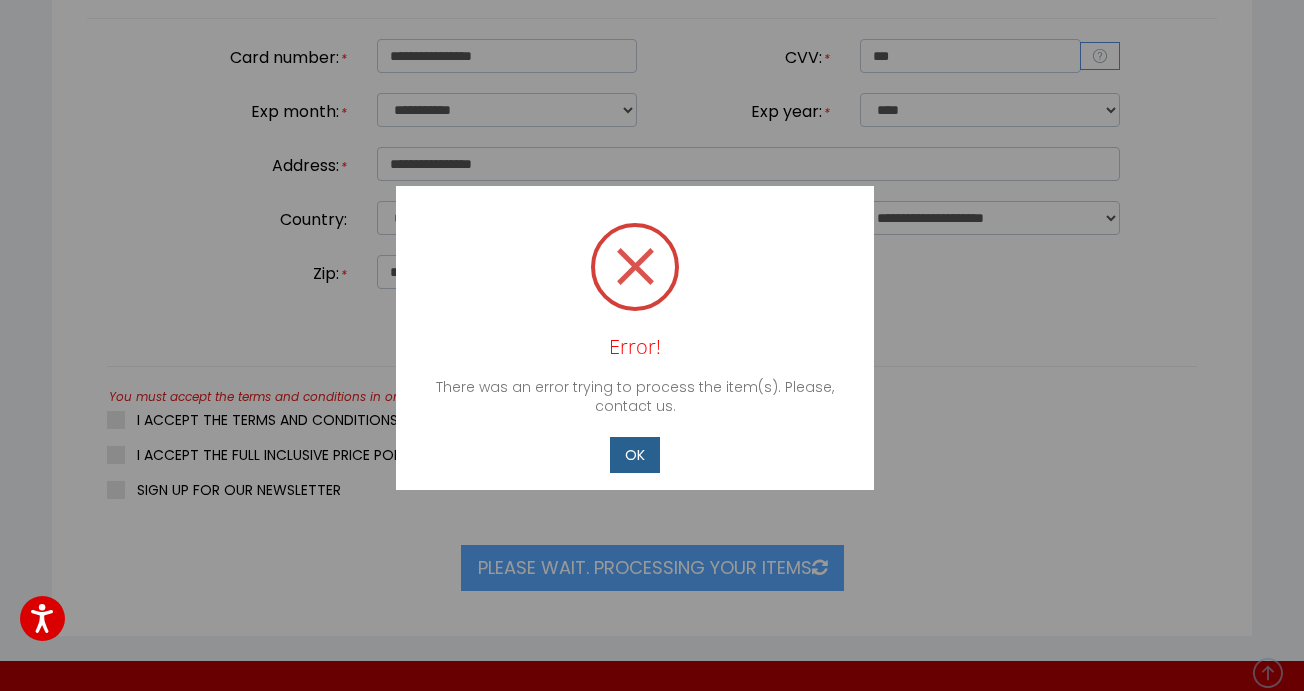 click on "OK" at bounding box center (635, 455) 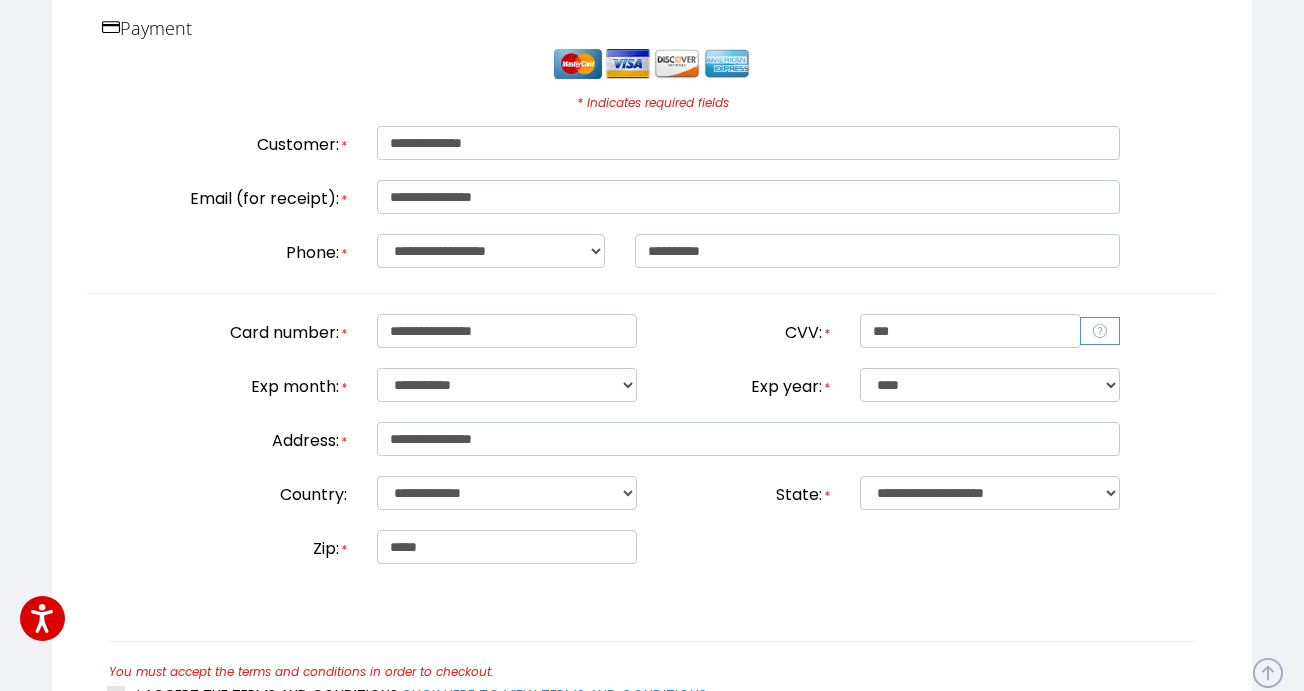 scroll, scrollTop: 530, scrollLeft: 0, axis: vertical 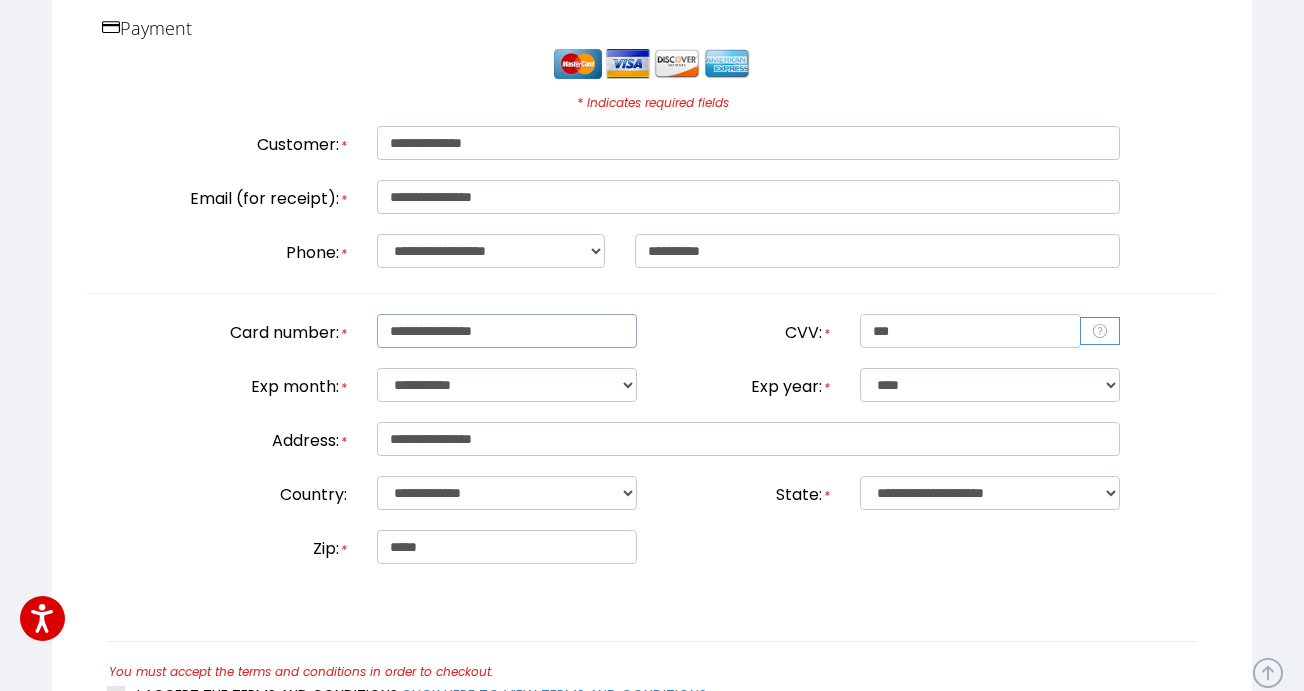 click on "**********" at bounding box center (507, 331) 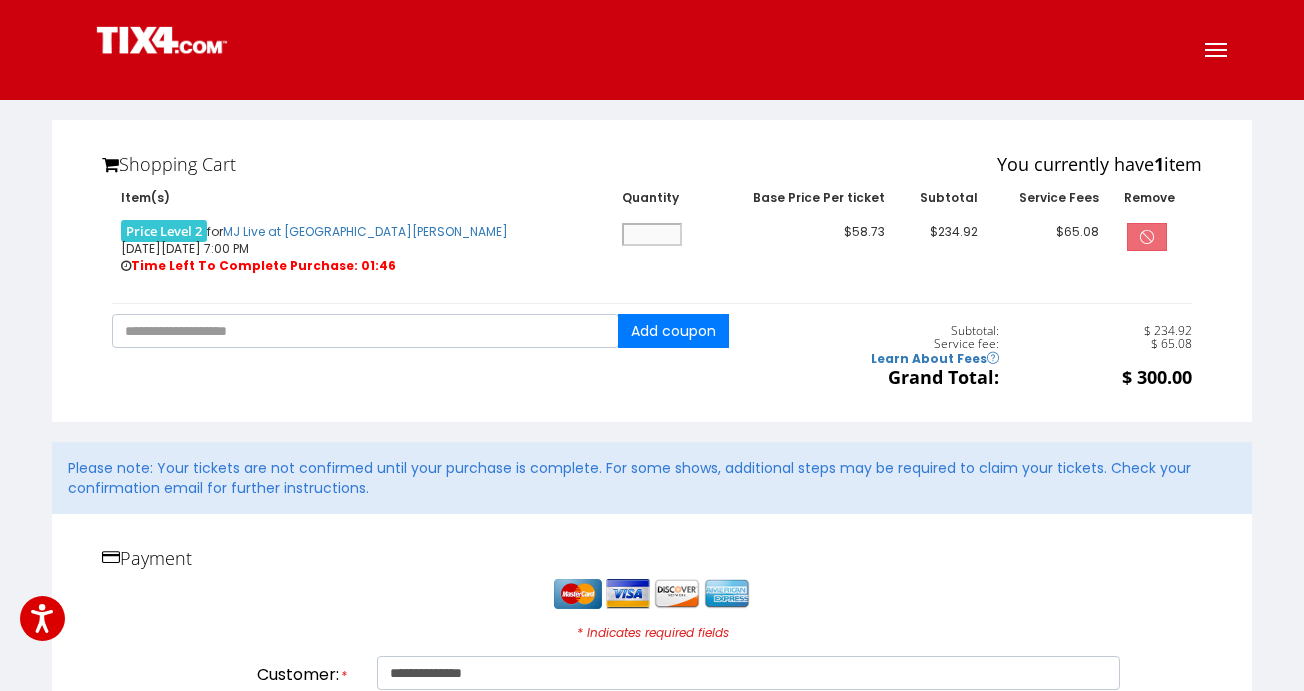 scroll, scrollTop: 0, scrollLeft: 0, axis: both 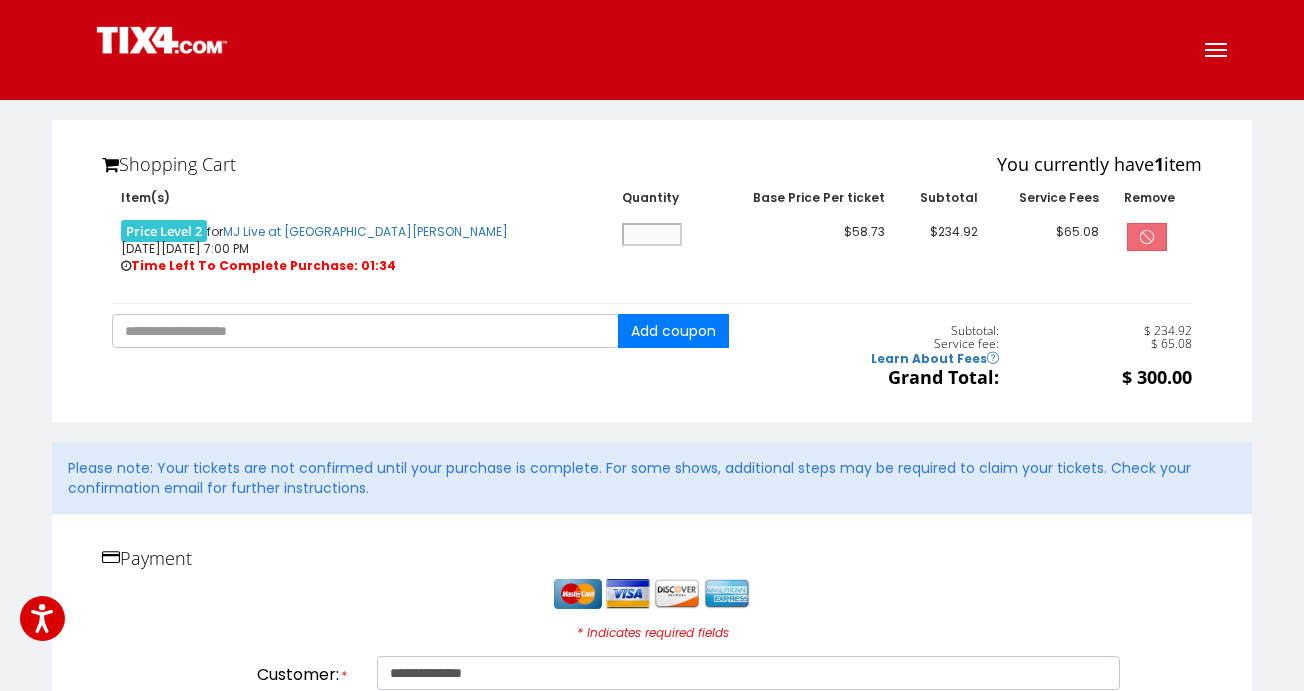 click at bounding box center (1216, 50) 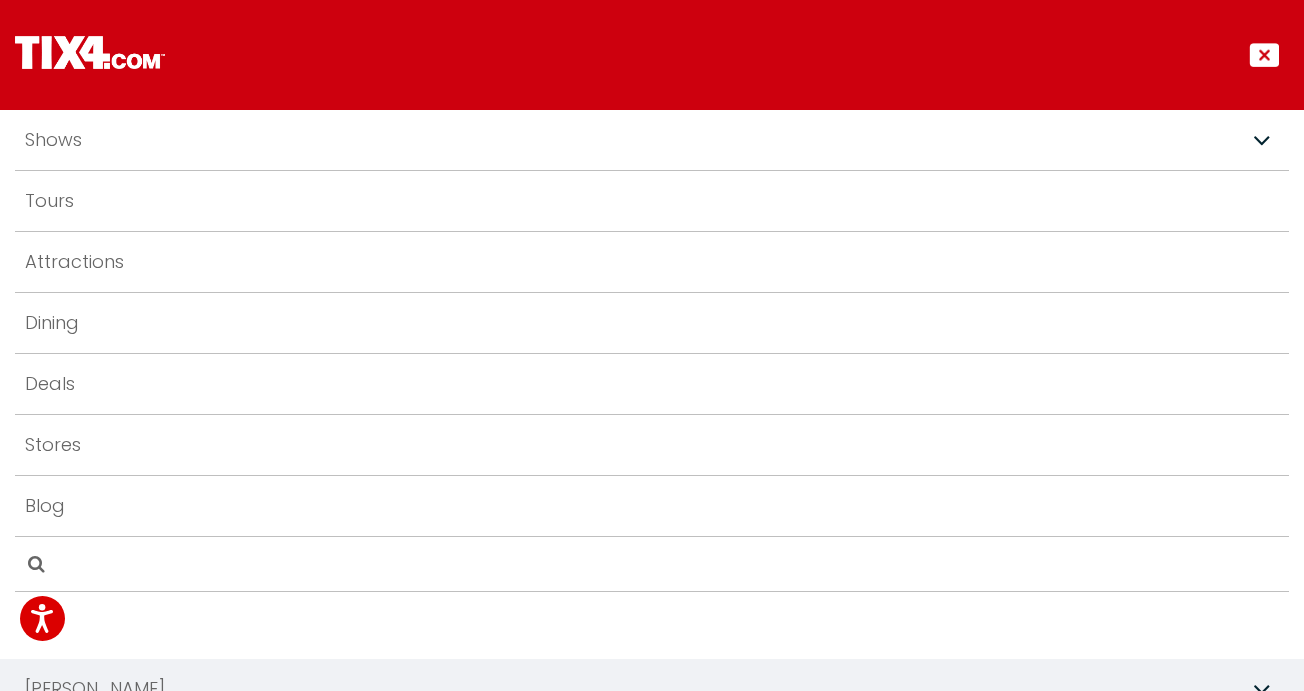 scroll, scrollTop: 0, scrollLeft: 0, axis: both 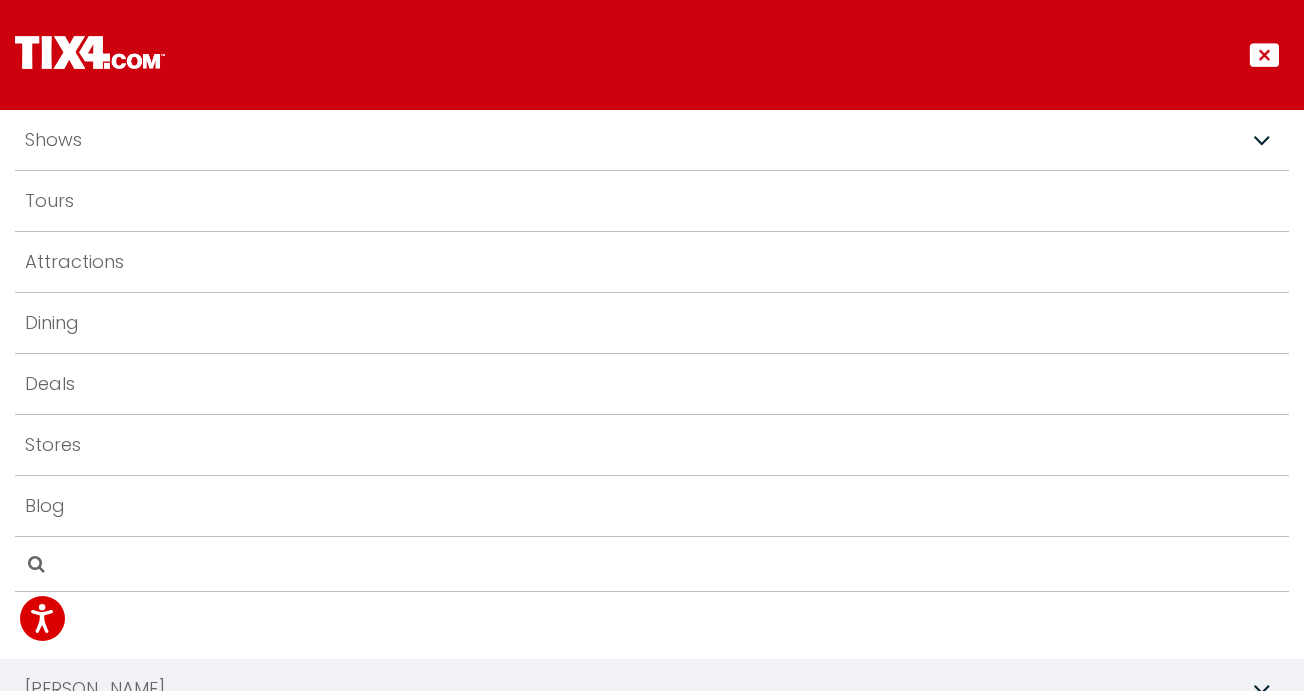 click at bounding box center [1264, 55] 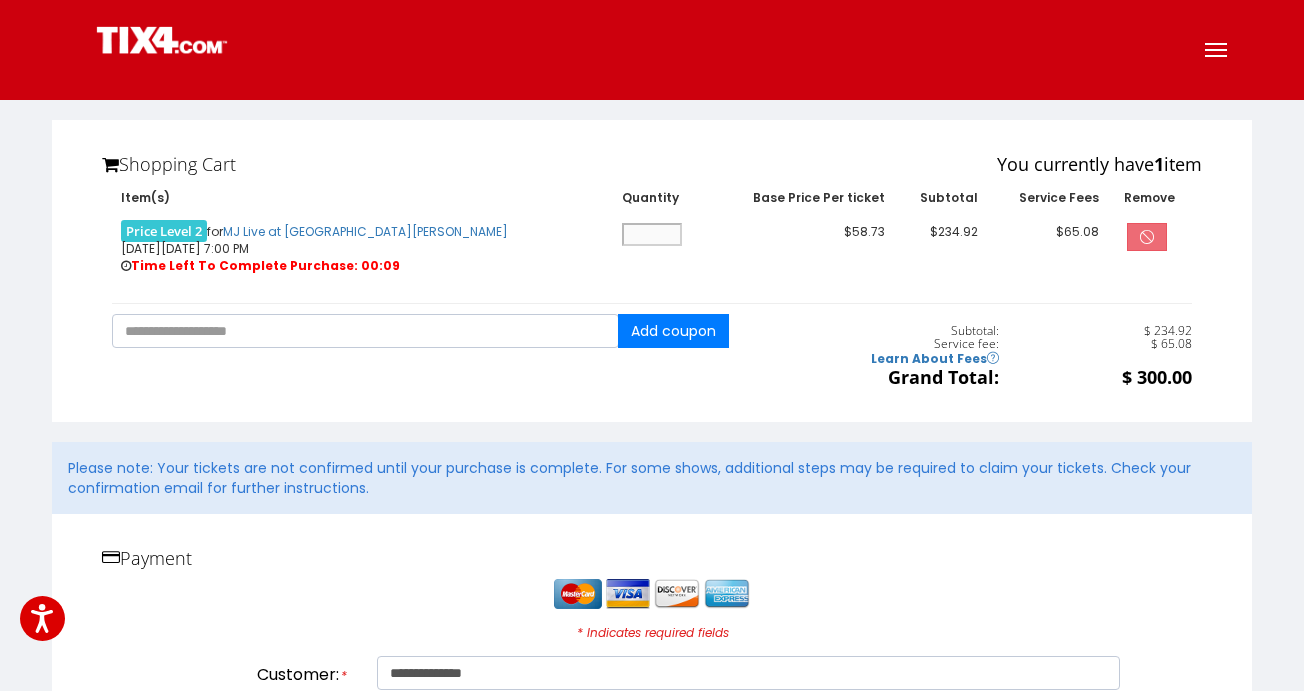 scroll, scrollTop: 0, scrollLeft: 0, axis: both 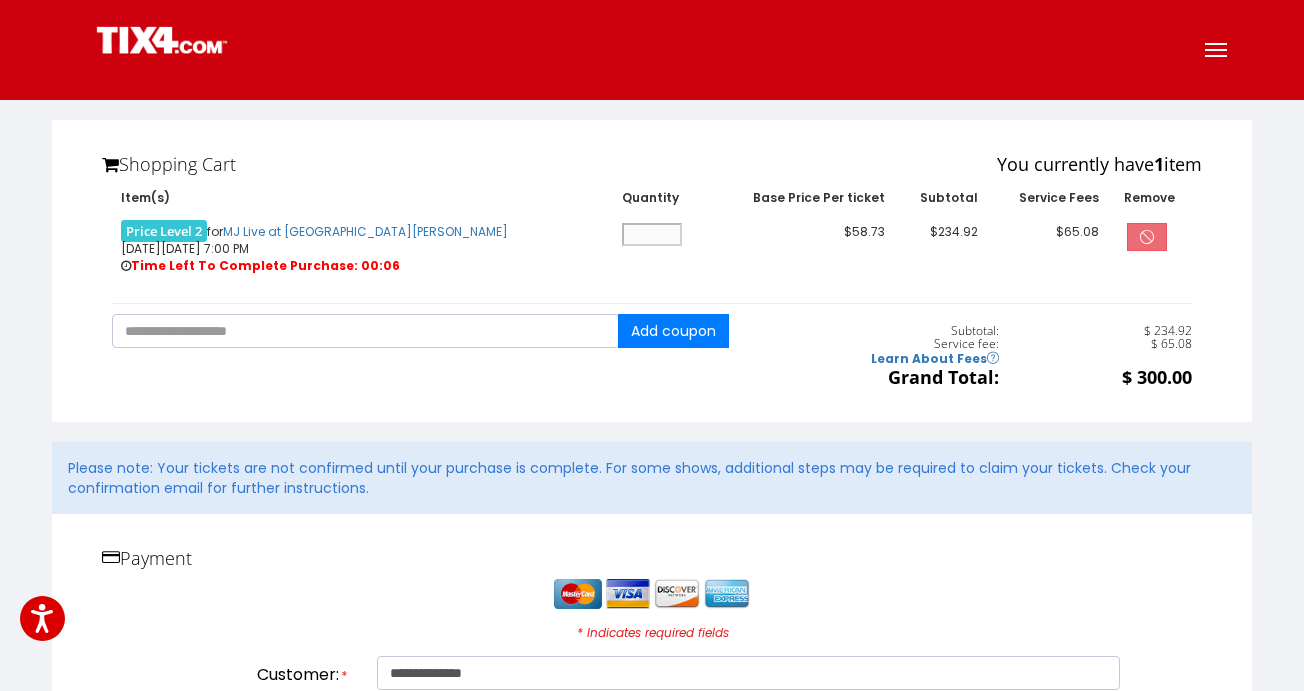 click at bounding box center [652, 50] 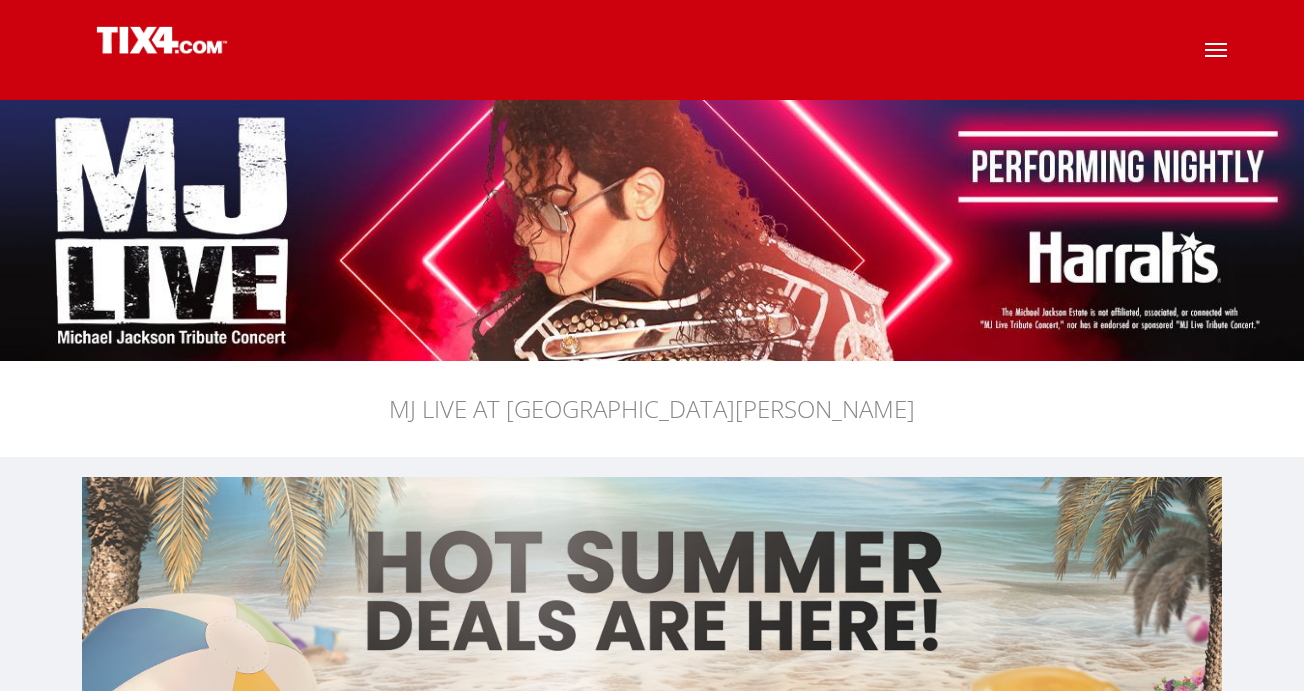 scroll, scrollTop: 0, scrollLeft: 0, axis: both 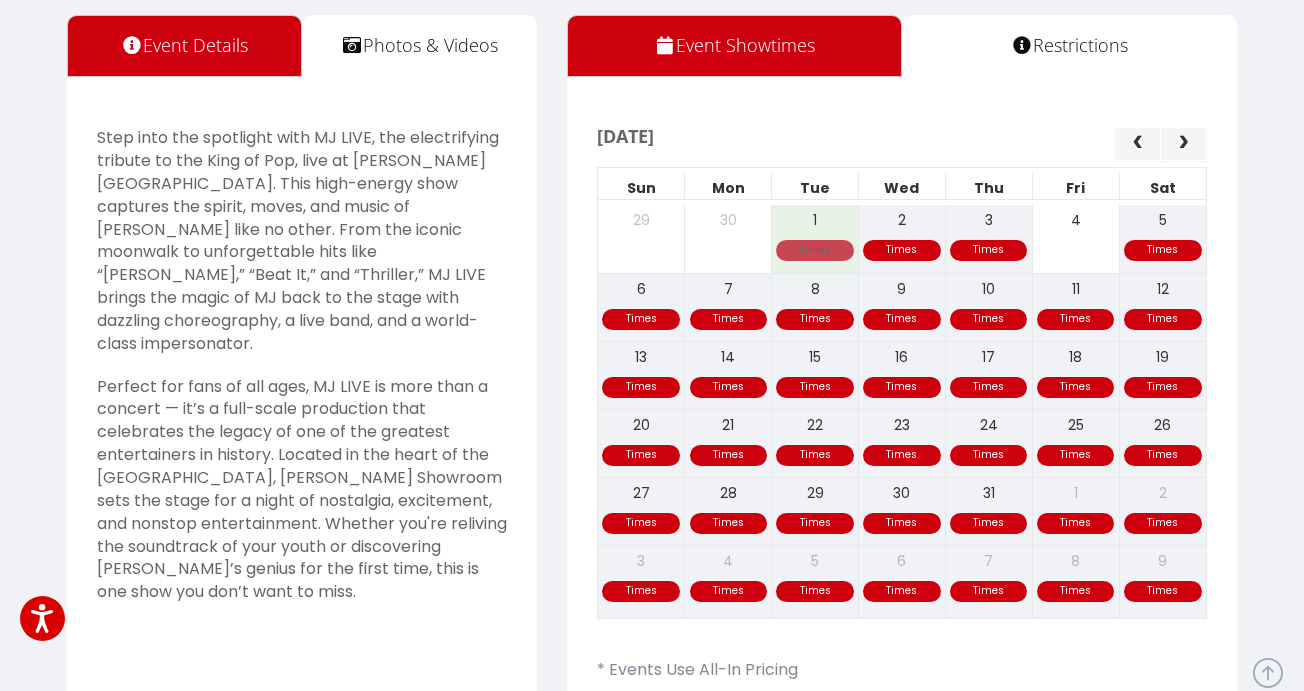 click on "Times Times Times Times 29 30 1 2 3 4 5" 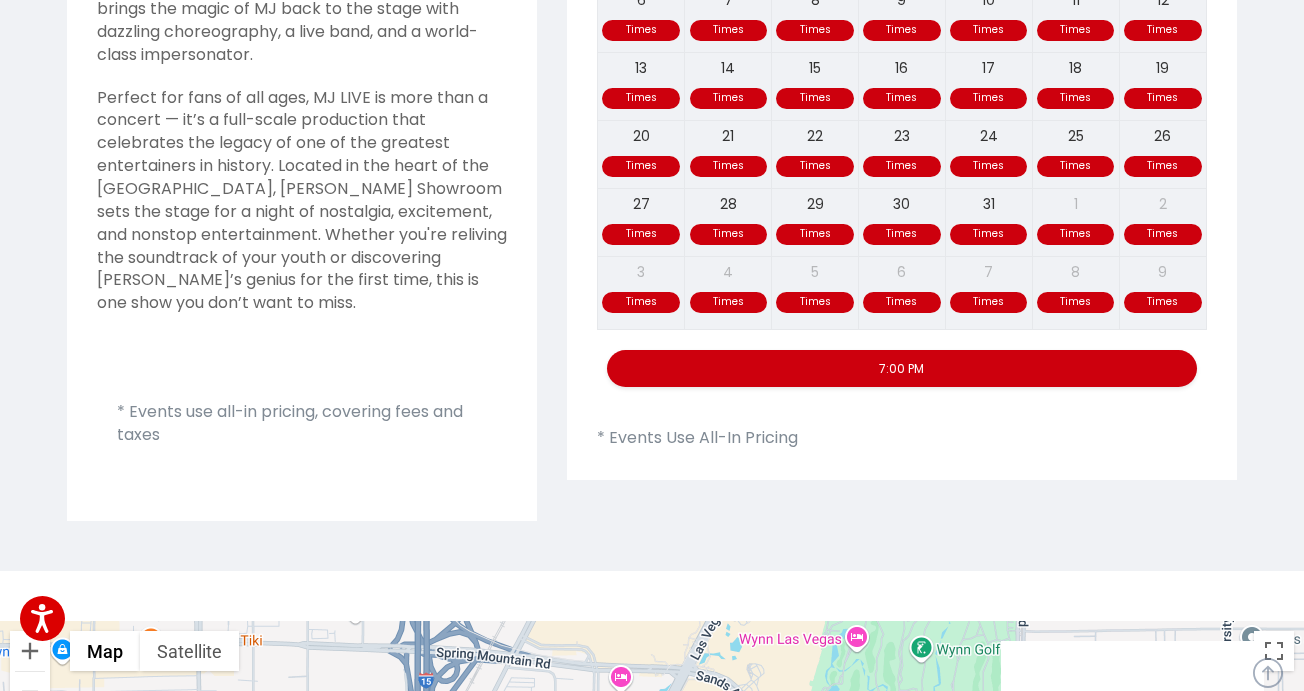 scroll, scrollTop: 1132, scrollLeft: 0, axis: vertical 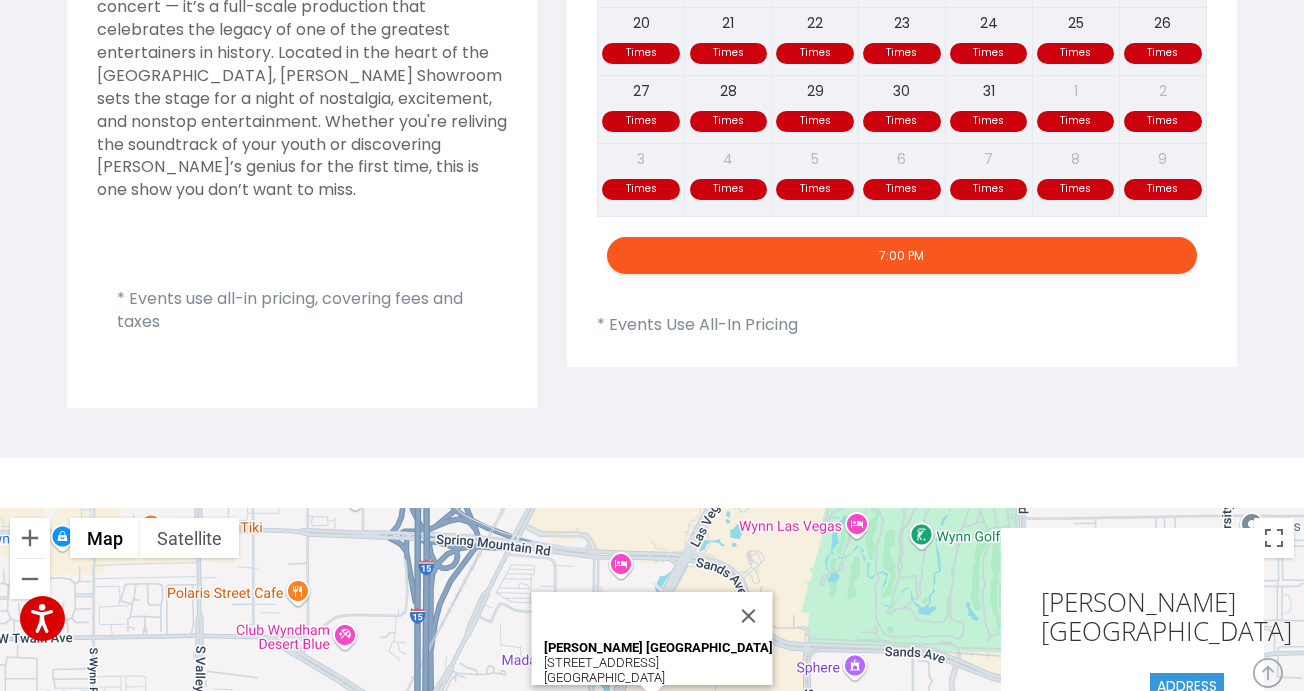 click on "7:00 PM" at bounding box center (902, 255) 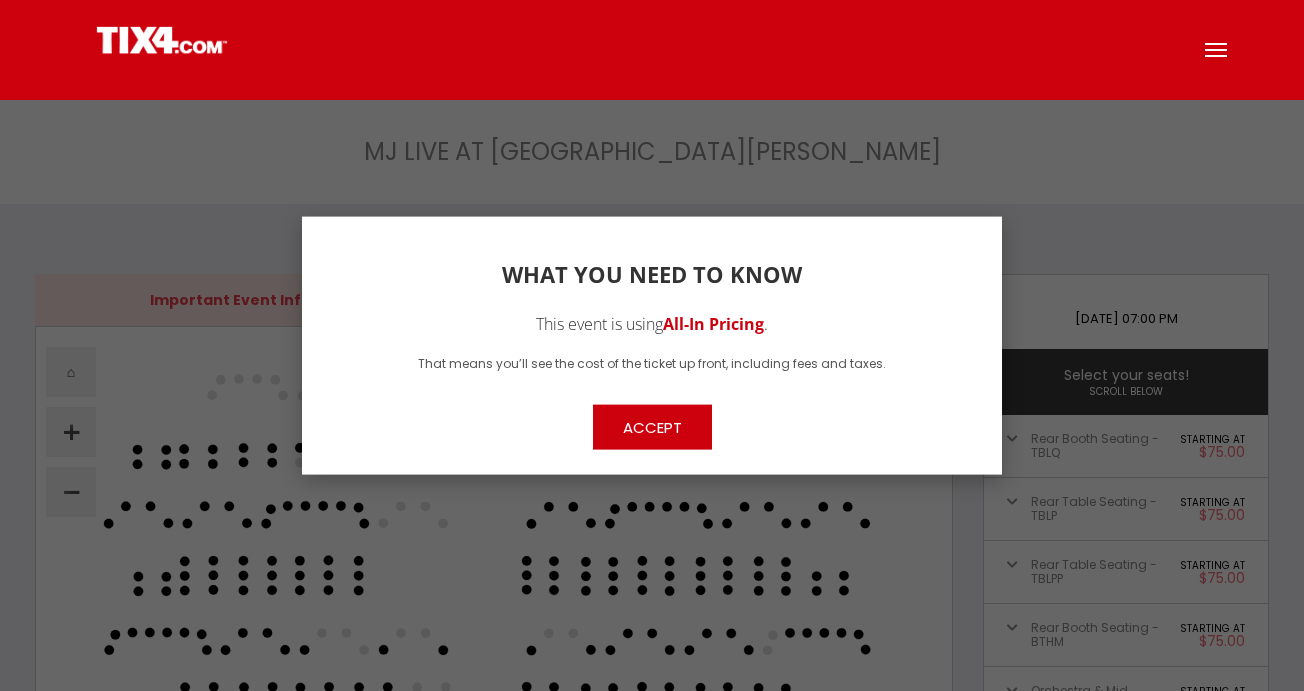 scroll, scrollTop: 0, scrollLeft: 0, axis: both 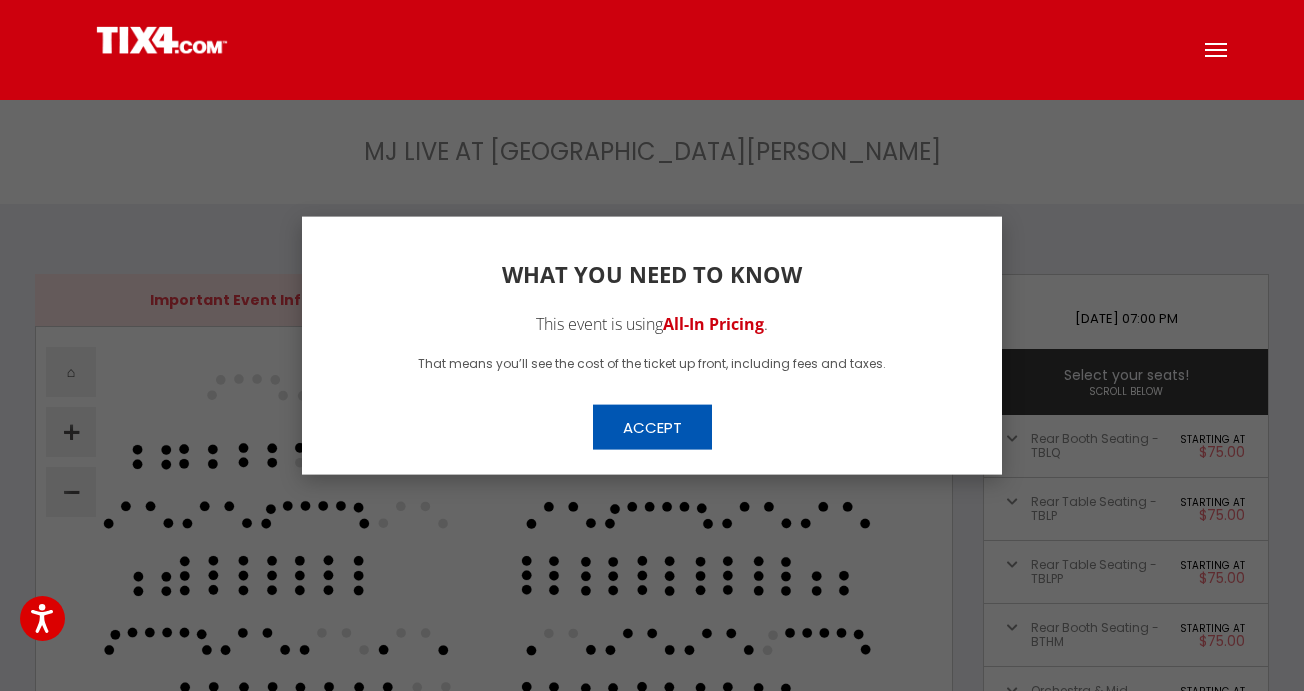 click on "Accept" at bounding box center (652, 426) 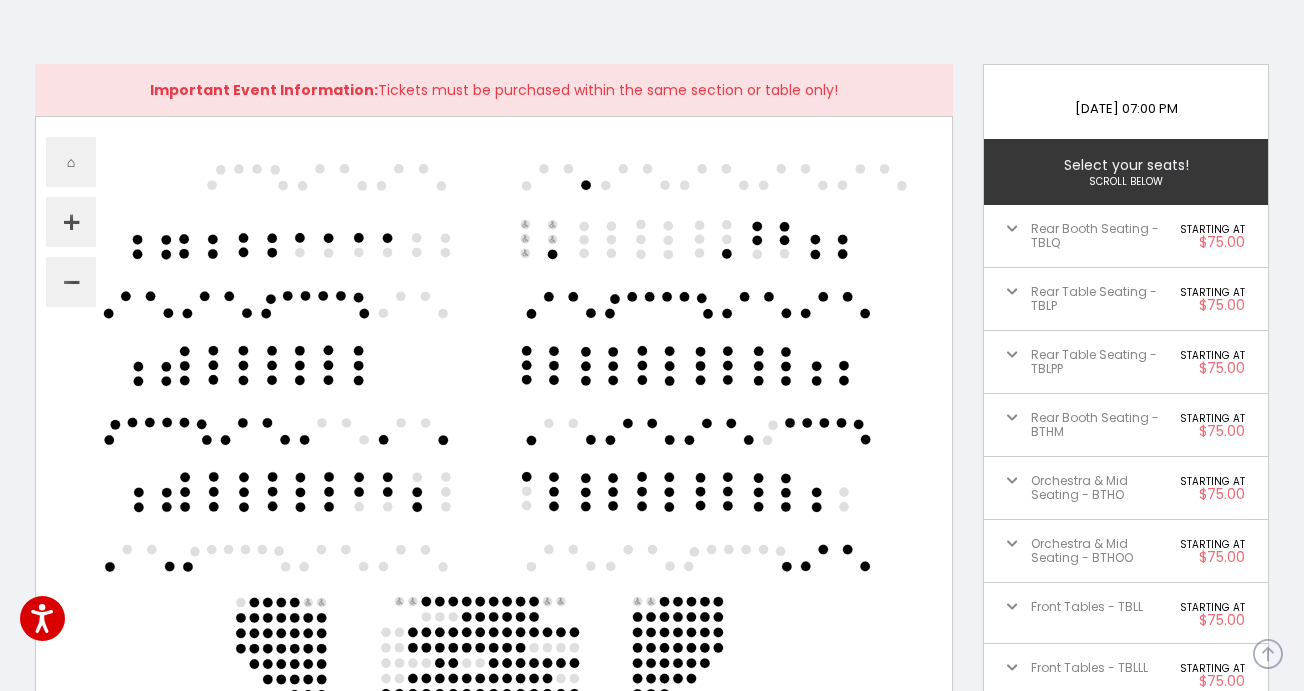 scroll, scrollTop: 228, scrollLeft: 0, axis: vertical 